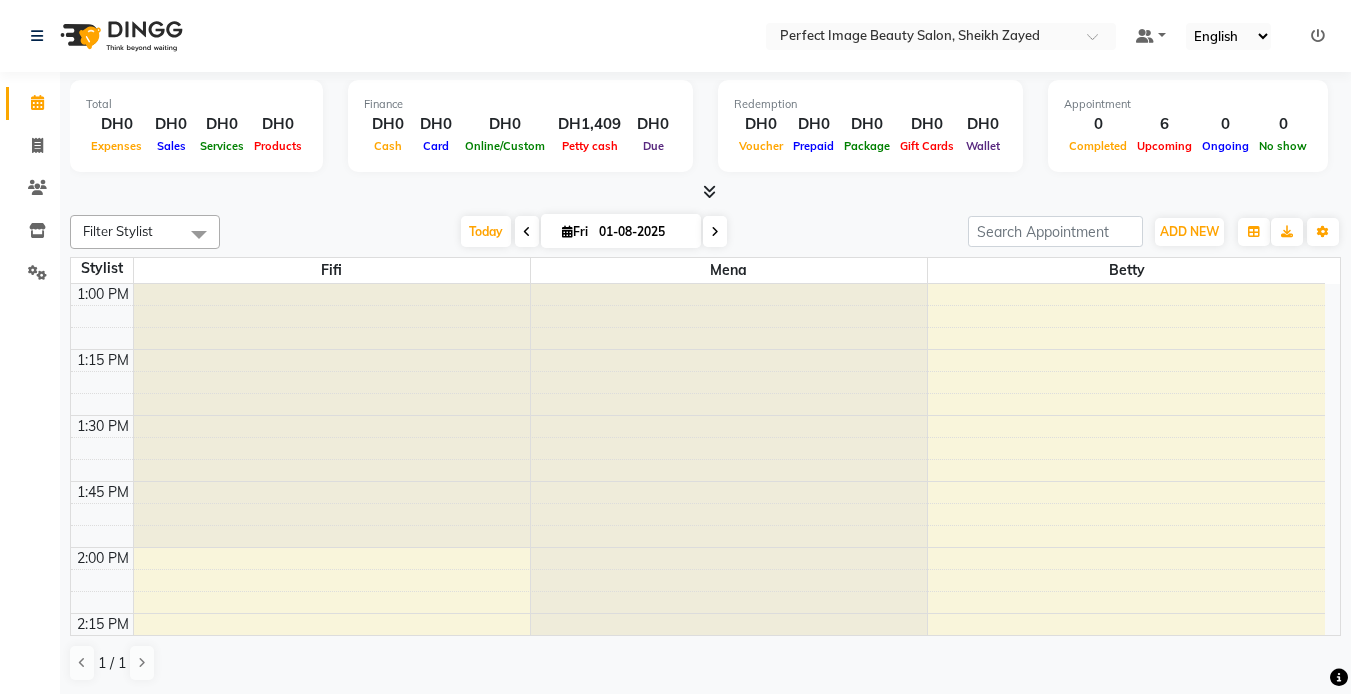 scroll, scrollTop: 0, scrollLeft: 0, axis: both 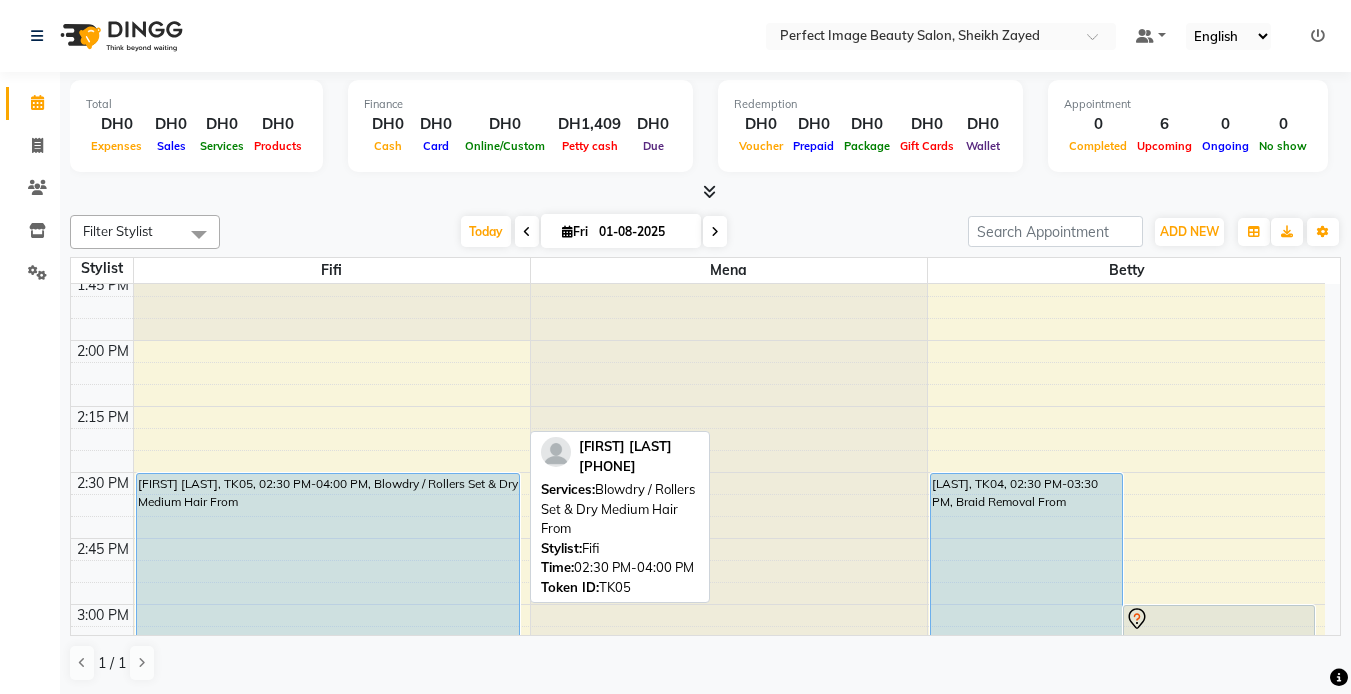 click on "[FIRST] [LAST], TK05, 02:30 PM-04:00 PM, Blowdry / Rollers Set & Dry Medium Hair From" at bounding box center (328, 670) 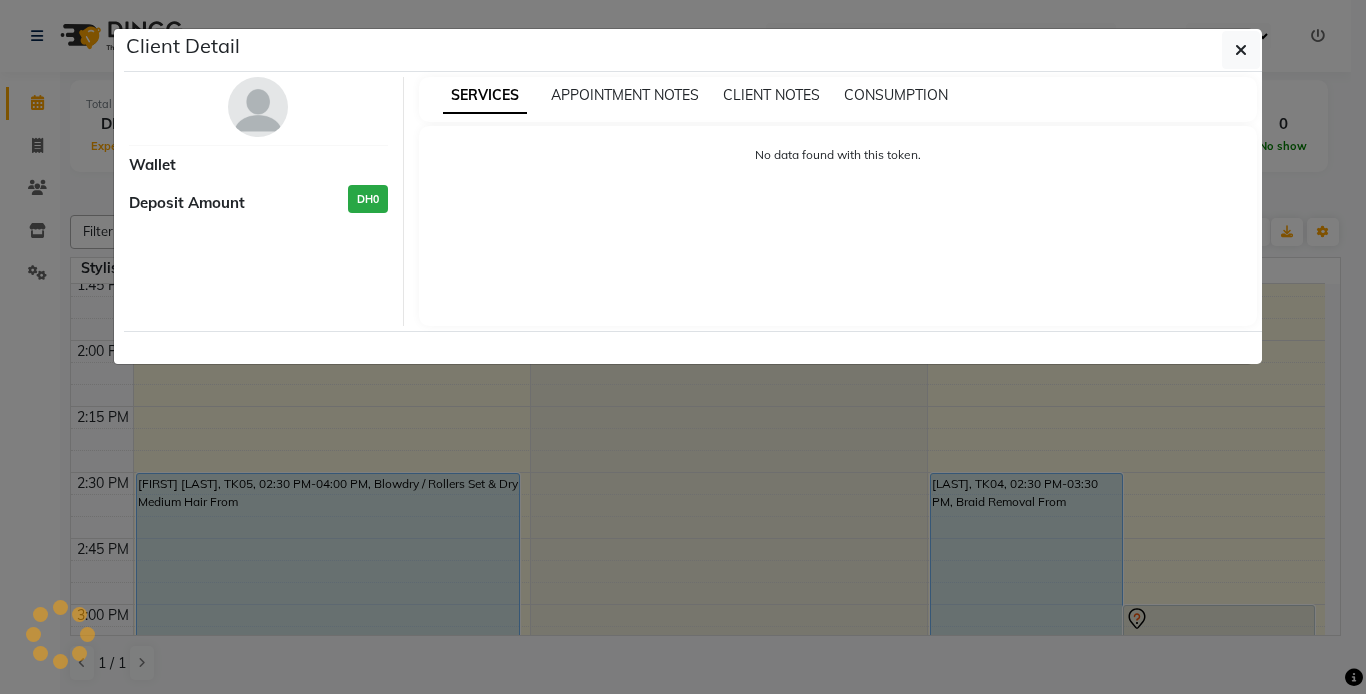 select on "5" 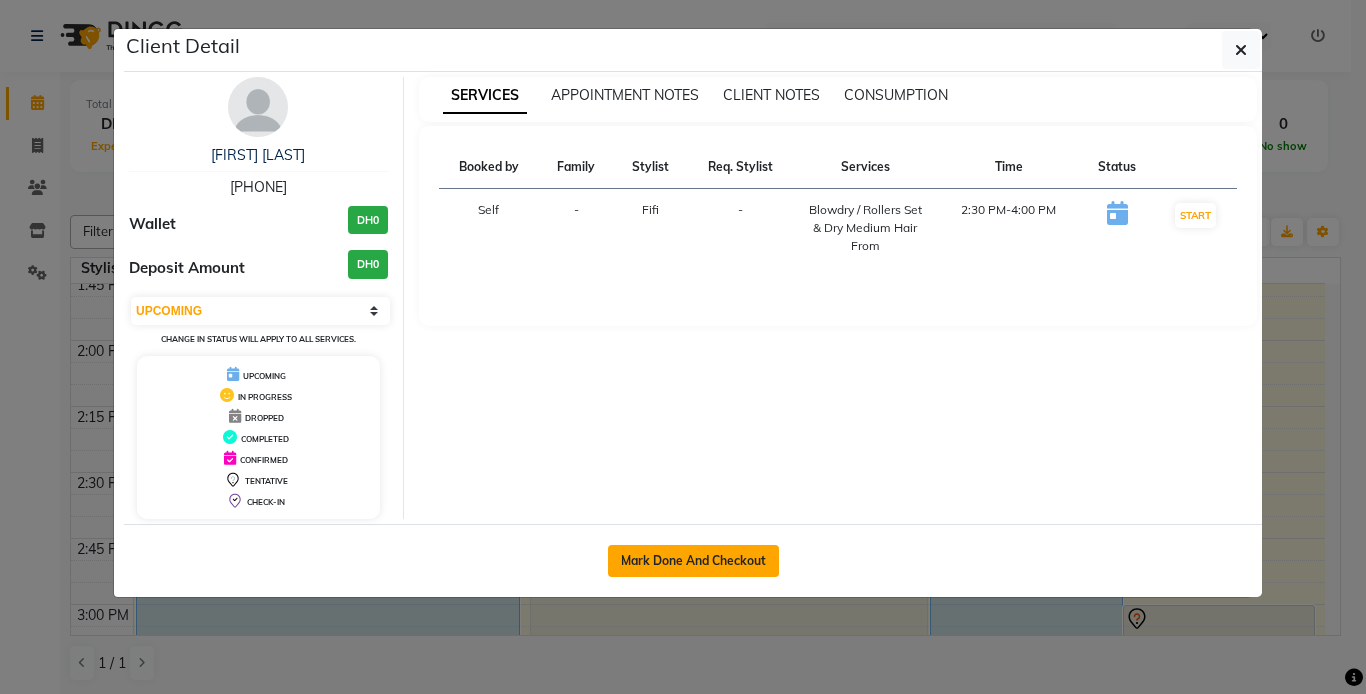 click on "Mark Done And Checkout" 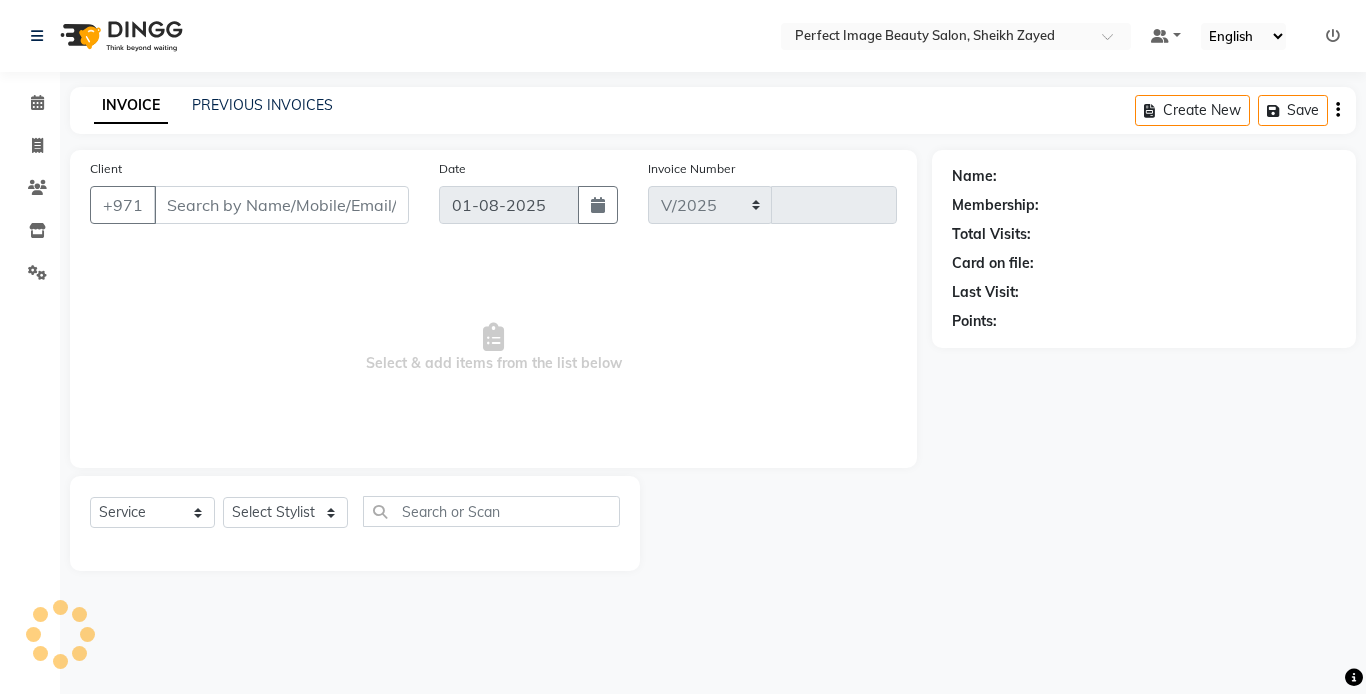 select on "8564" 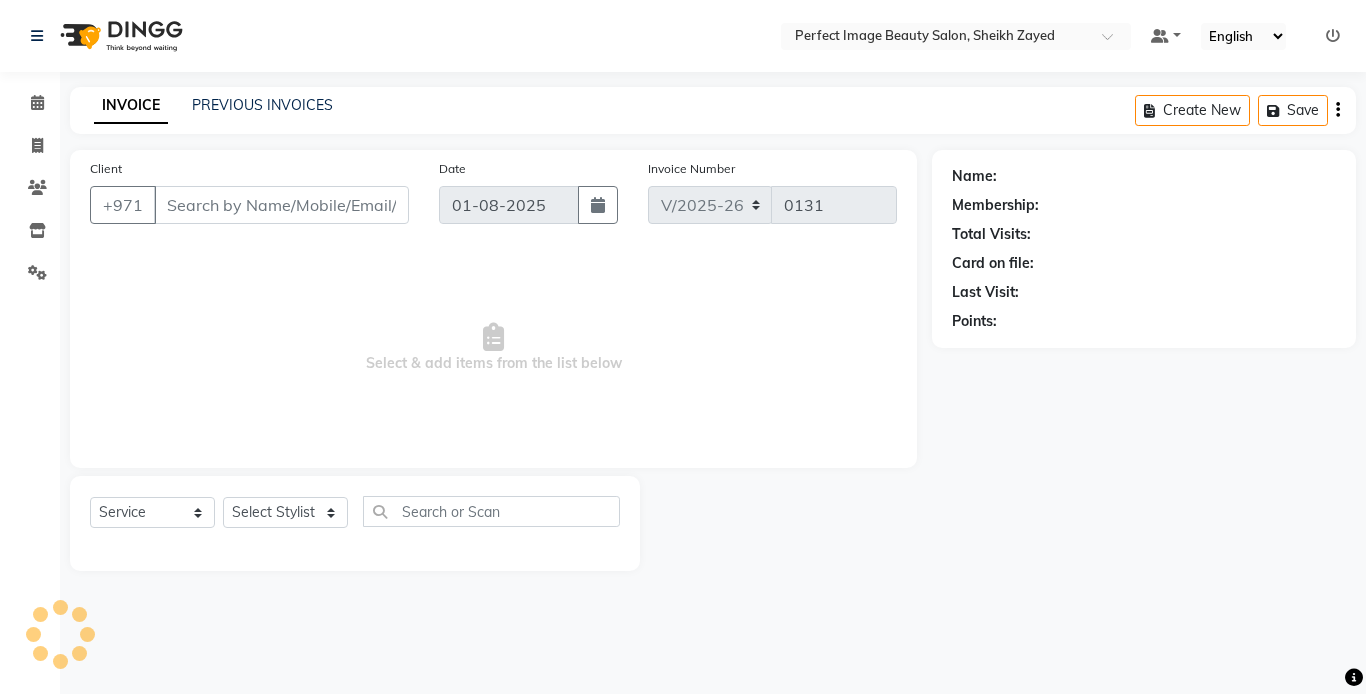 type on "56*****54" 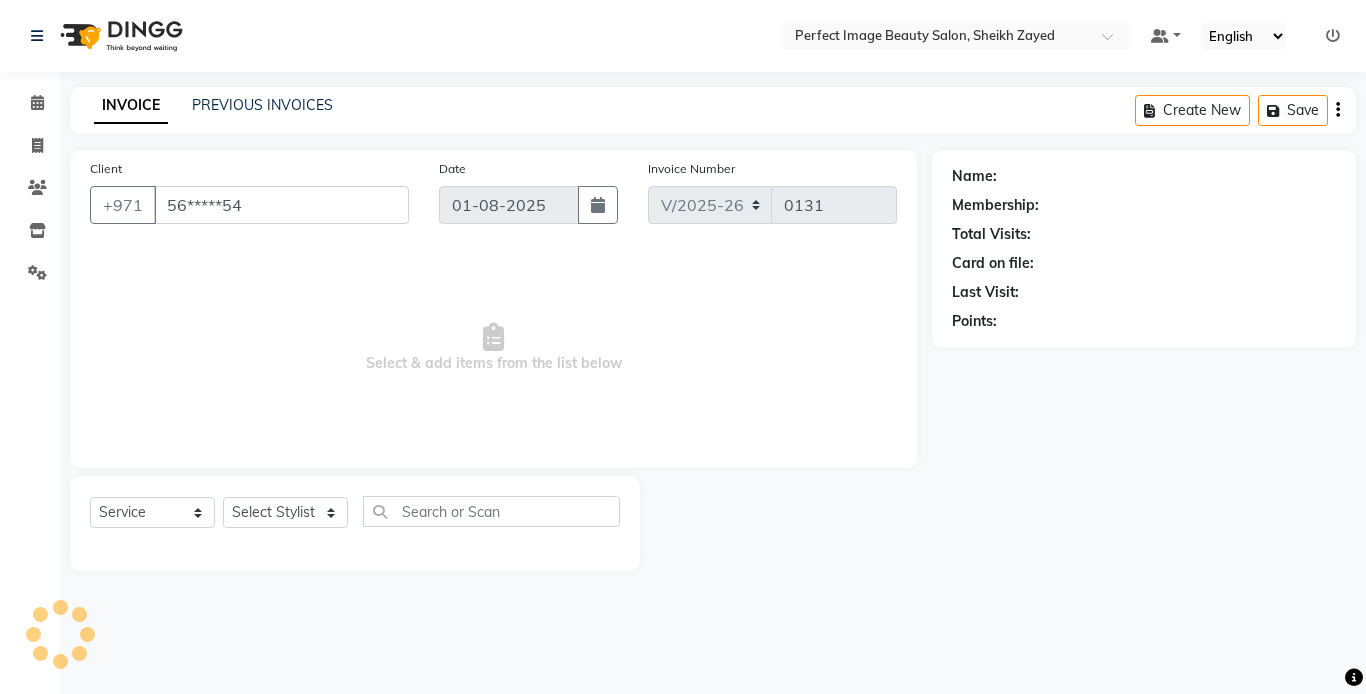 select on "85053" 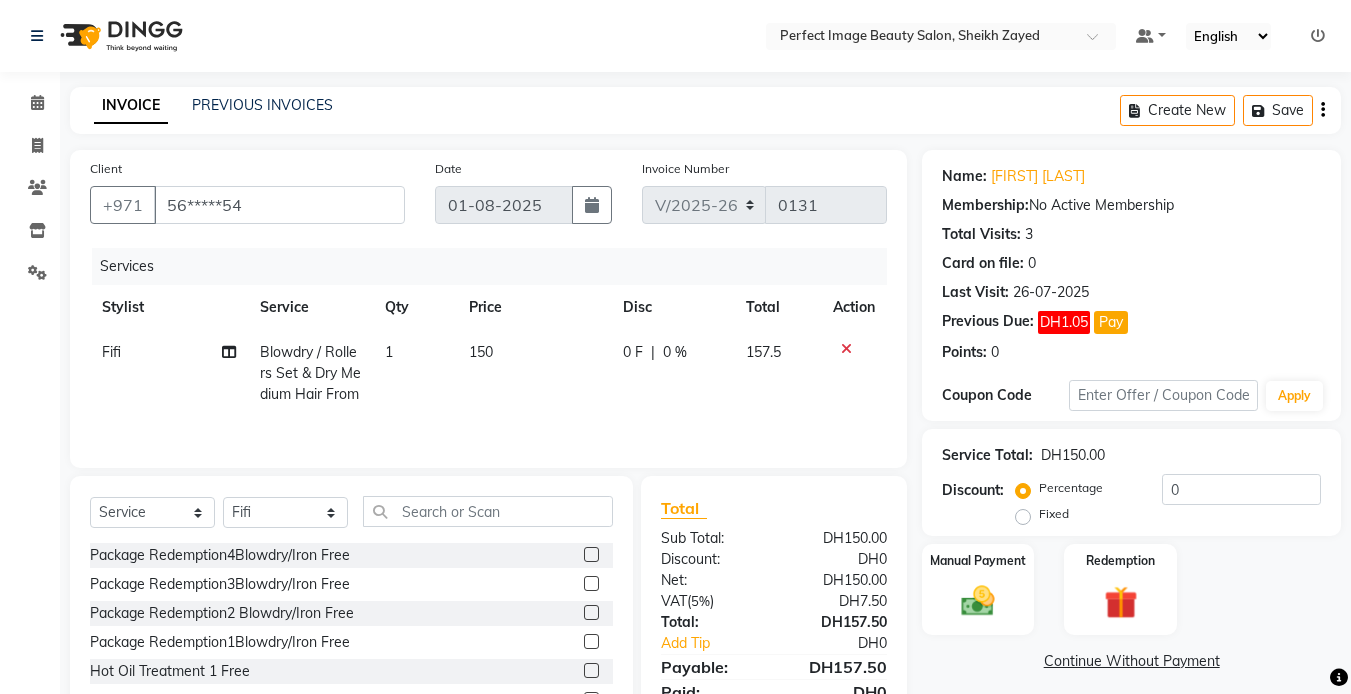 click 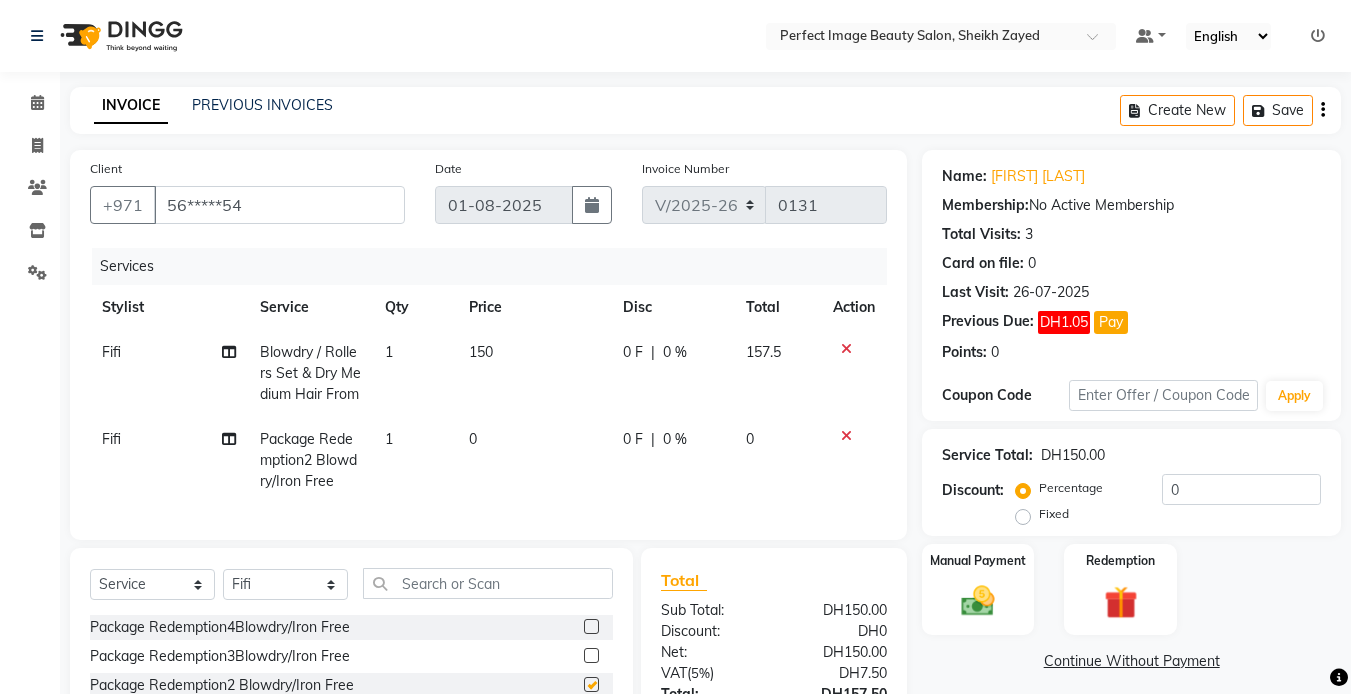 checkbox on "false" 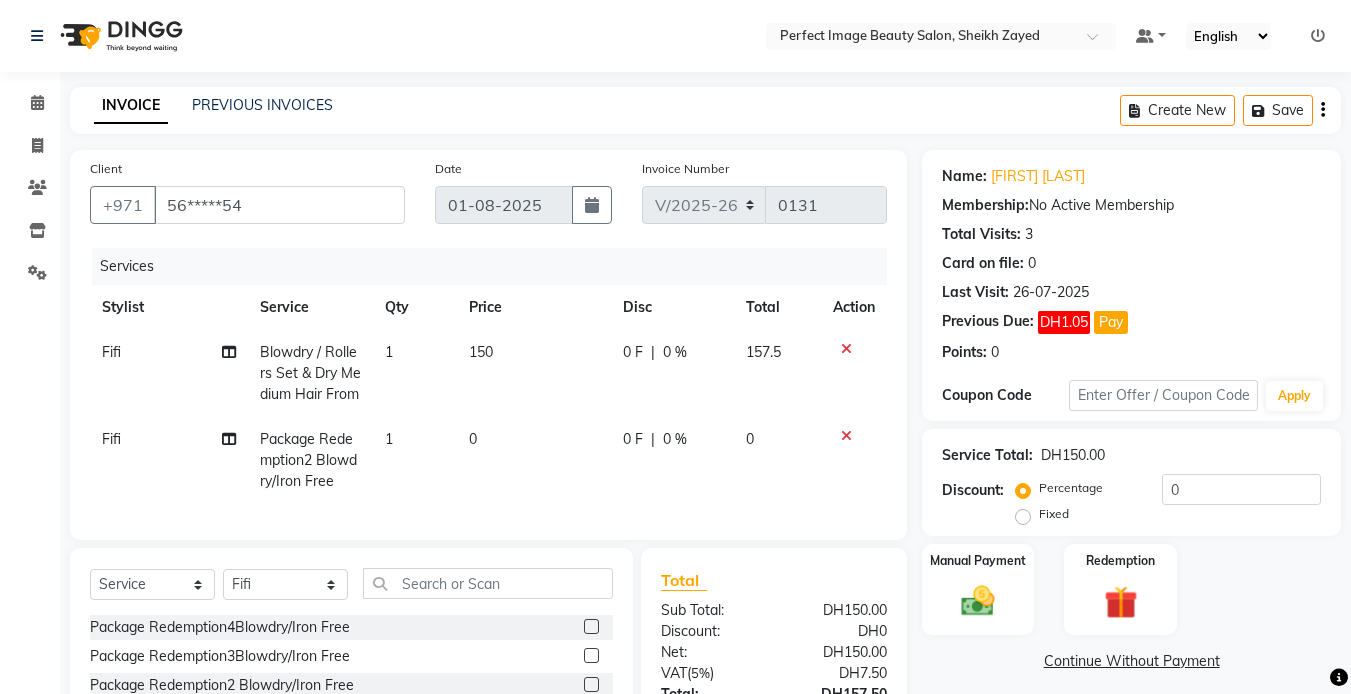 click 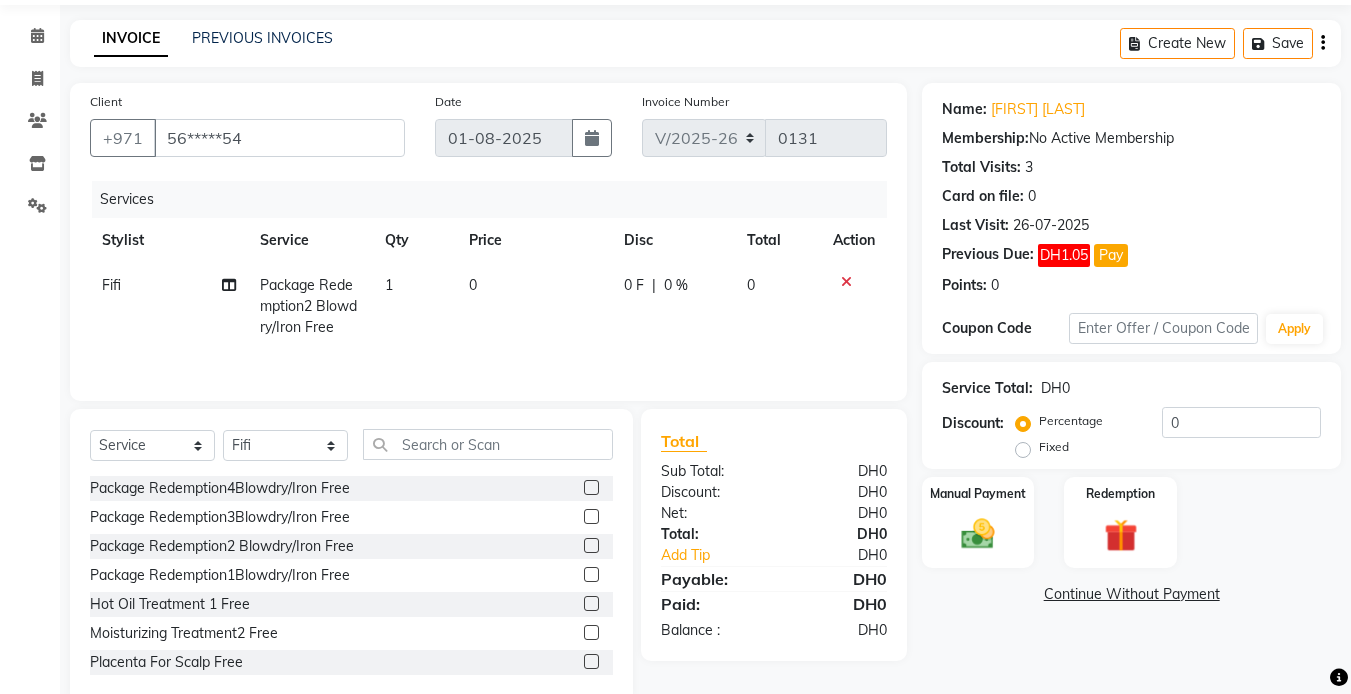 scroll, scrollTop: 107, scrollLeft: 0, axis: vertical 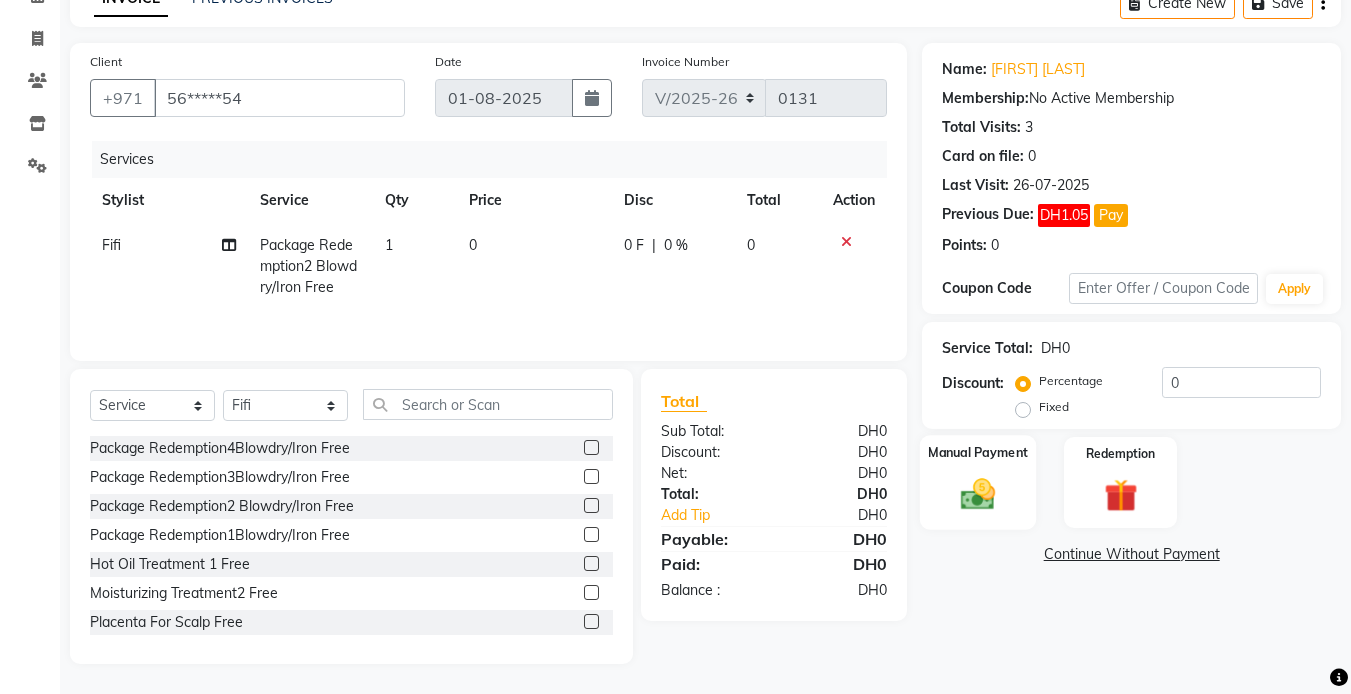 click on "Manual Payment" 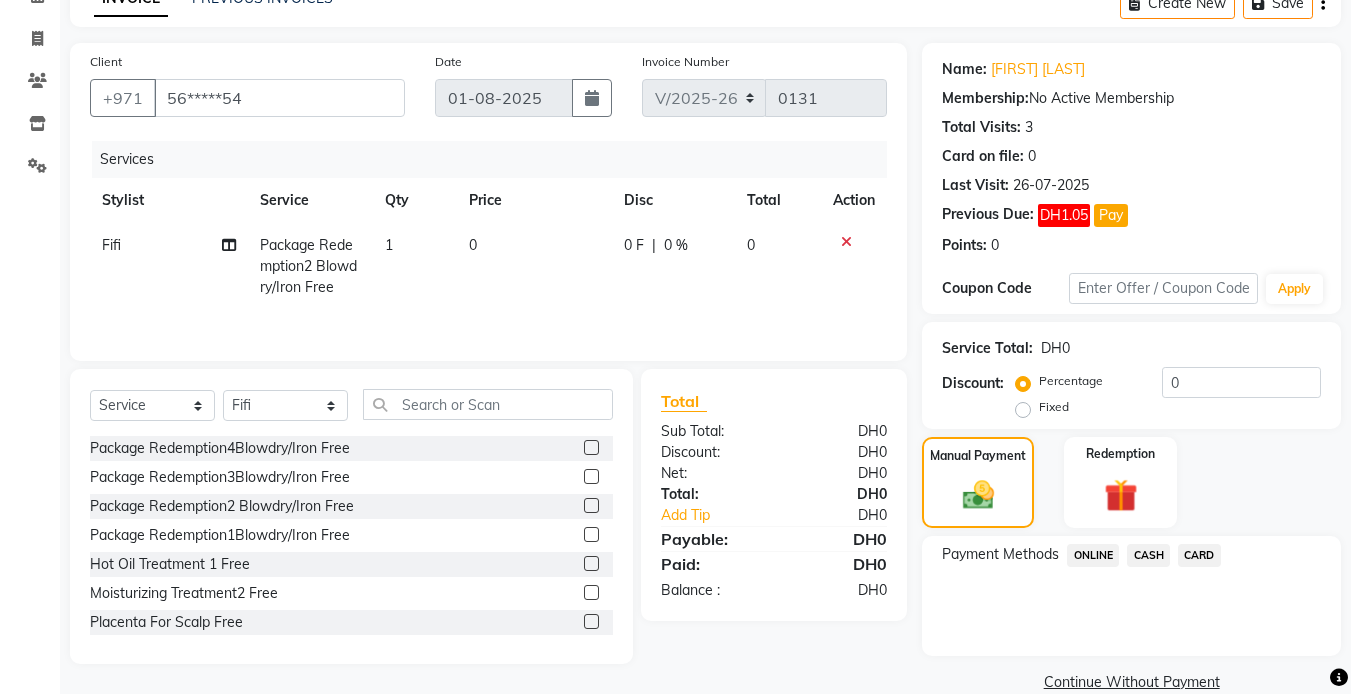 click on "ONLINE" 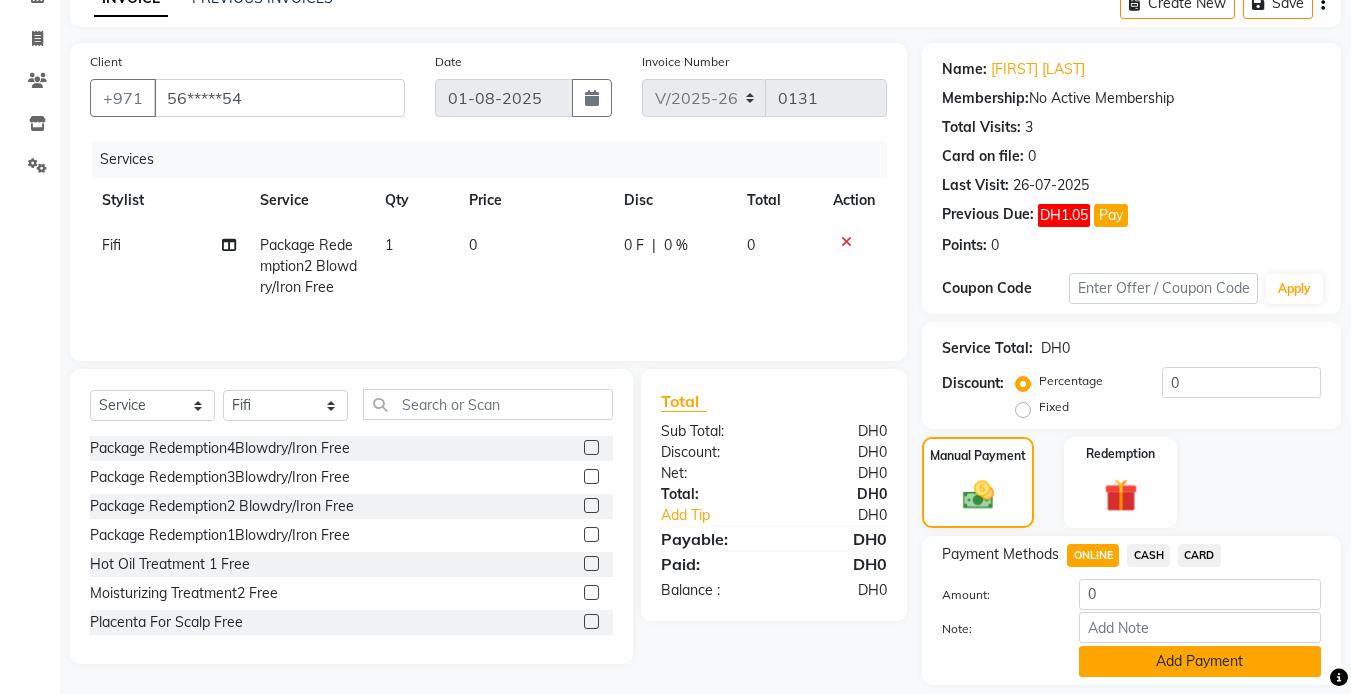 click on "Add Payment" 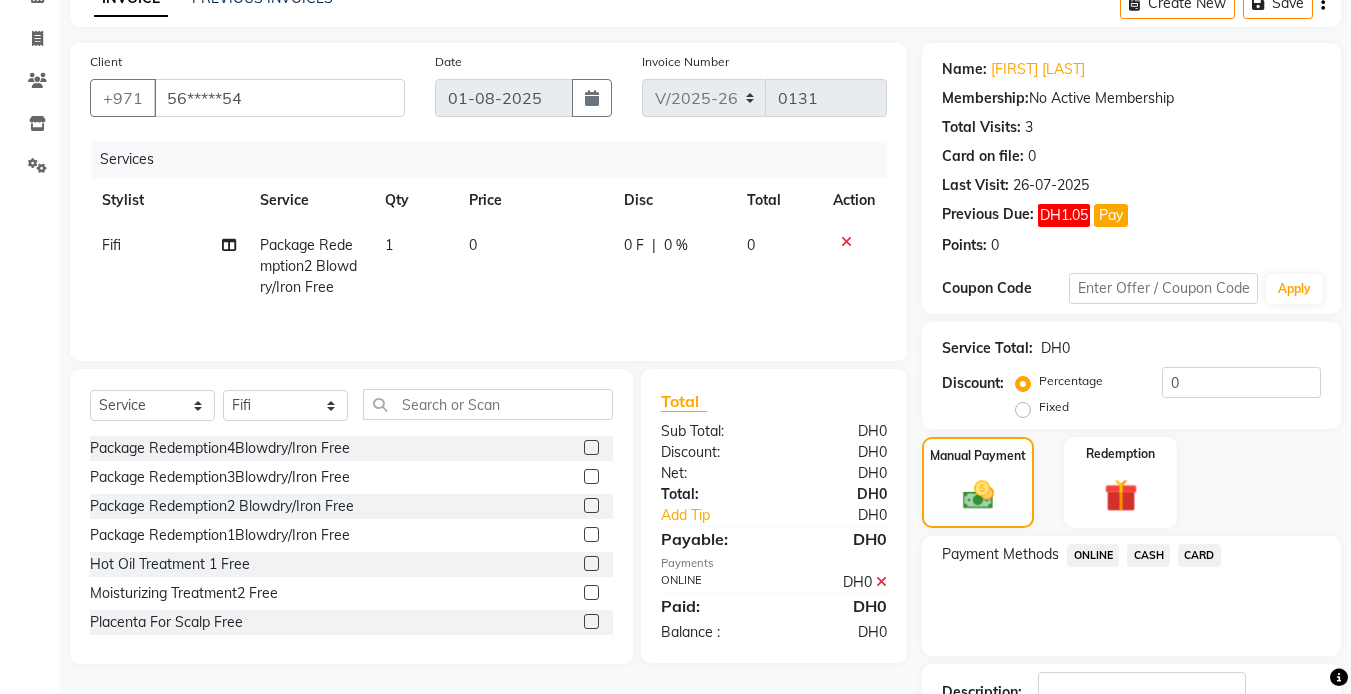 scroll, scrollTop: 253, scrollLeft: 0, axis: vertical 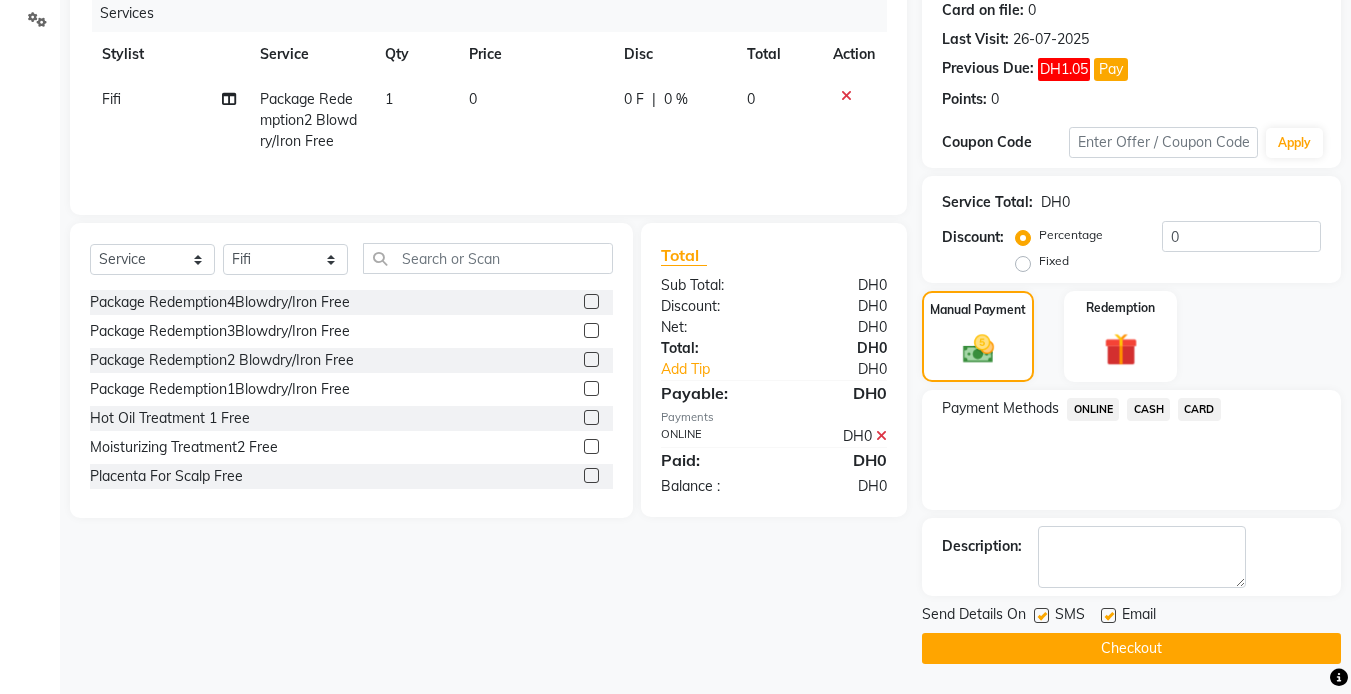 click on "Checkout" 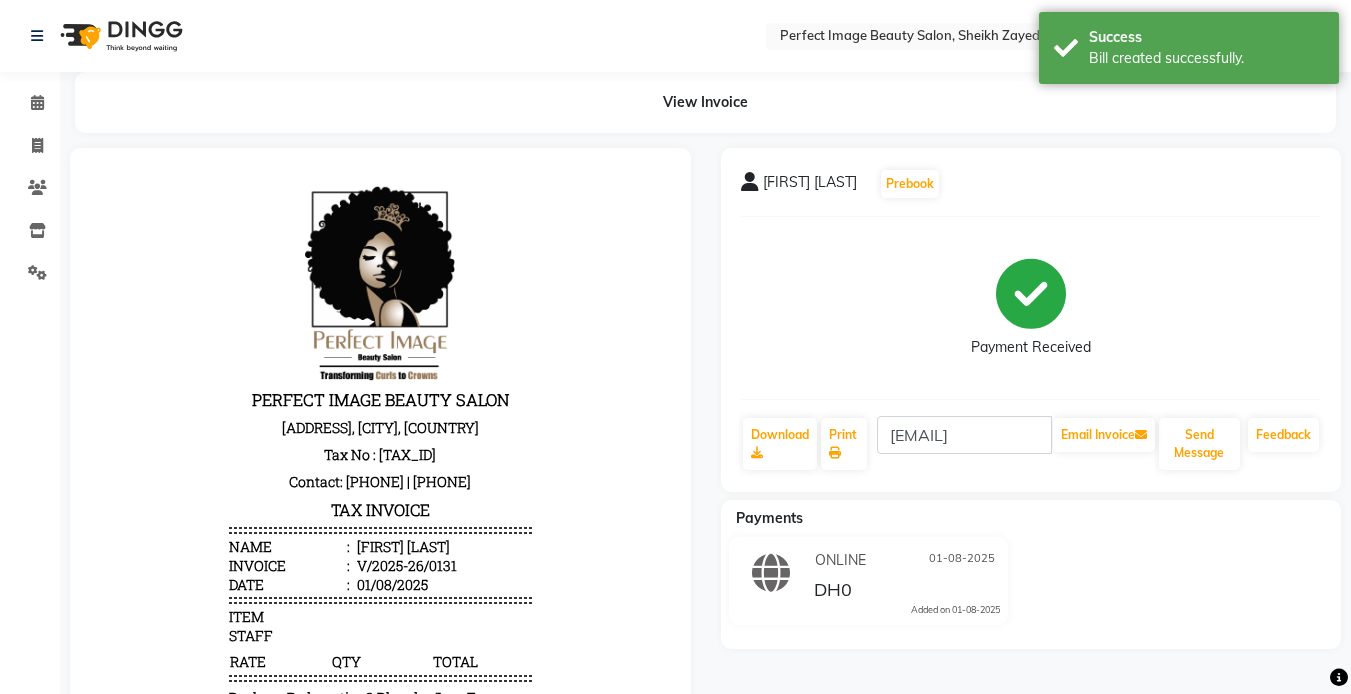 scroll, scrollTop: 0, scrollLeft: 0, axis: both 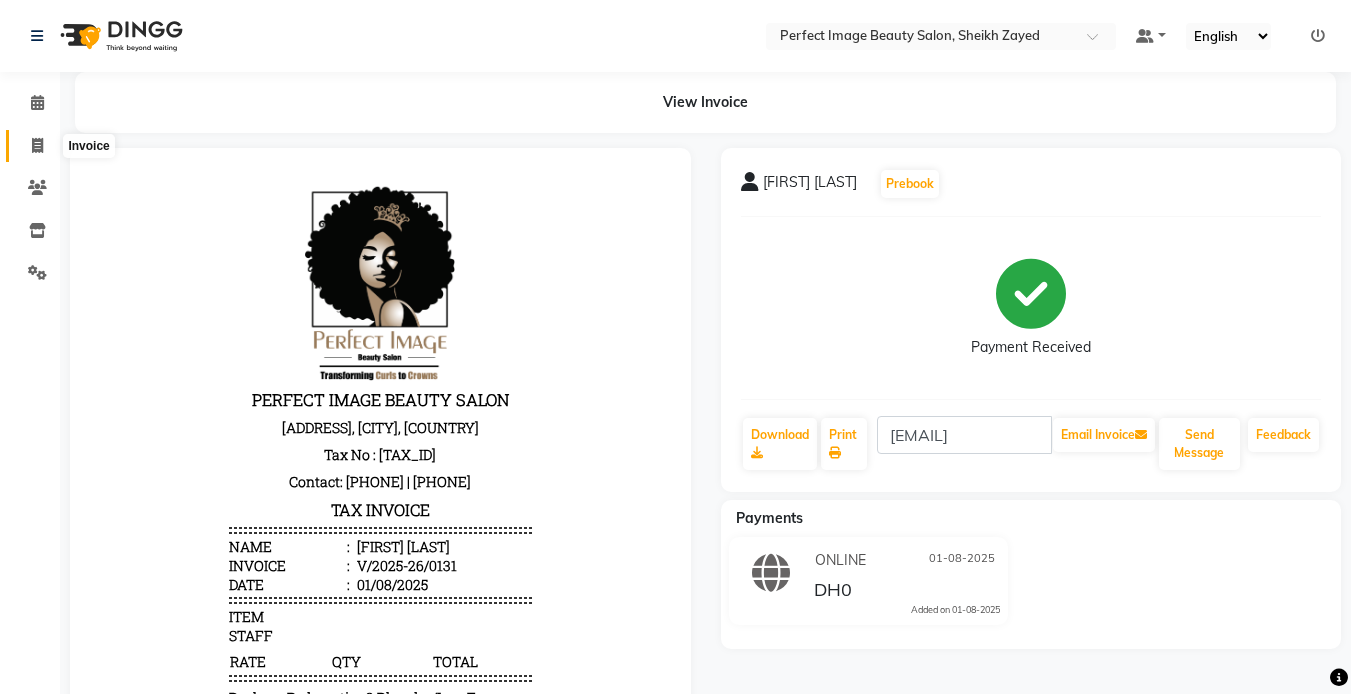 click 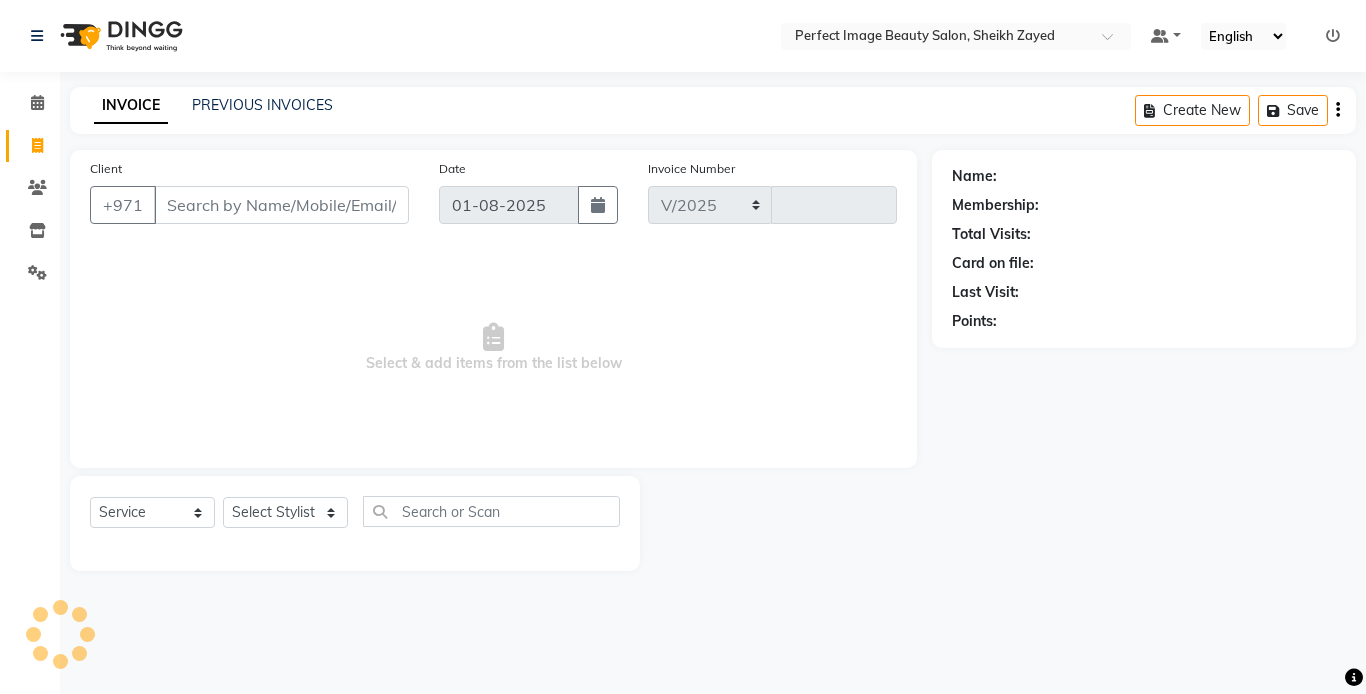 select on "8564" 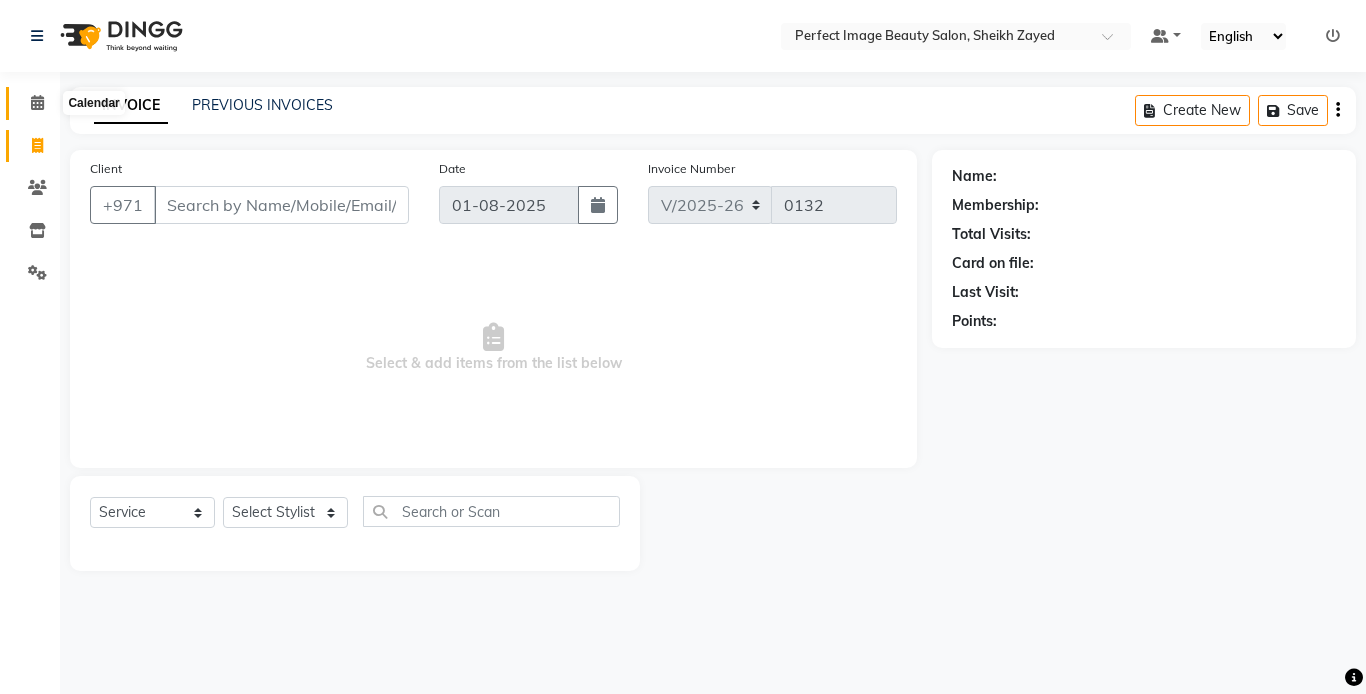 click 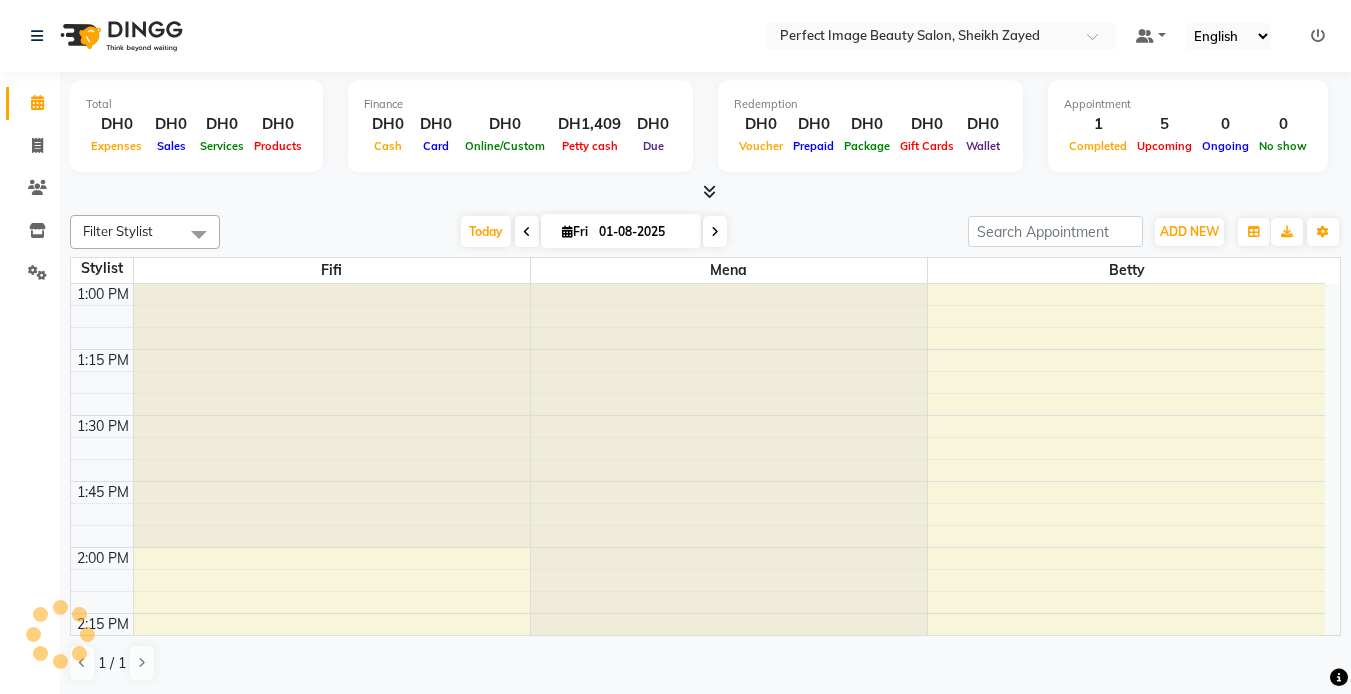 scroll, scrollTop: 0, scrollLeft: 0, axis: both 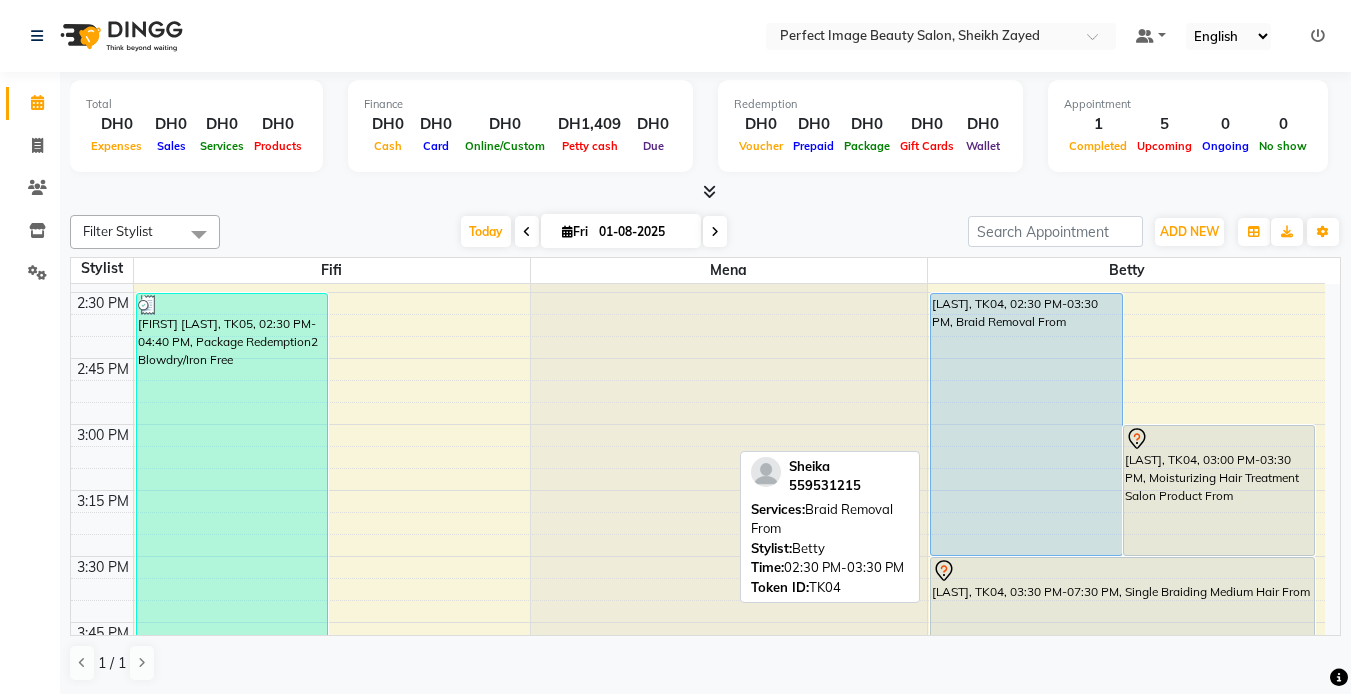 click on "[LAST], TK04, 02:30 PM-03:30 PM, Braid Removal From" at bounding box center [1026, 424] 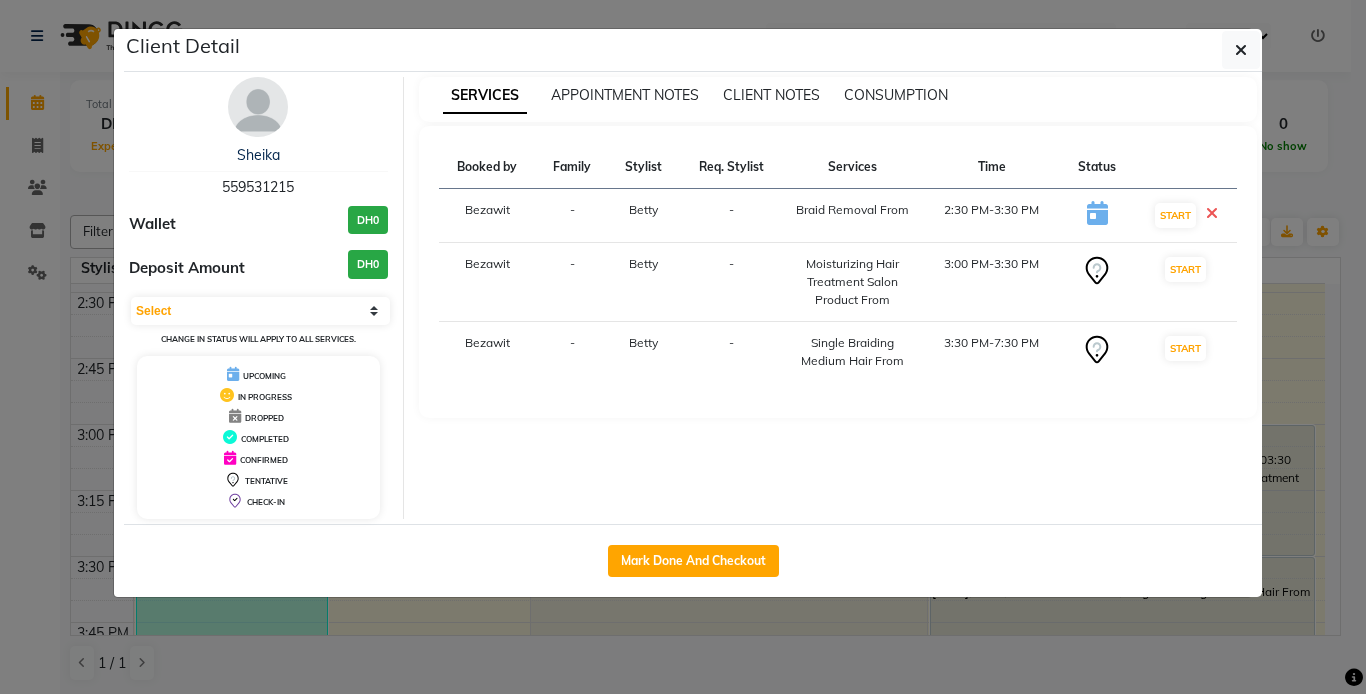 click at bounding box center [1212, 213] 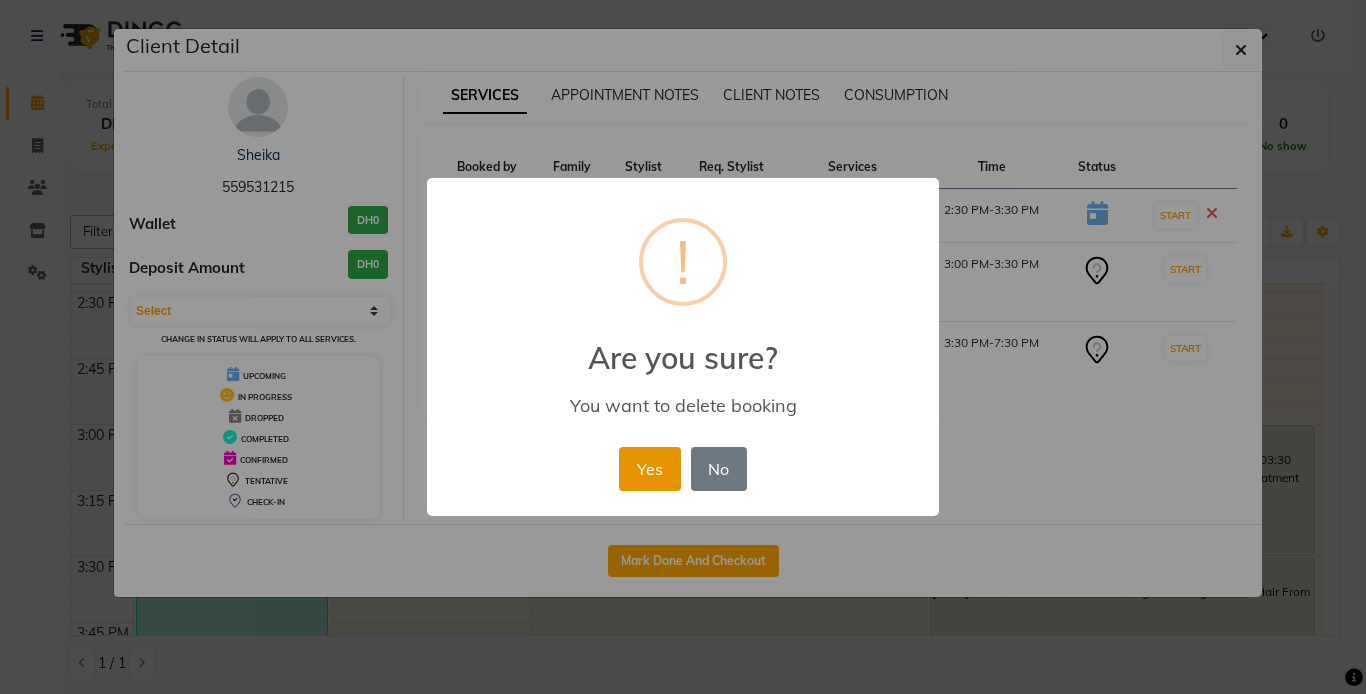 click on "Yes" at bounding box center [649, 469] 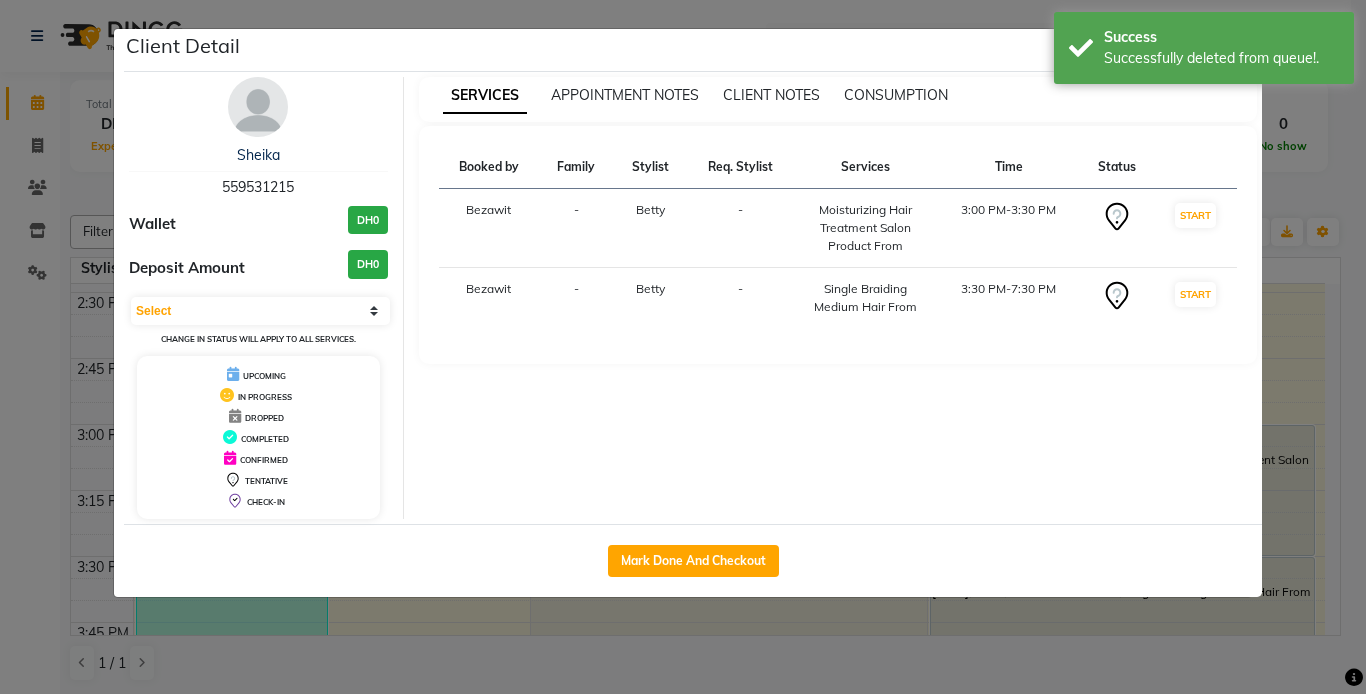 click on "Client Detail  [LAST]    [PHONE] Wallet DH0 Deposit Amount  DH0  Select IN SERVICE CONFIRMED TENTATIVE CHECK IN MARK DONE DROPPED UPCOMING Change in status will apply to all services. UPCOMING IN PROGRESS DROPPED COMPLETED CONFIRMED TENTATIVE CHECK-IN SERVICES APPOINTMENT NOTES CLIENT NOTES CONSUMPTION Booked by Family Stylist Req. Stylist Services Time Status  [FIRST]  - [LAST] -  Moisturizing Hair Treatment Salon Product From   3:00 PM-3:30 PM   START   [FIRST]  - [LAST] -  Single Braiding Medium Hair From   3:30 PM-7:30 PM   START   Mark Done And Checkout" 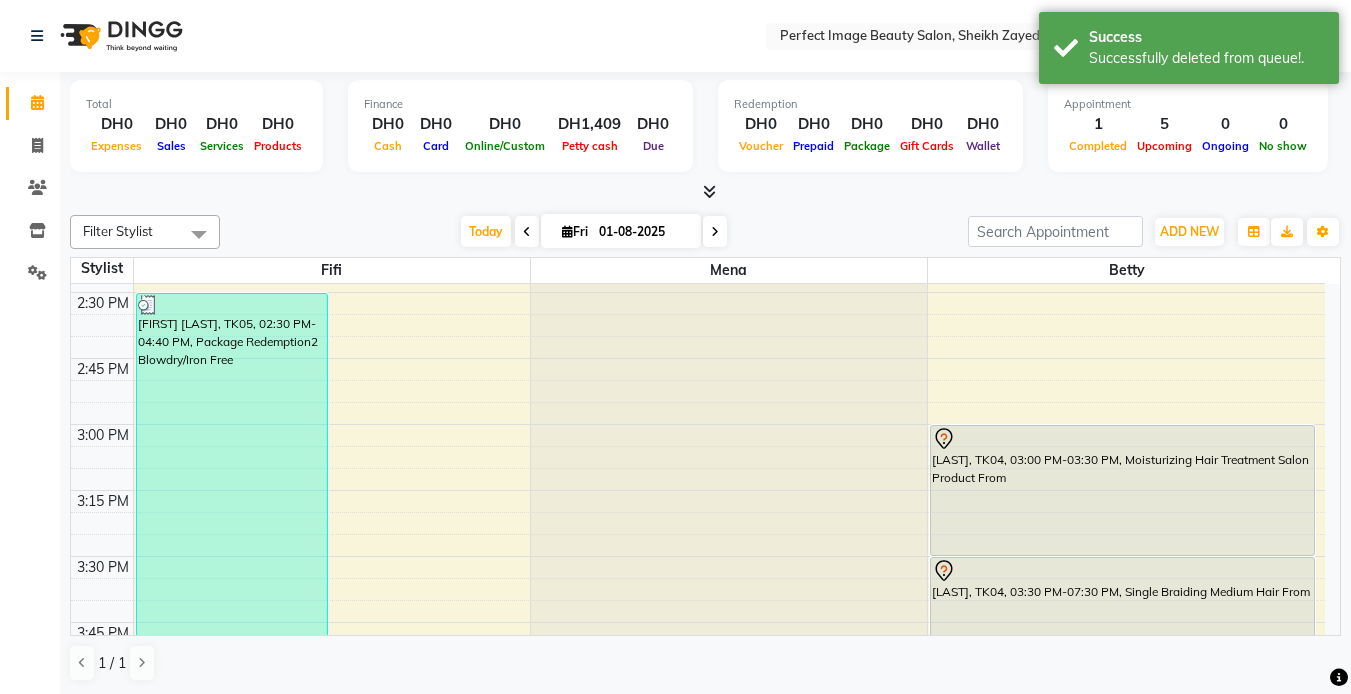 scroll, scrollTop: 694, scrollLeft: 0, axis: vertical 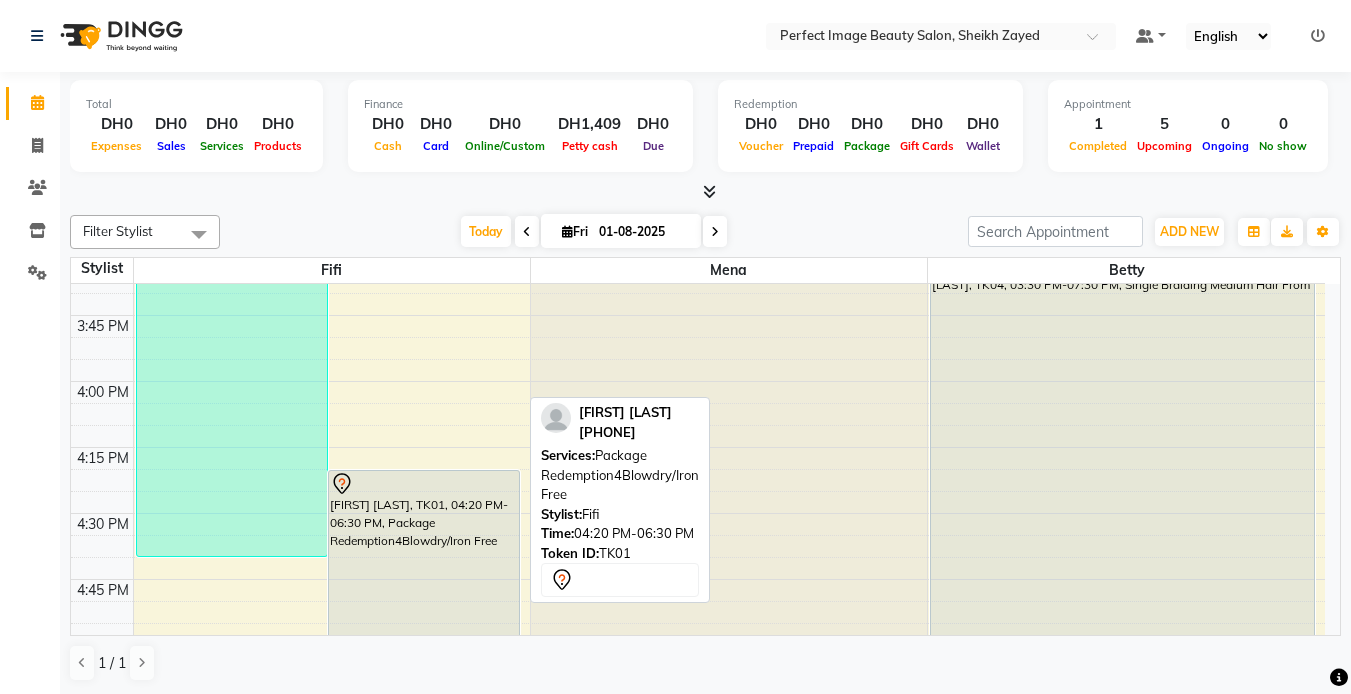 click on "[FIRST] [LAST], TK01, 04:20 PM-06:30 PM, Package Redemption4Blowdry/Iron Free" at bounding box center [424, 755] 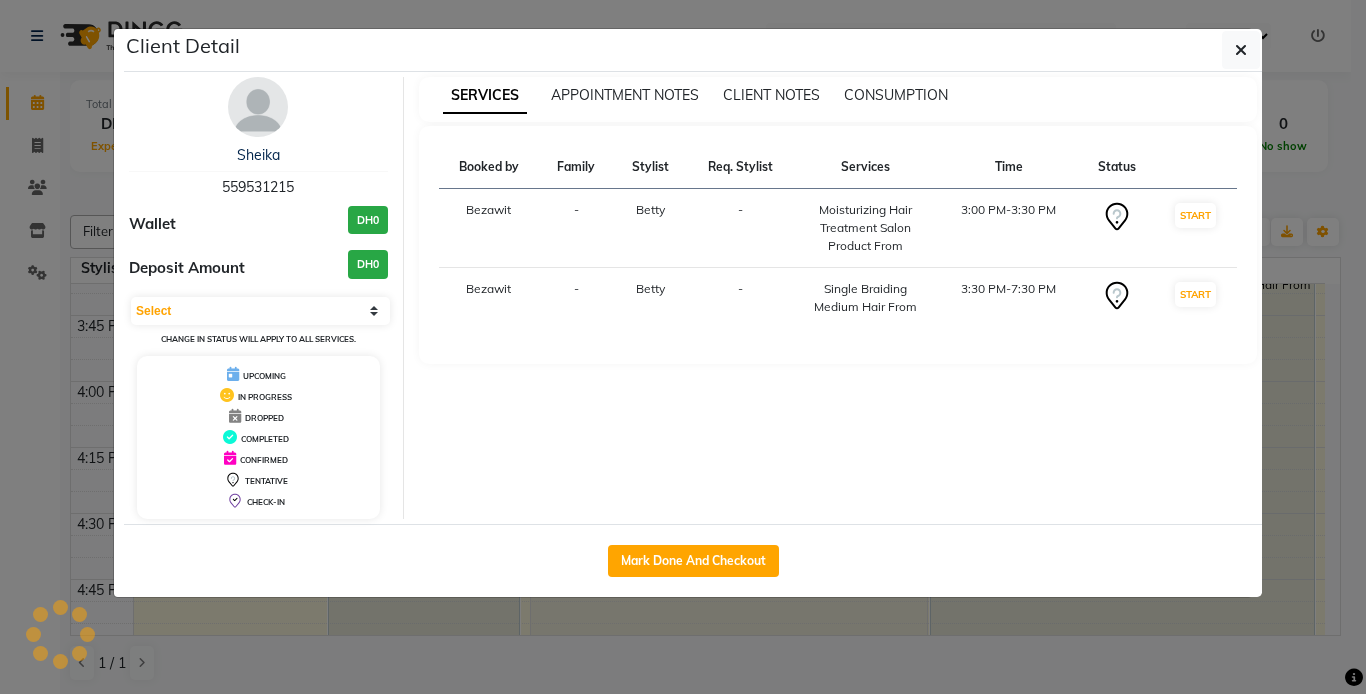 select on "7" 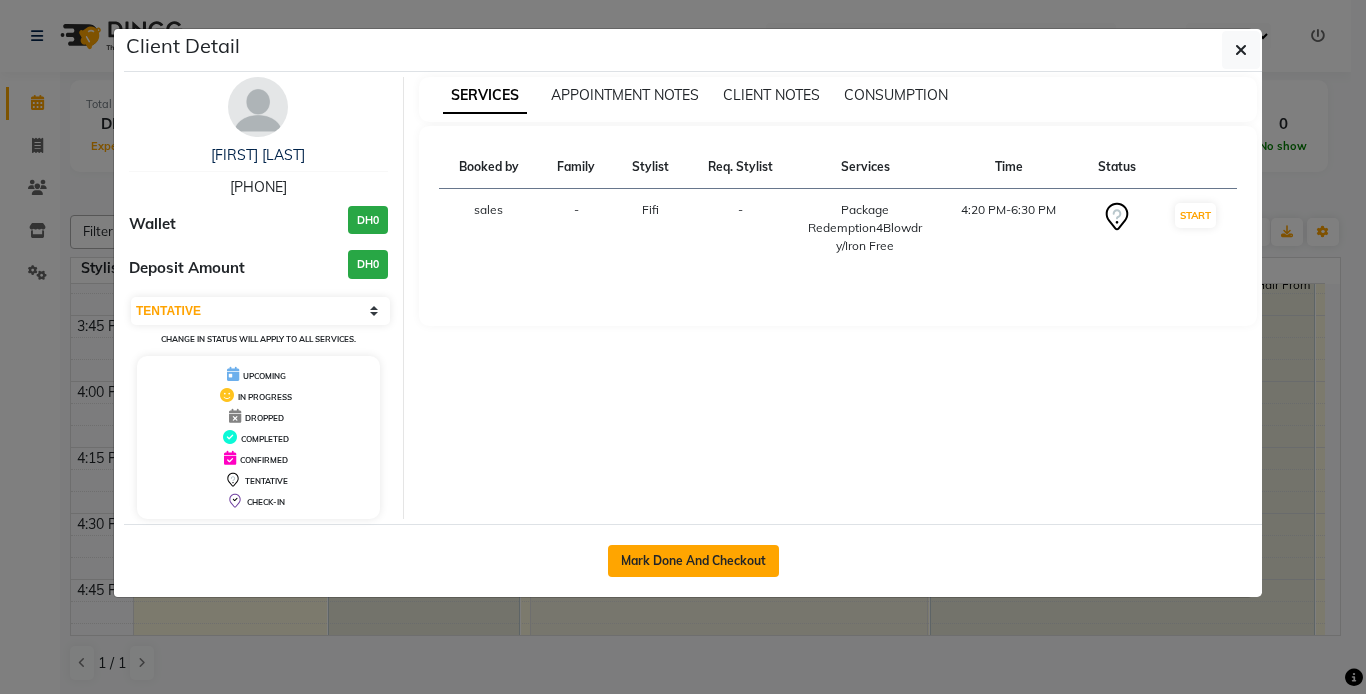 click on "Mark Done And Checkout" 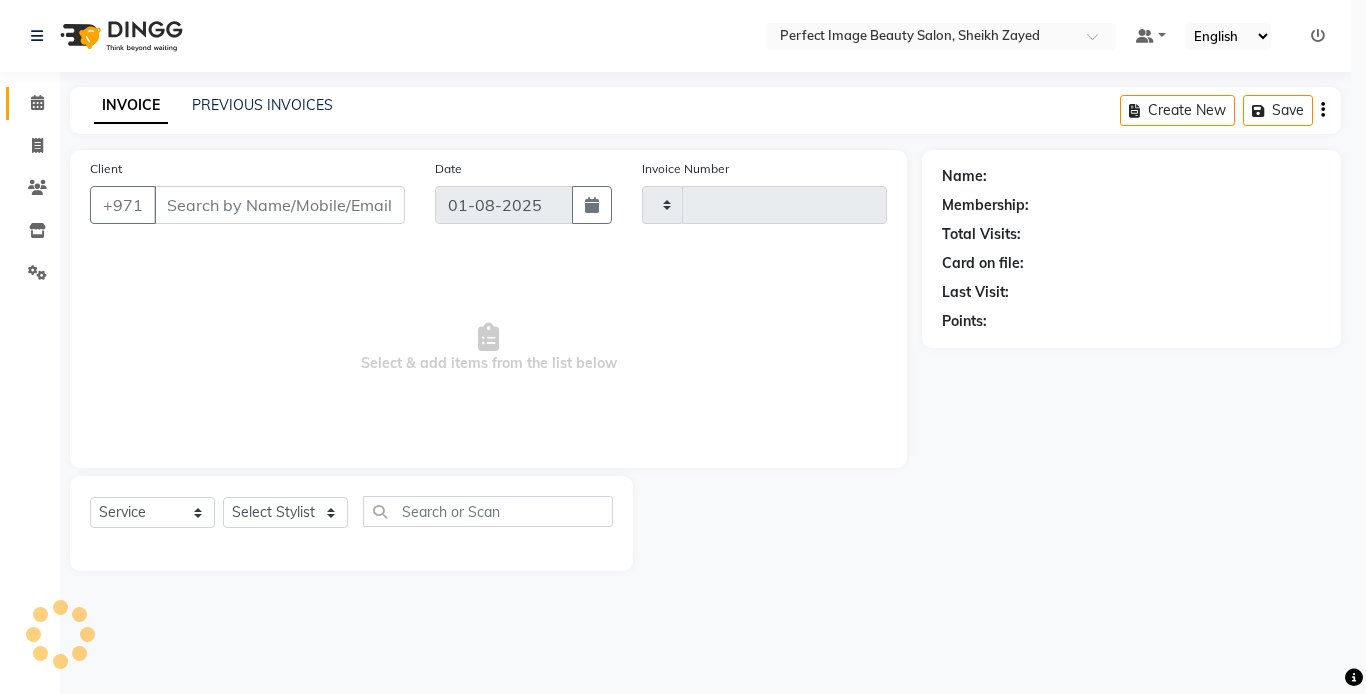 type on "0132" 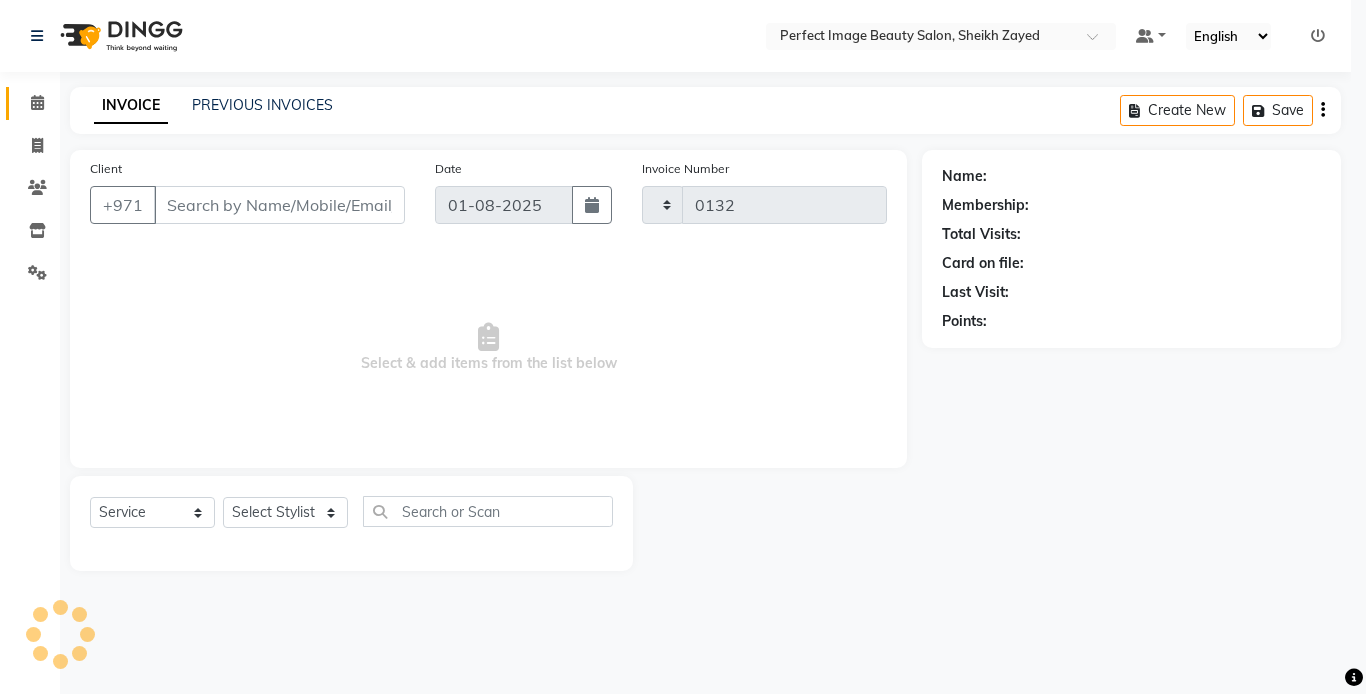 select on "8564" 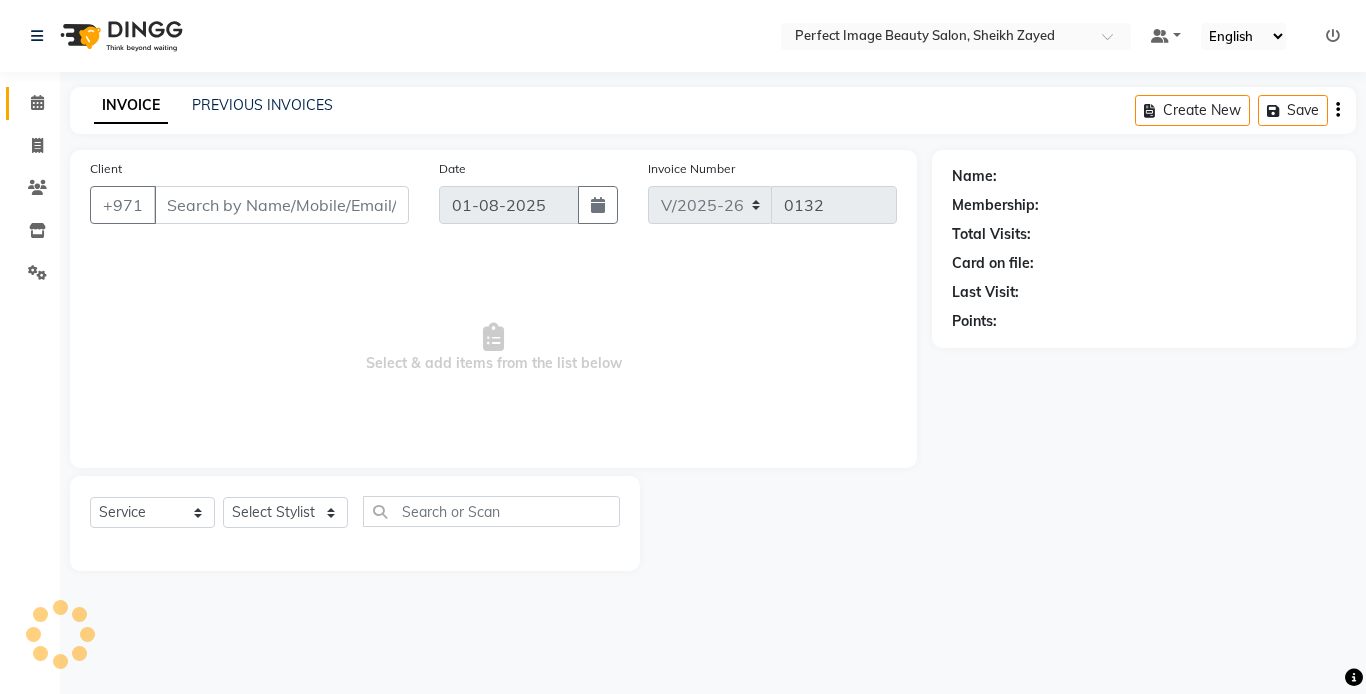type on "50*****44" 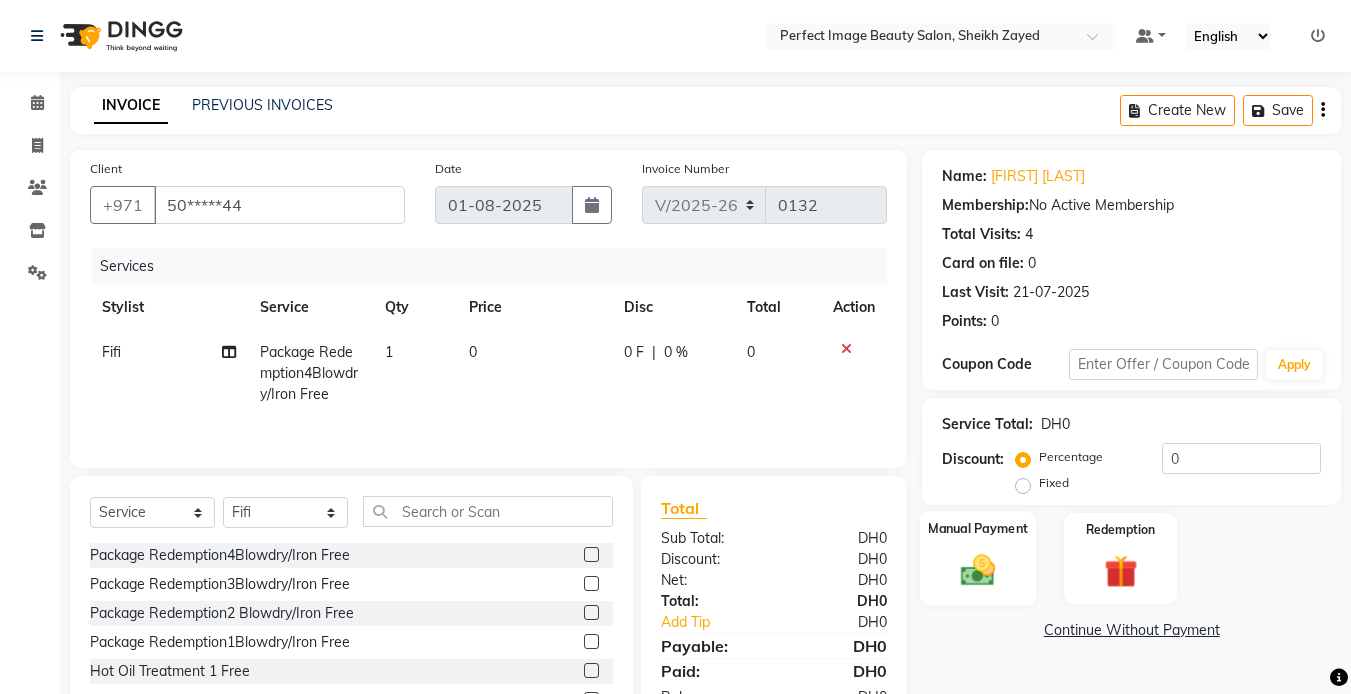 click on "Manual Payment" 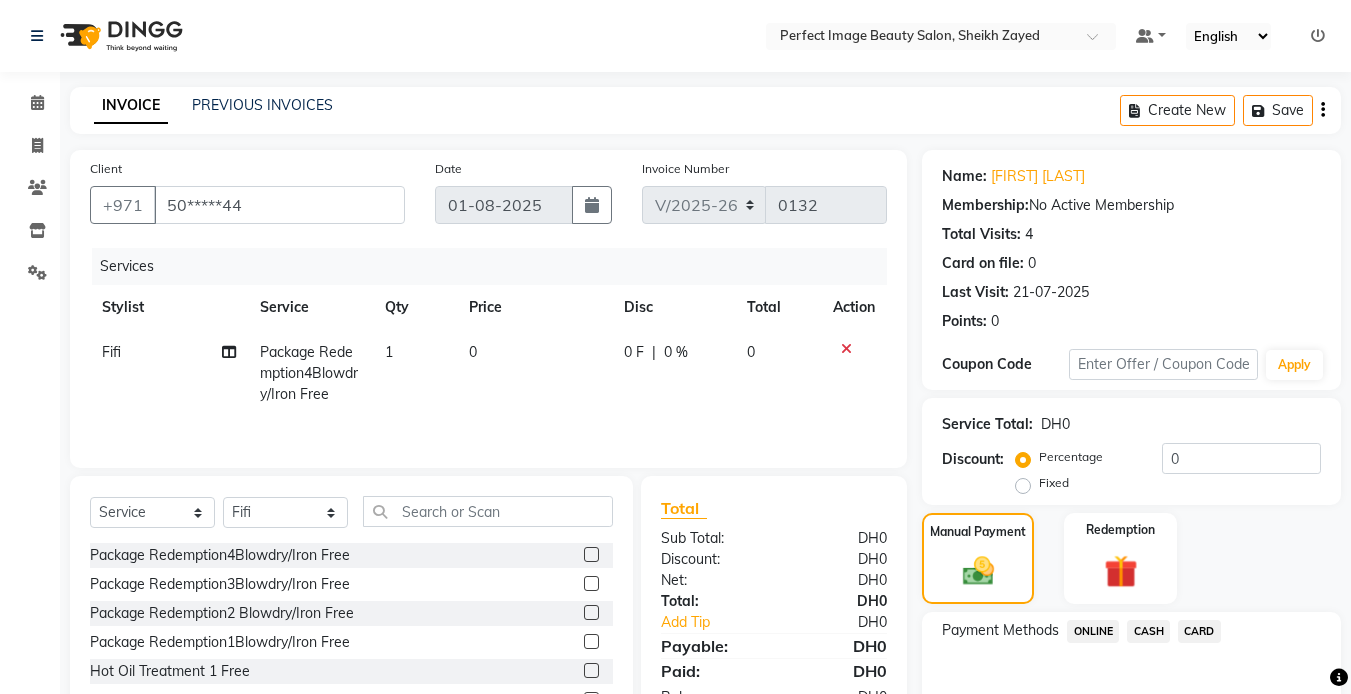 click on "ONLINE" 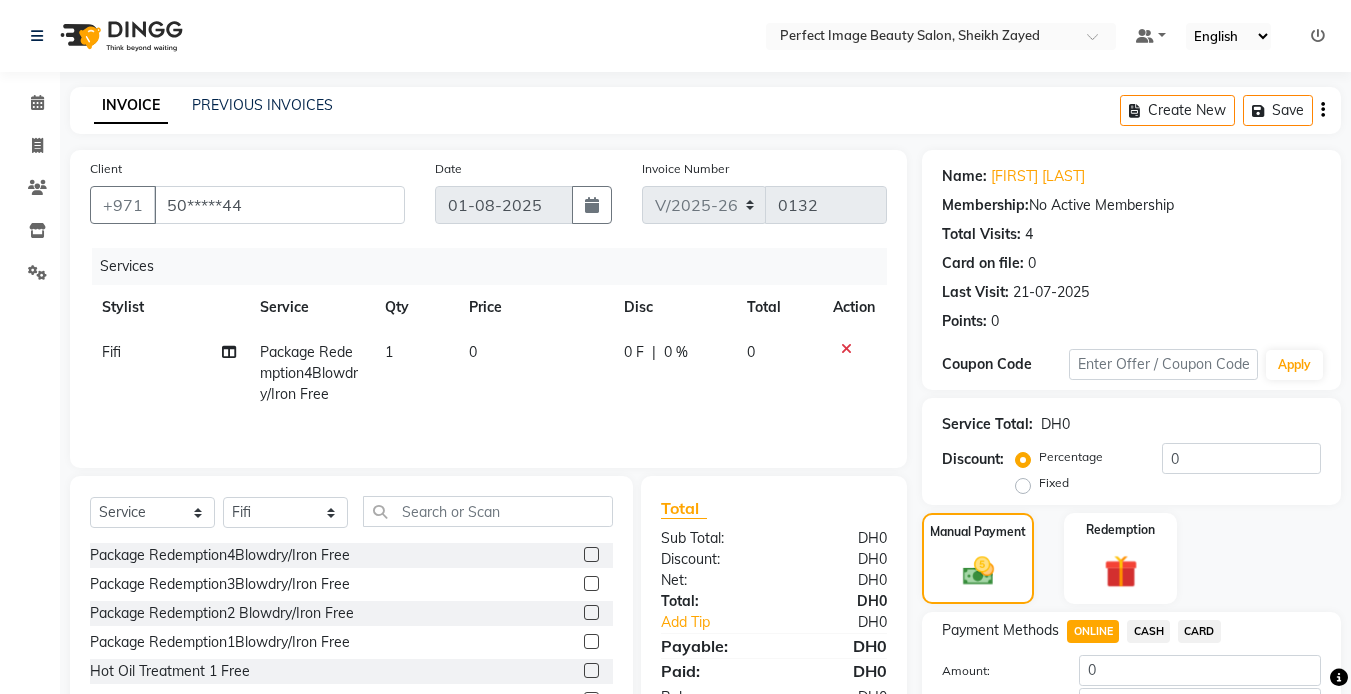 click on "0" 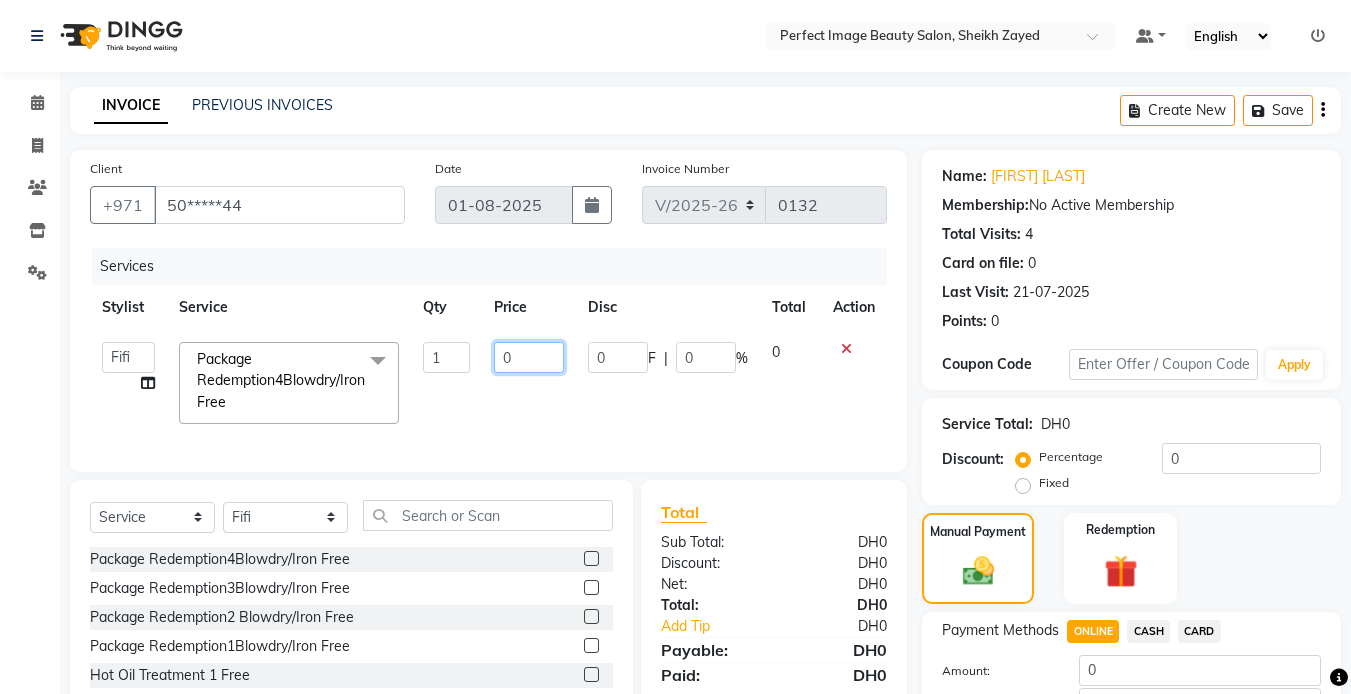 click on "0" 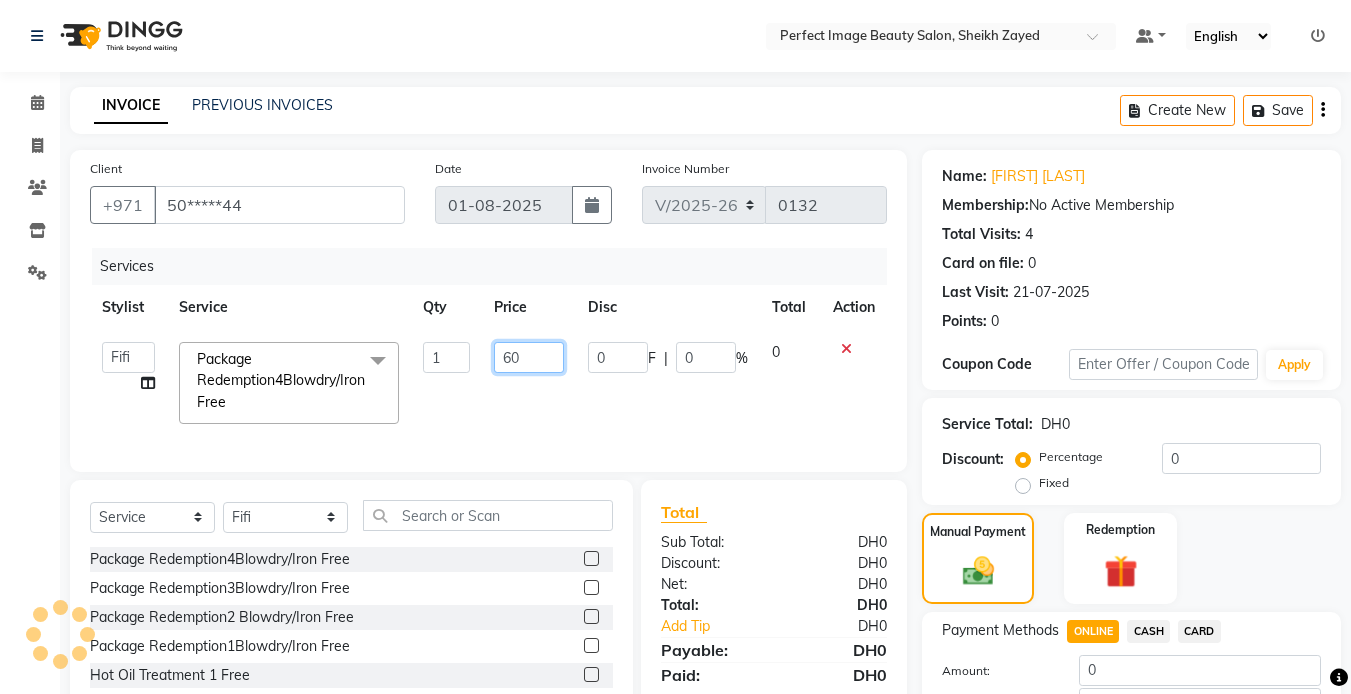 type on "600" 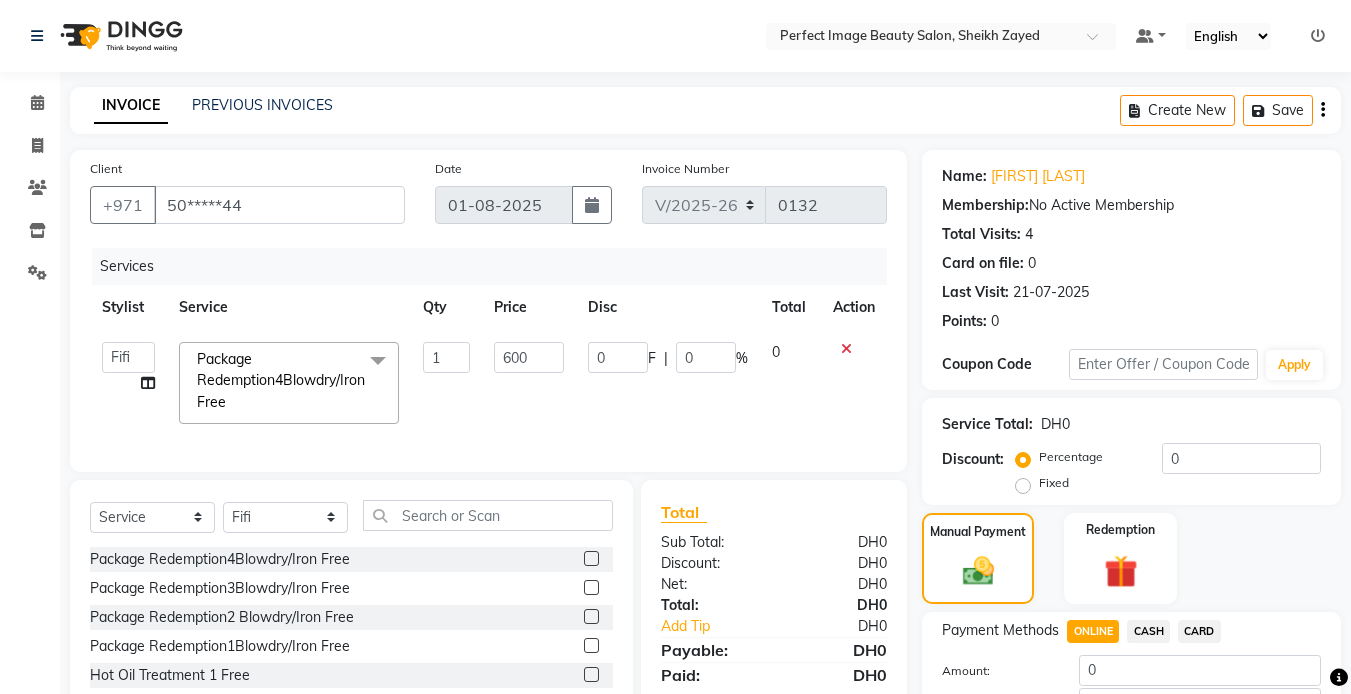 click on "CARD" 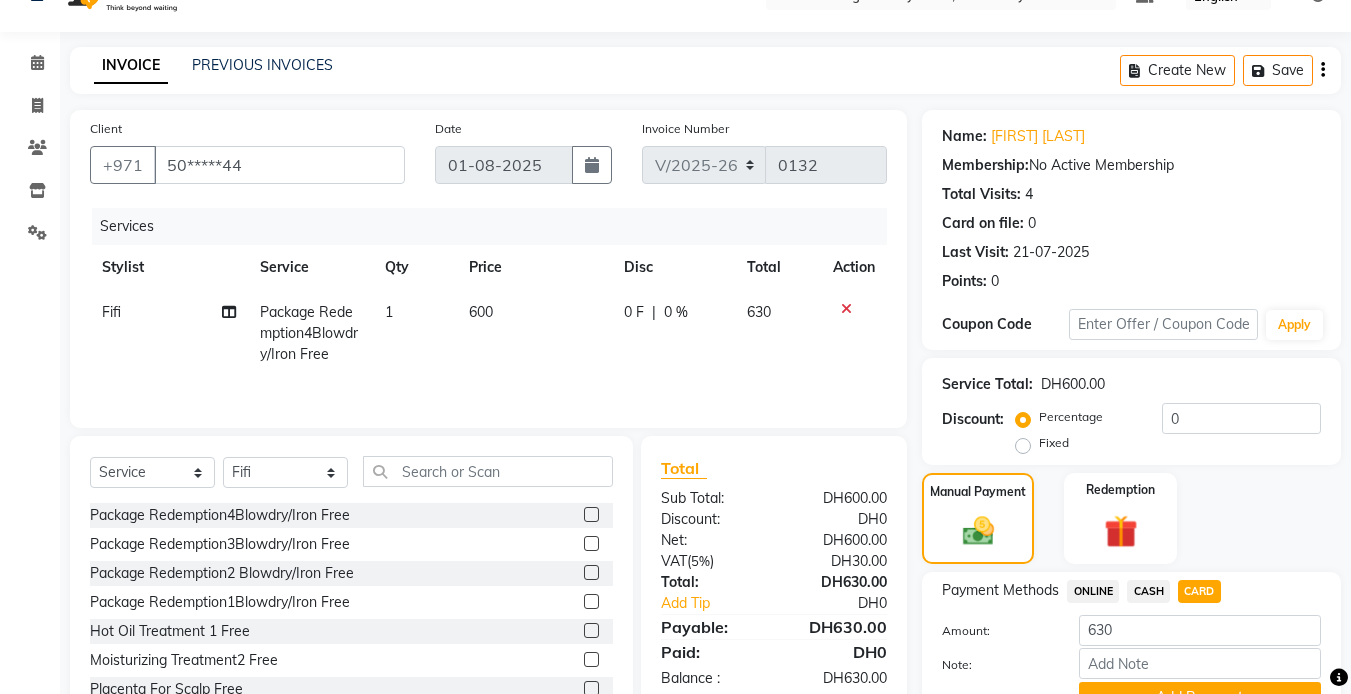 scroll, scrollTop: 80, scrollLeft: 0, axis: vertical 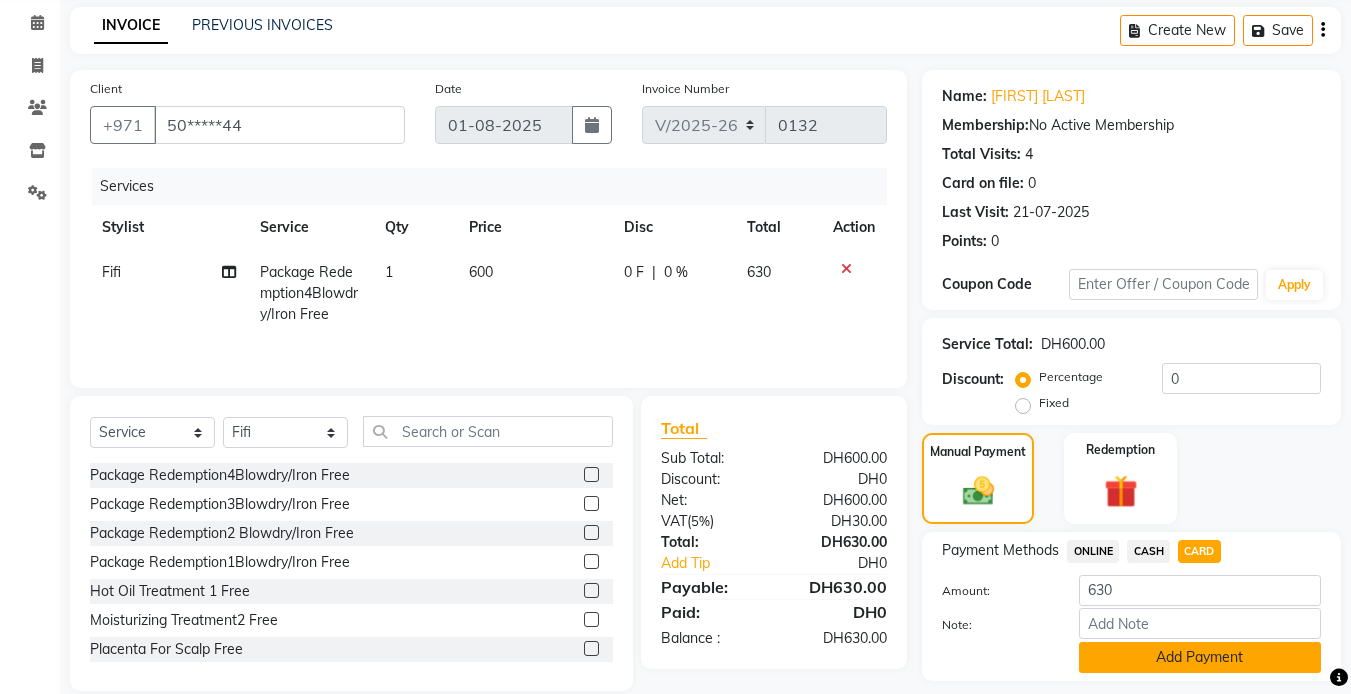 click on "Add Payment" 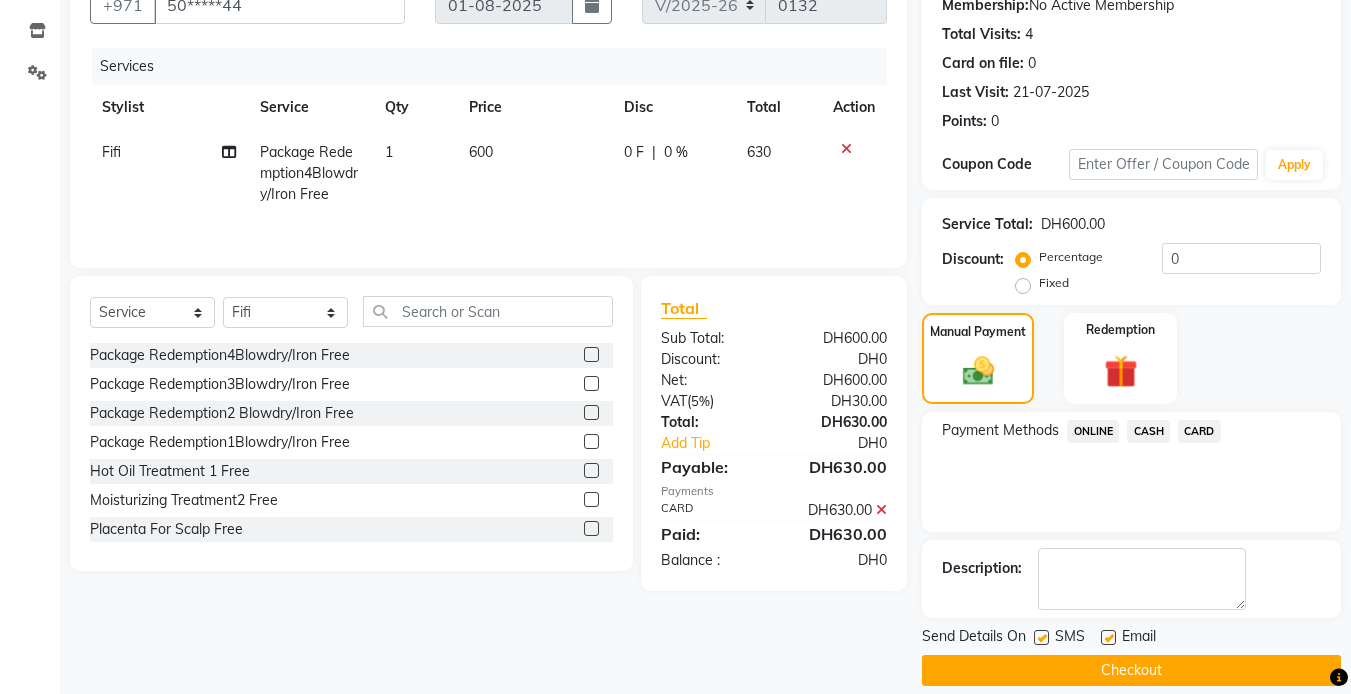 scroll, scrollTop: 222, scrollLeft: 0, axis: vertical 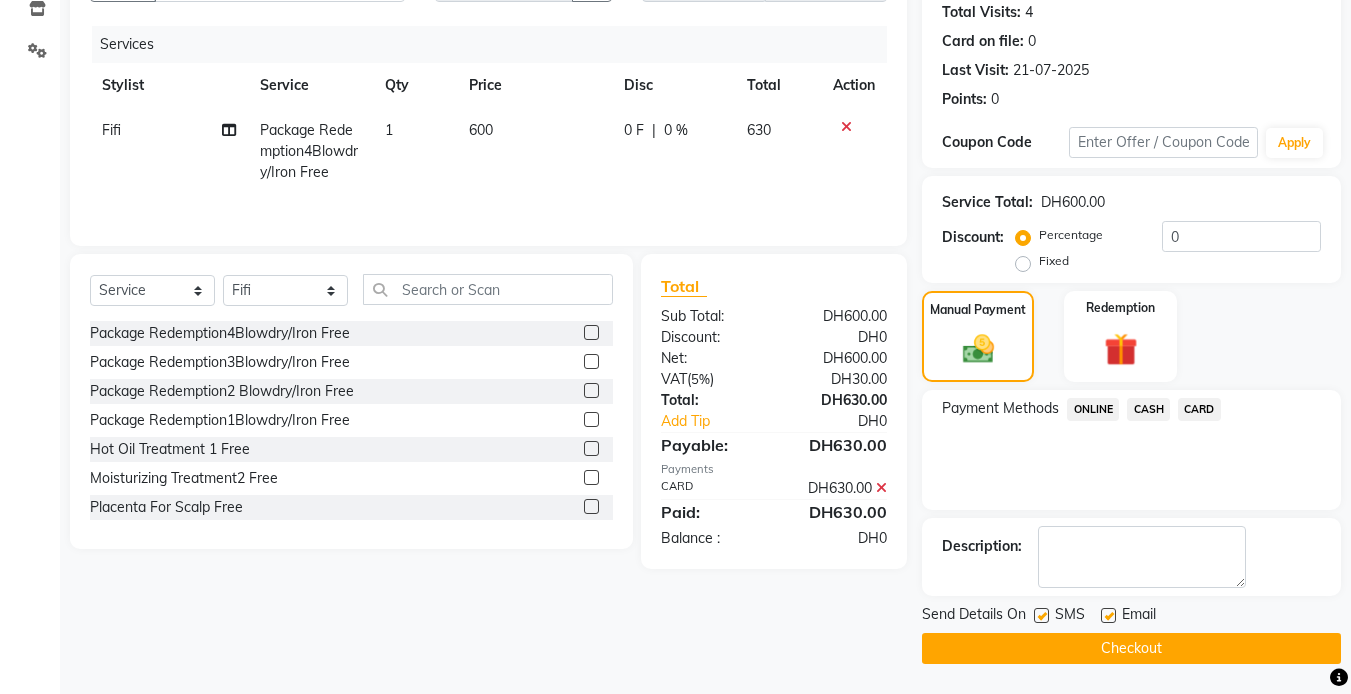 click on "Checkout" 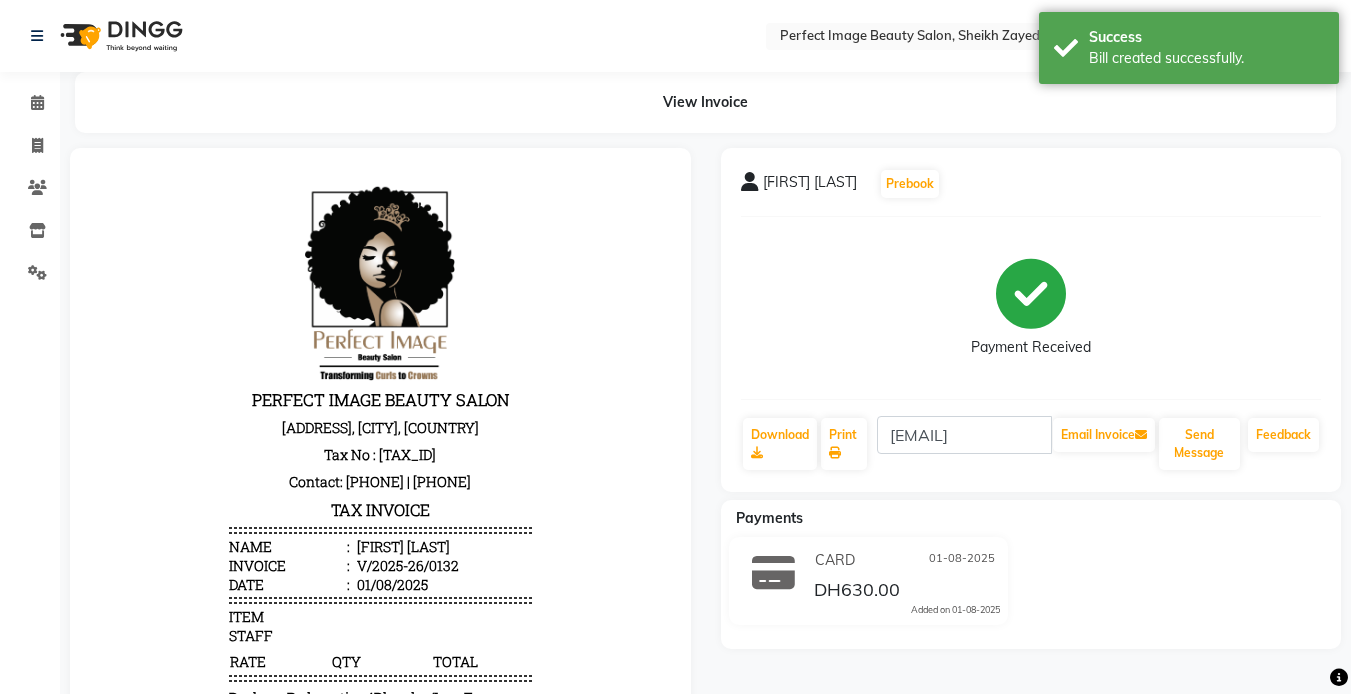 scroll, scrollTop: 0, scrollLeft: 0, axis: both 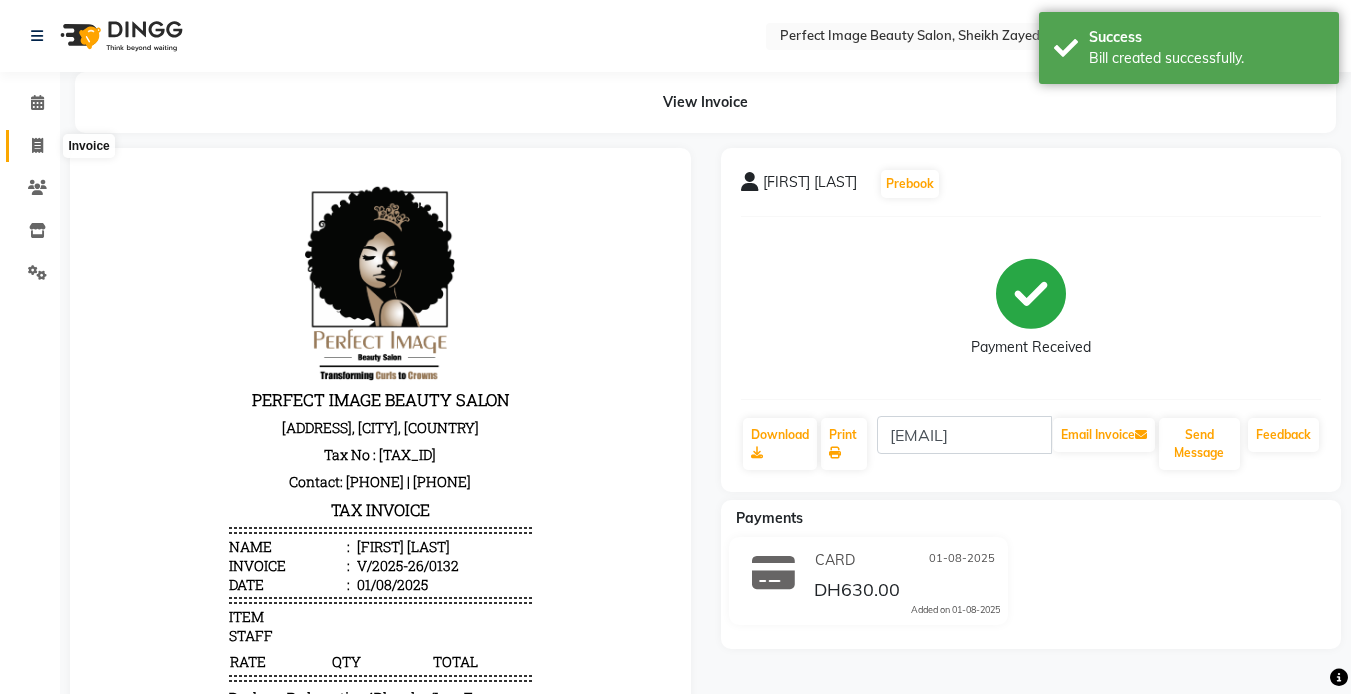 click 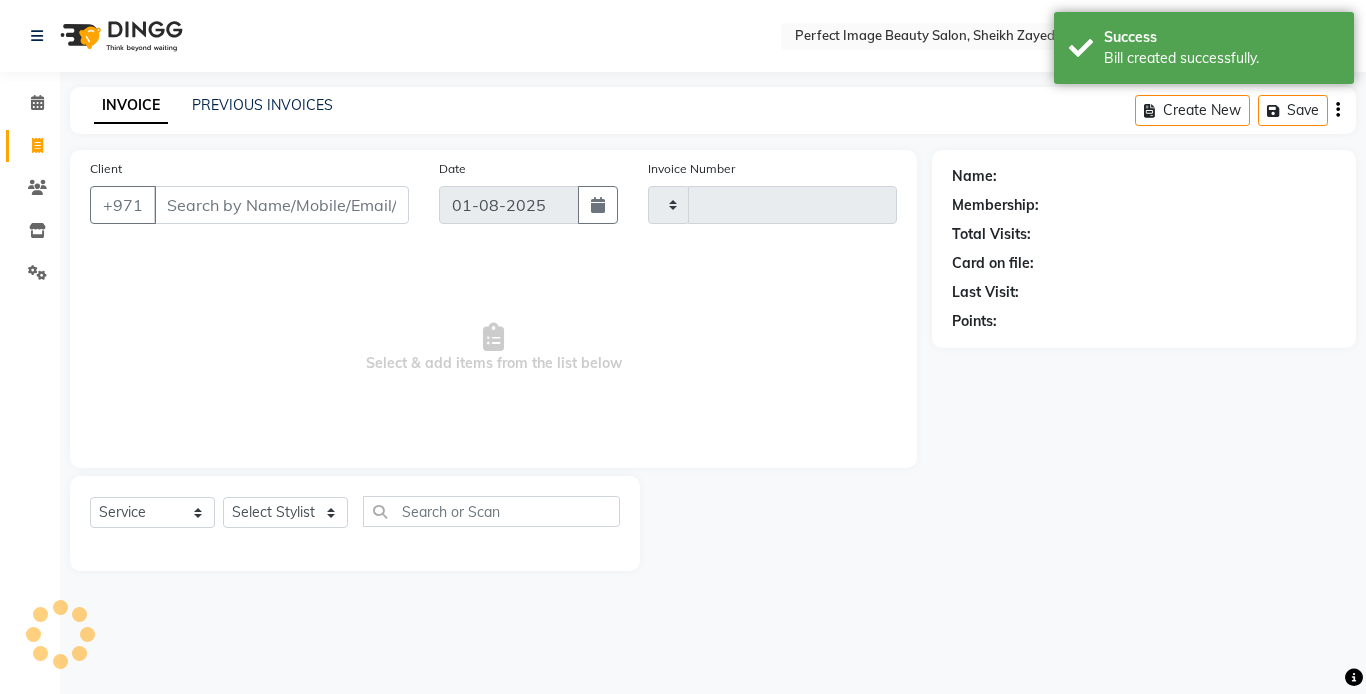 type on "0133" 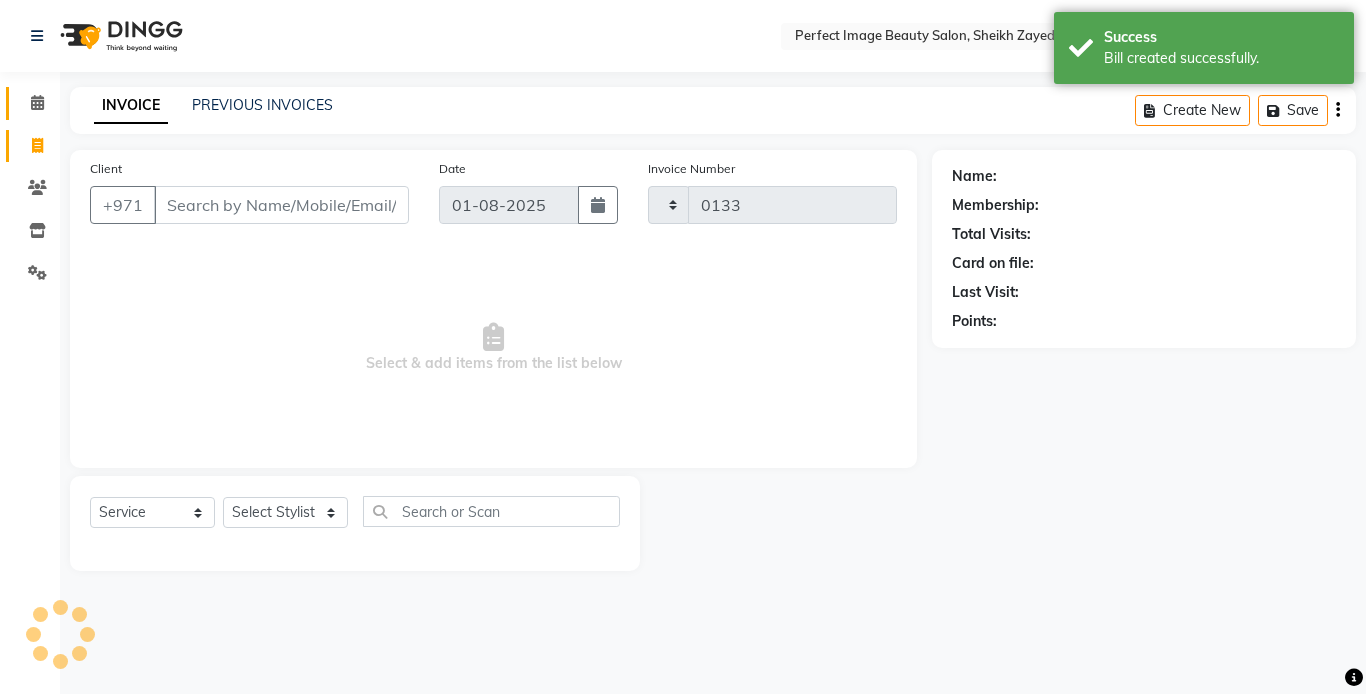 select on "8564" 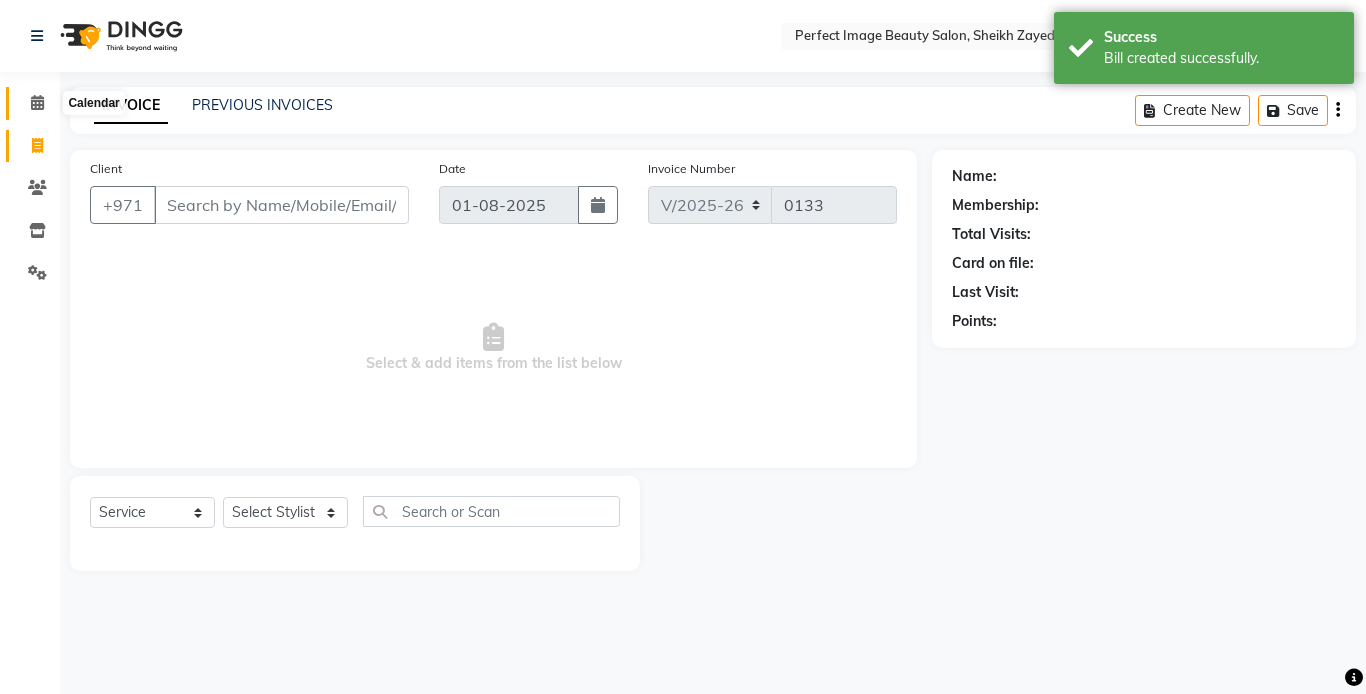 click 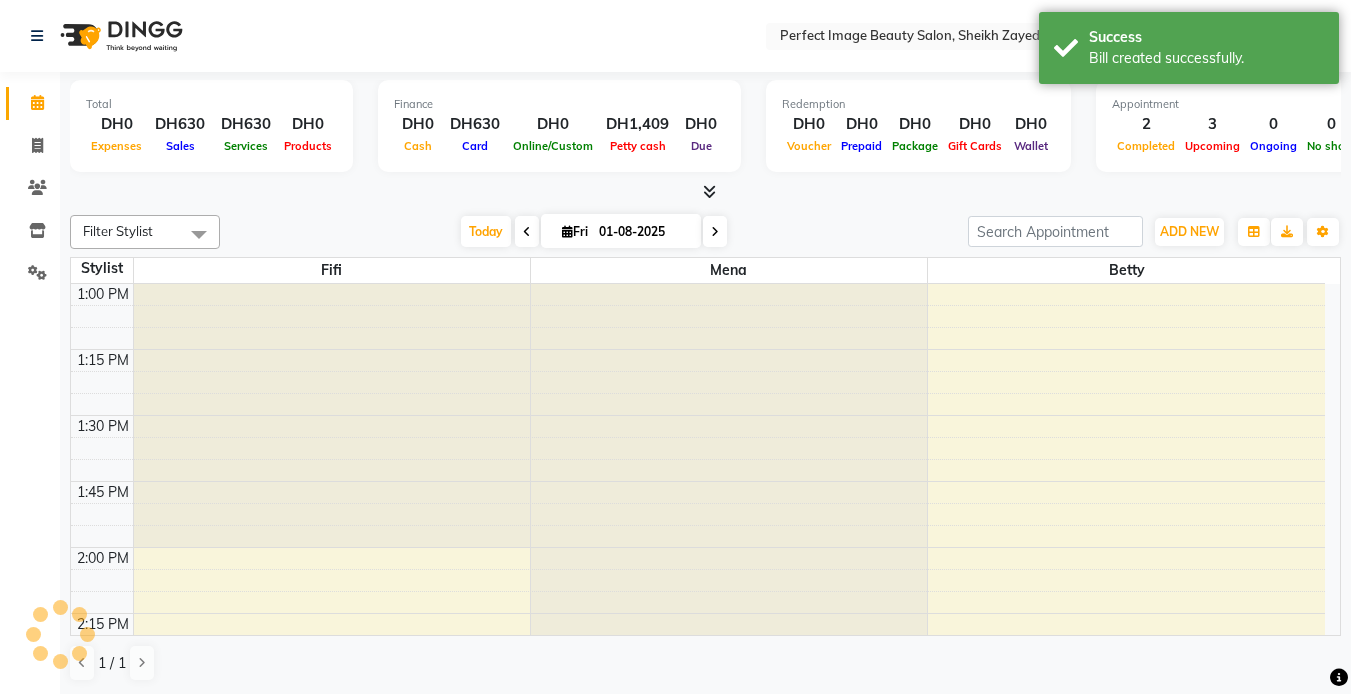 scroll, scrollTop: 0, scrollLeft: 0, axis: both 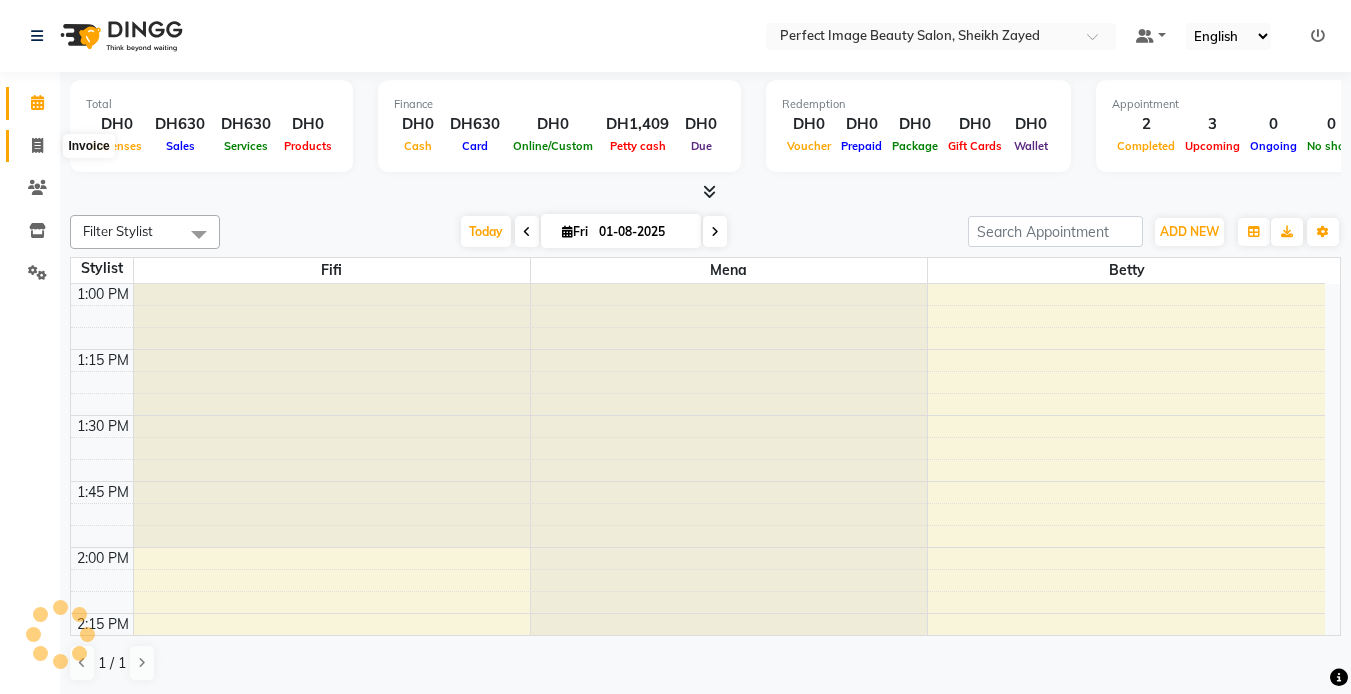 click 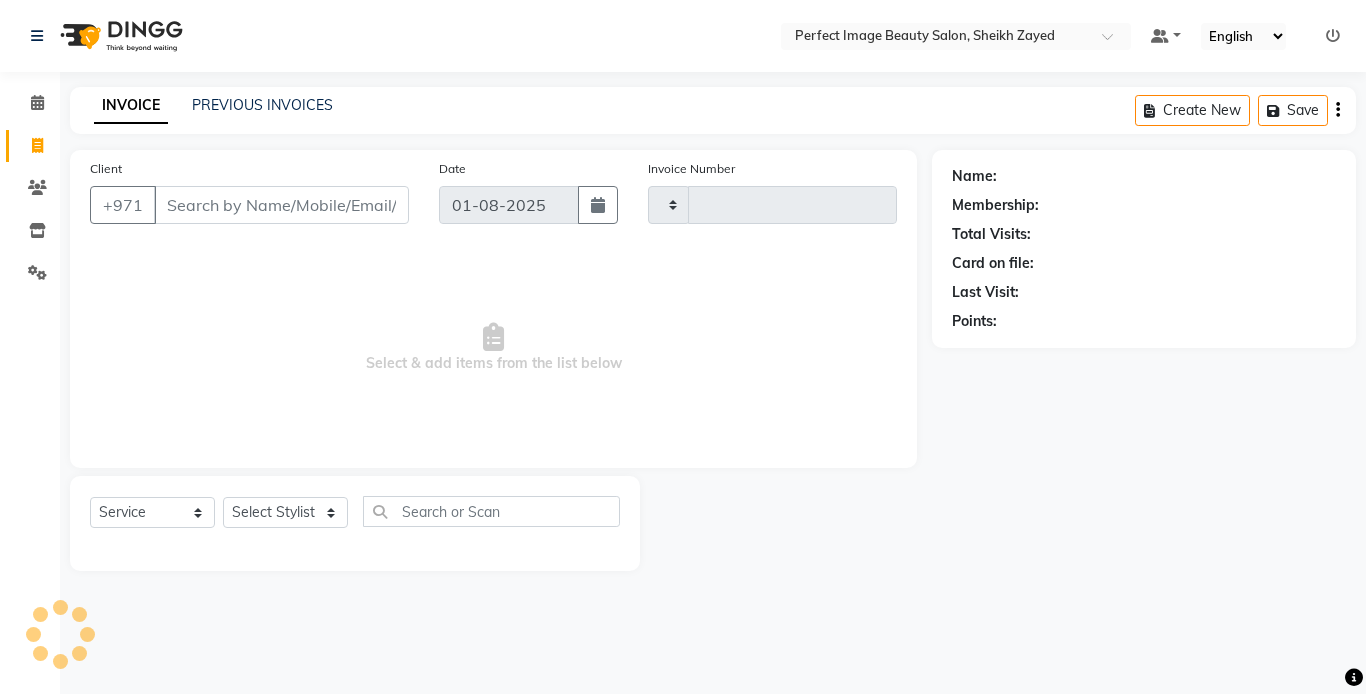 type on "0133" 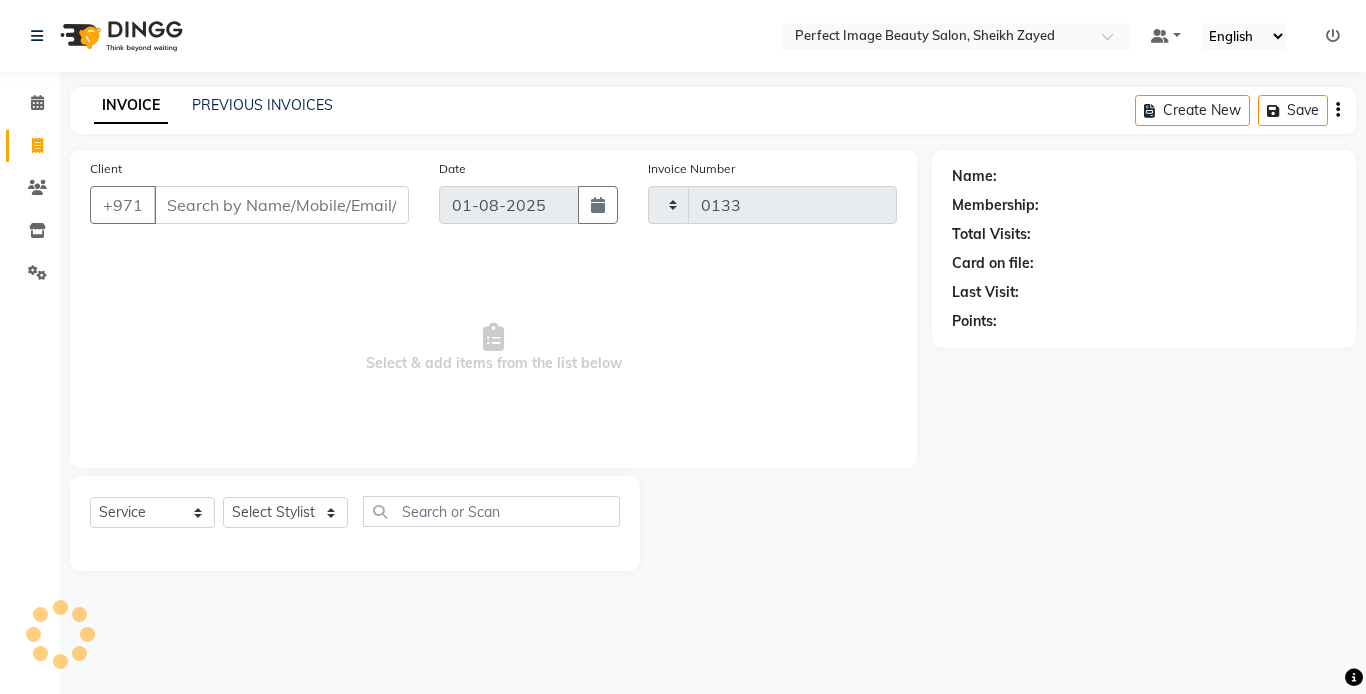 select on "8564" 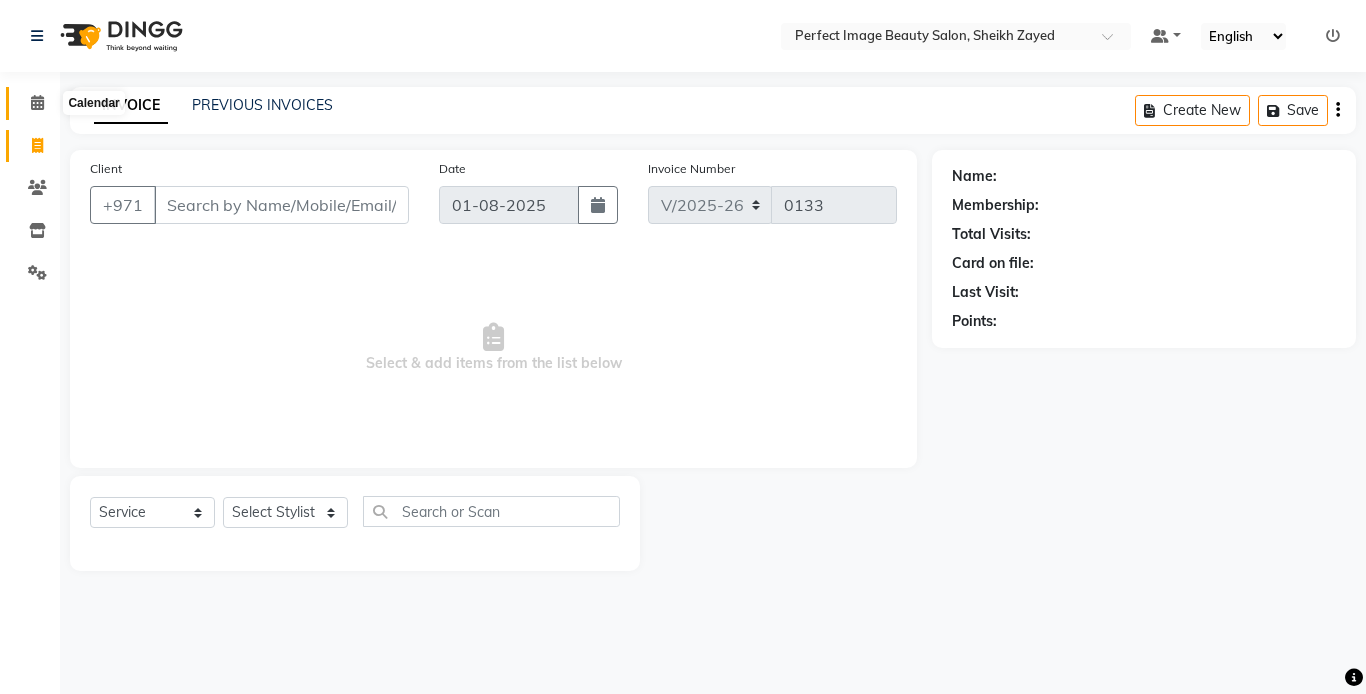 click 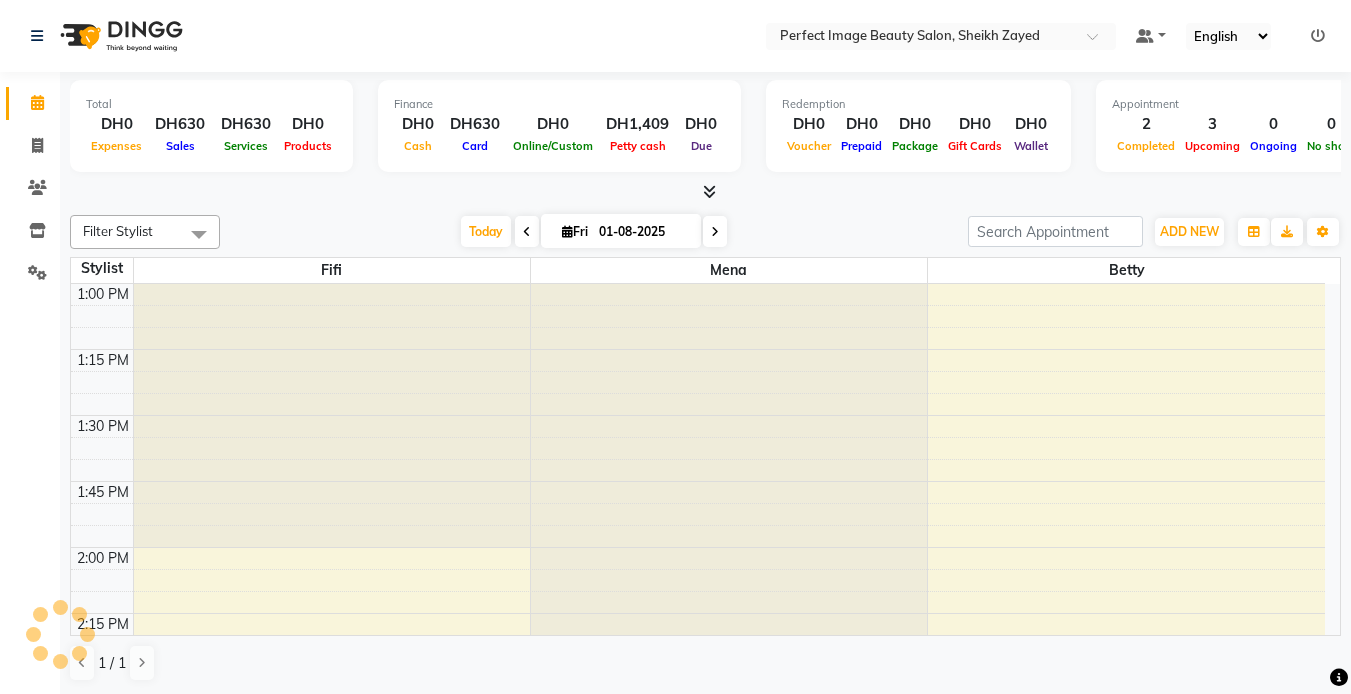 scroll, scrollTop: 0, scrollLeft: 0, axis: both 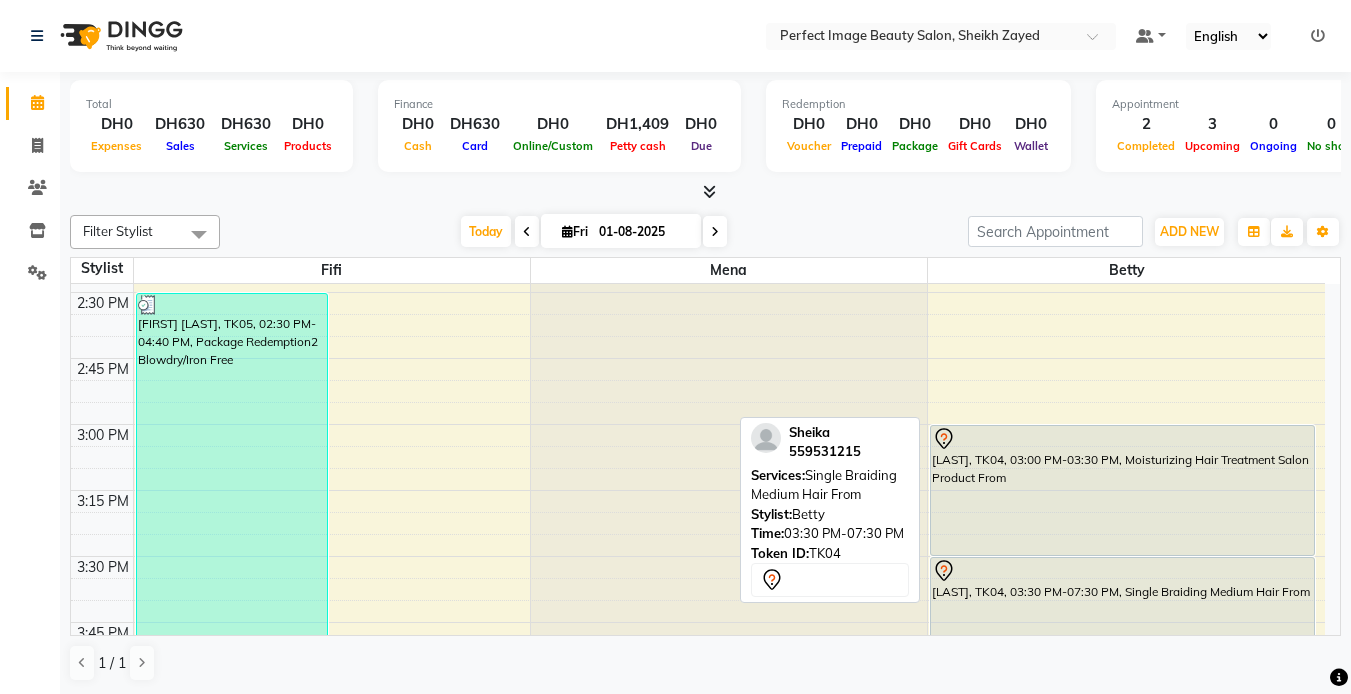 click at bounding box center [1122, 571] 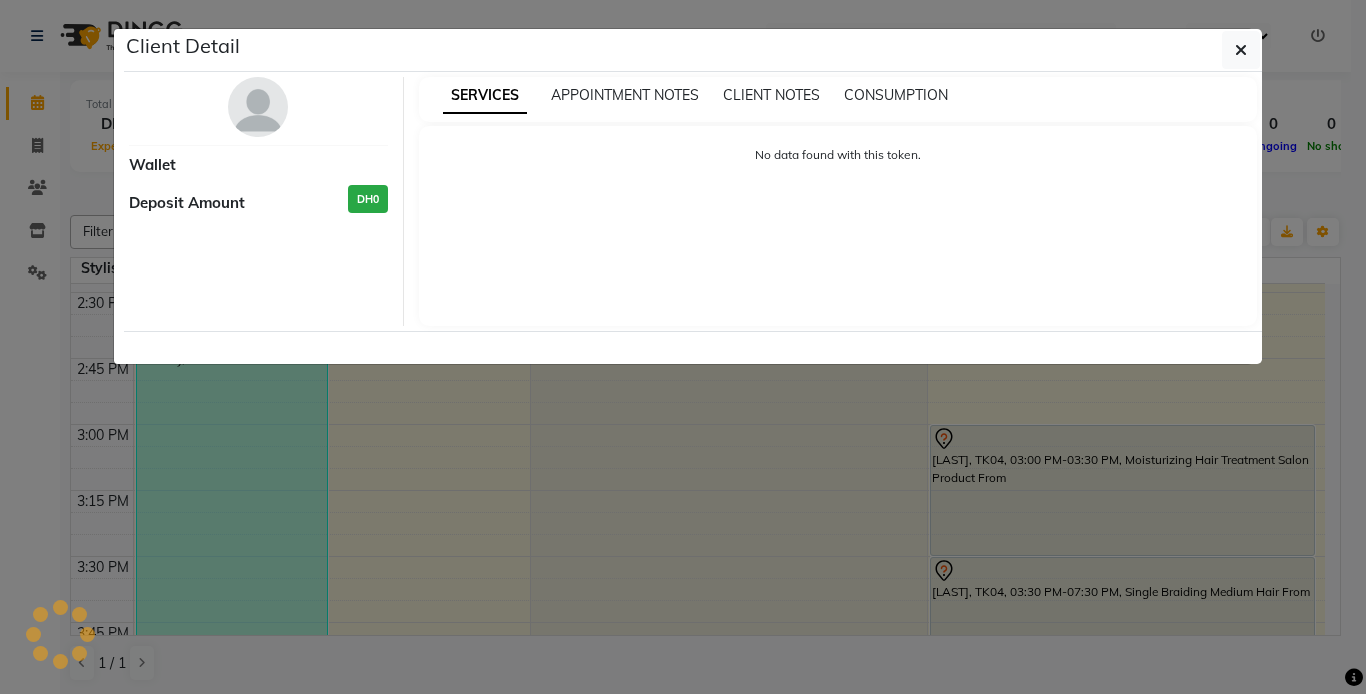 select on "7" 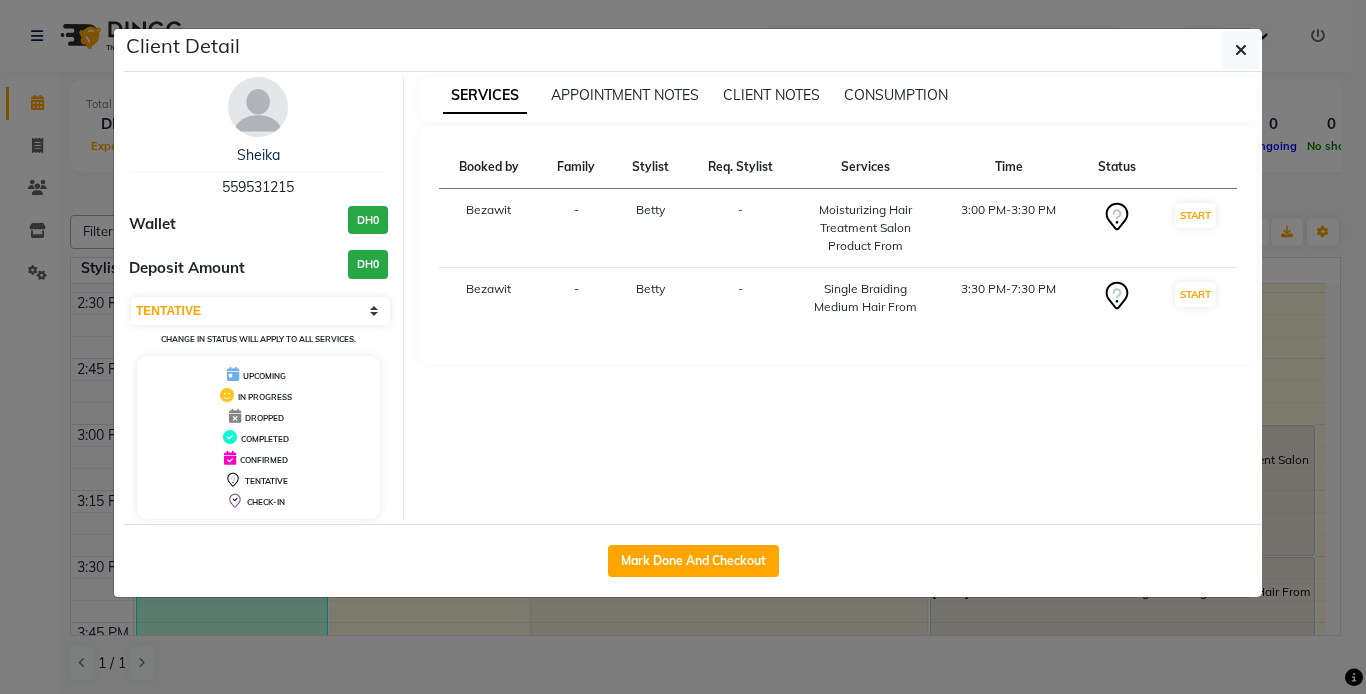 click on "Client Detail  [LAST]    [PHONE] Wallet DH0 Deposit Amount  DH0  Select IN SERVICE CONFIRMED TENTATIVE CHECK IN MARK DONE DROPPED UPCOMING Change in status will apply to all services. UPCOMING IN PROGRESS DROPPED COMPLETED CONFIRMED TENTATIVE CHECK-IN SERVICES APPOINTMENT NOTES CLIENT NOTES CONSUMPTION Booked by Family Stylist Req. Stylist Services Time Status  [FIRST]  - [LAST] -  Moisturizing Hair Treatment Salon Product From   3:00 PM-3:30 PM   START   [FIRST]  - [LAST] -  Single Braiding Medium Hair From   3:30 PM-7:30 PM   START   Mark Done And Checkout" 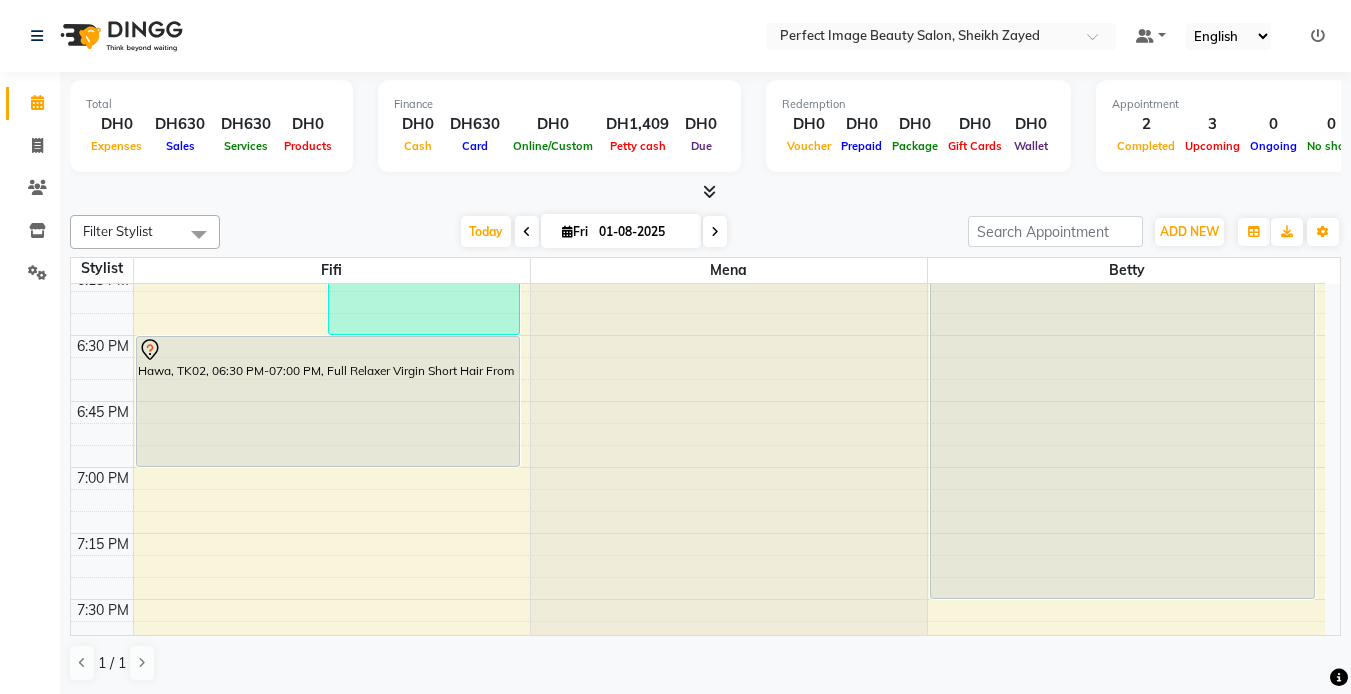 scroll, scrollTop: 1440, scrollLeft: 0, axis: vertical 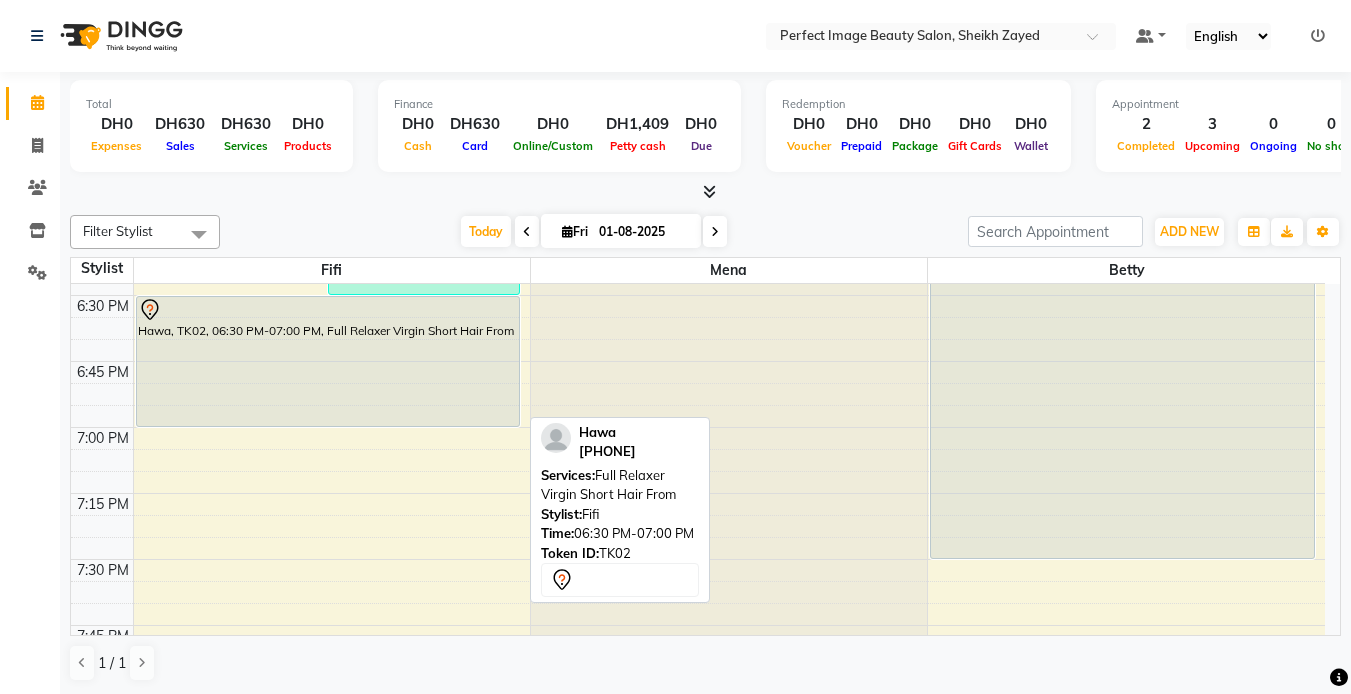 click on "Hawa, TK02, 06:30 PM-07:00 PM, Full Relaxer Virgin Short Hair From" at bounding box center [328, 361] 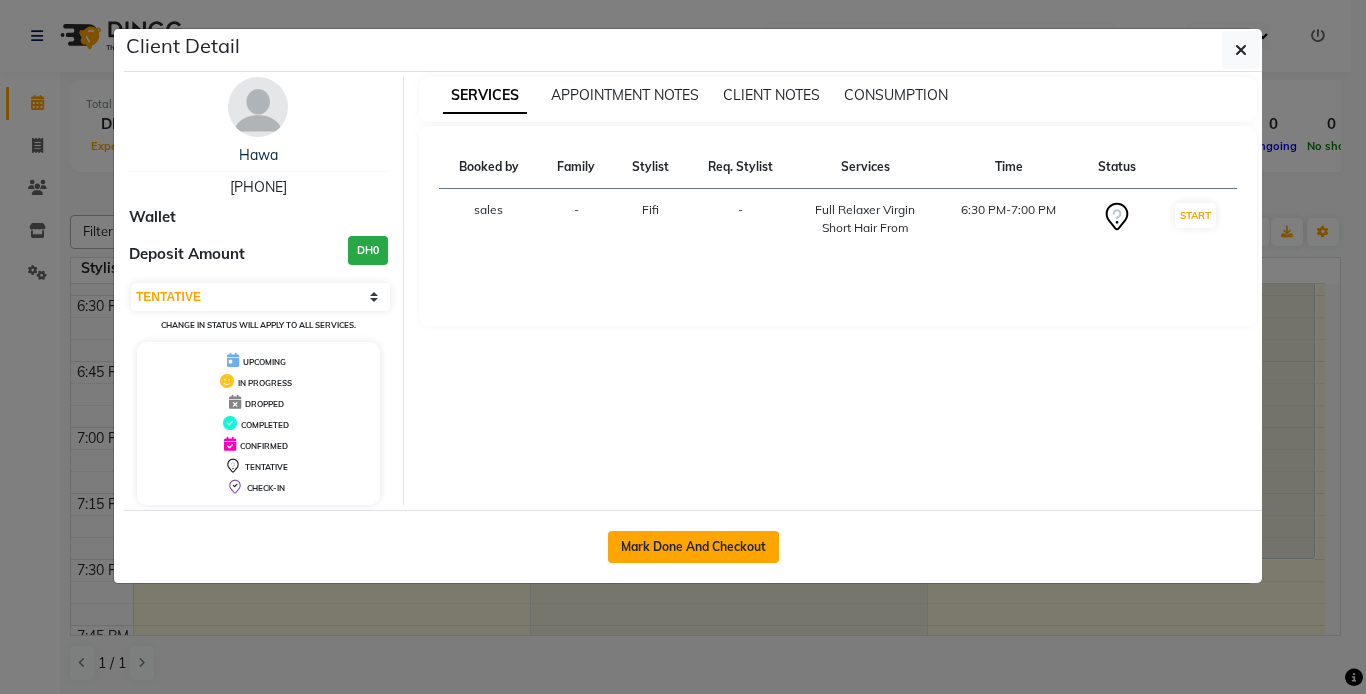 click on "Mark Done And Checkout" 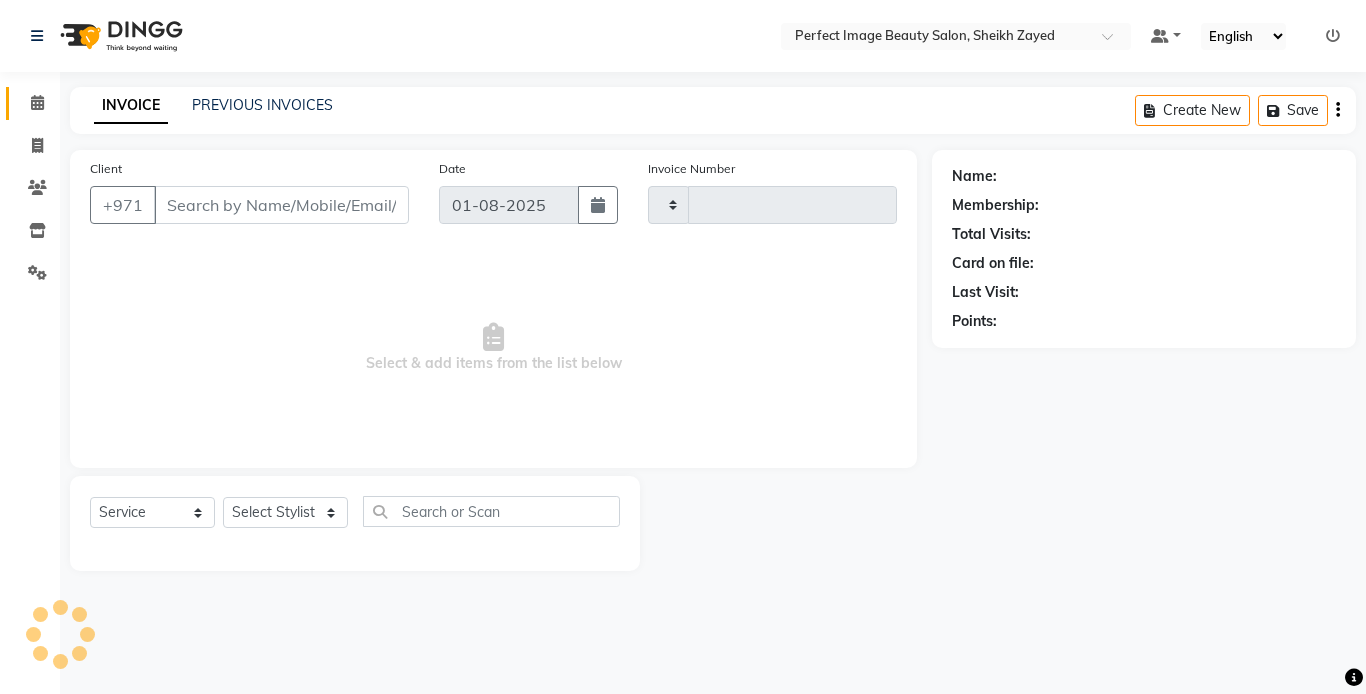type on "0133" 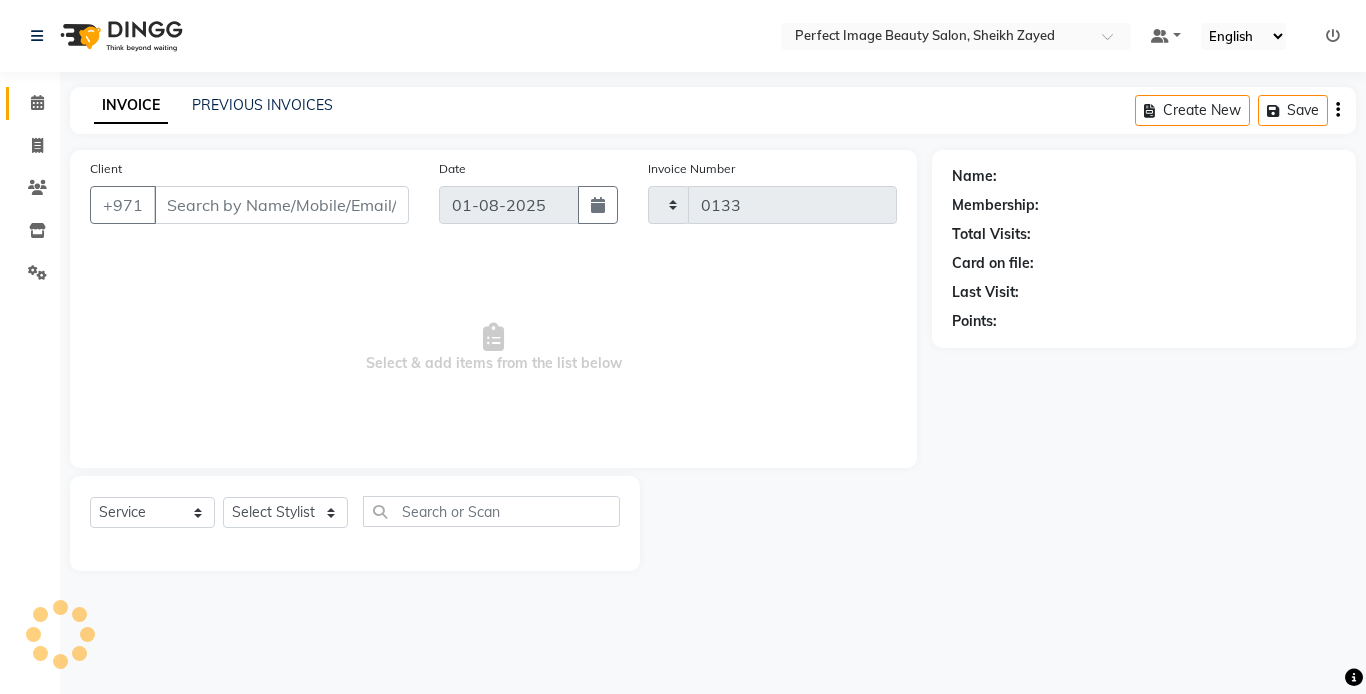 select on "8564" 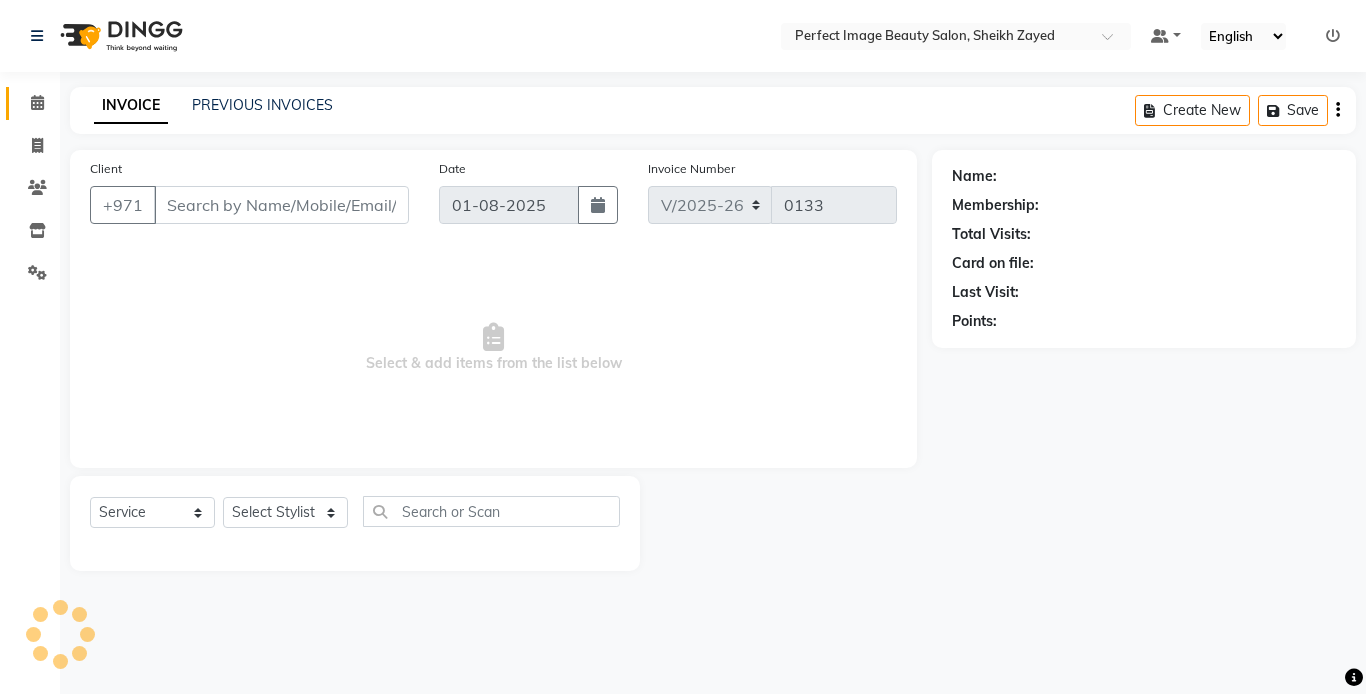 type on "54****00" 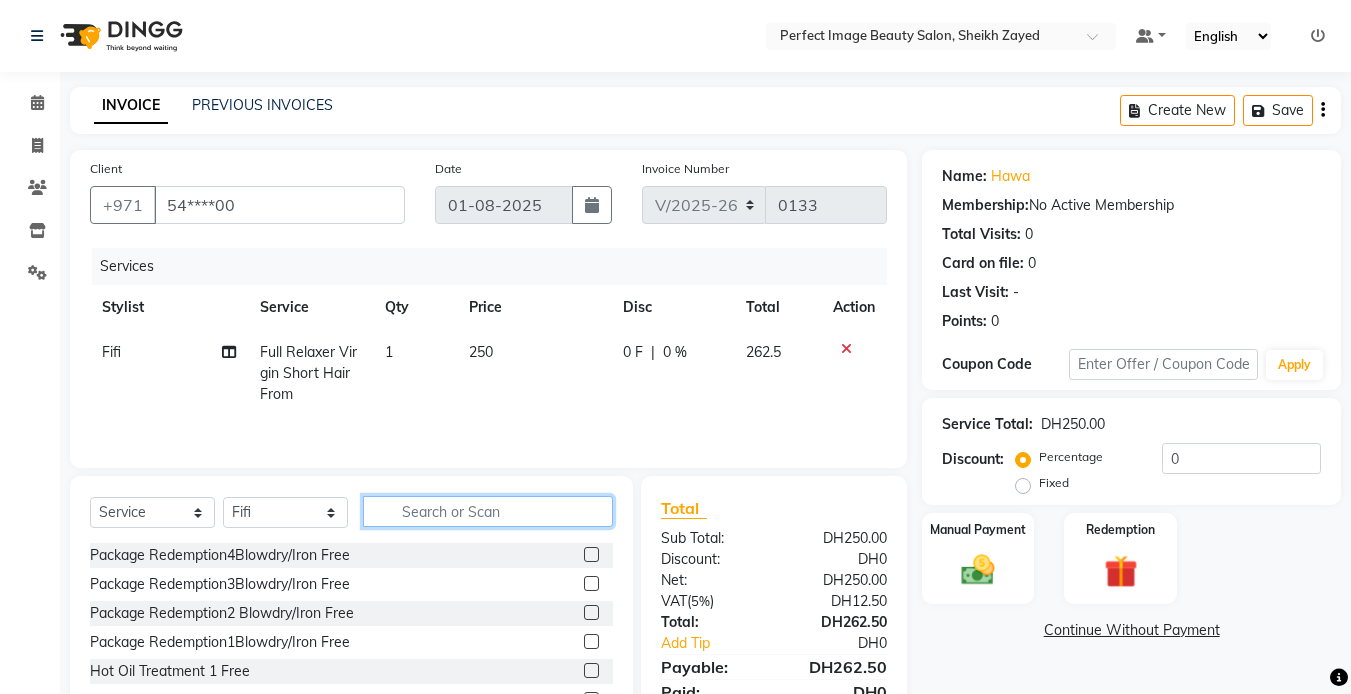 click 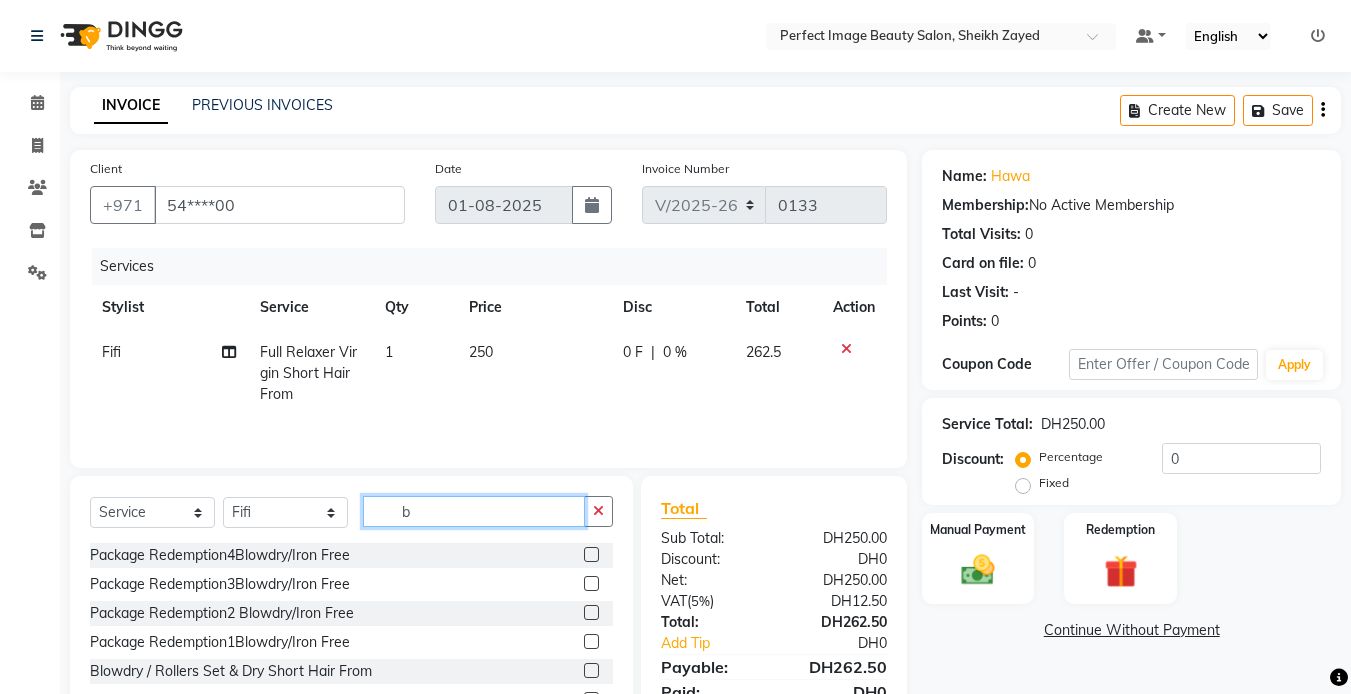 type 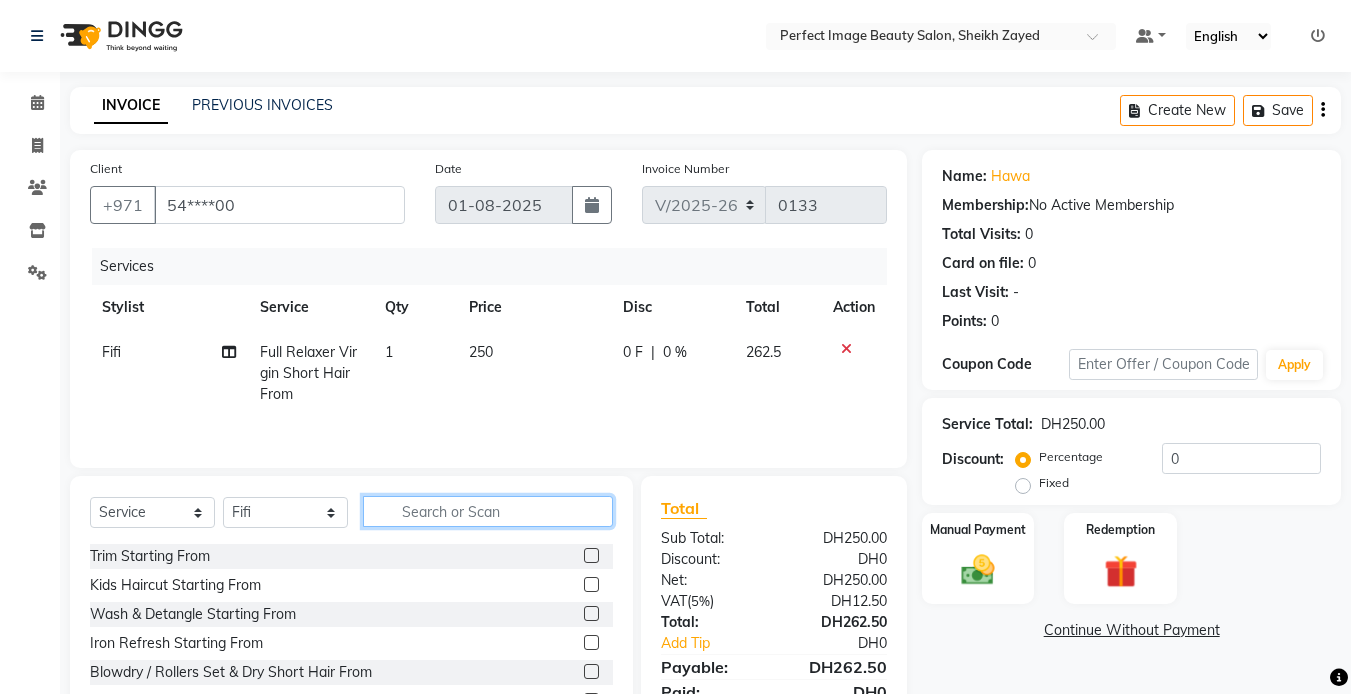 scroll, scrollTop: 350, scrollLeft: 0, axis: vertical 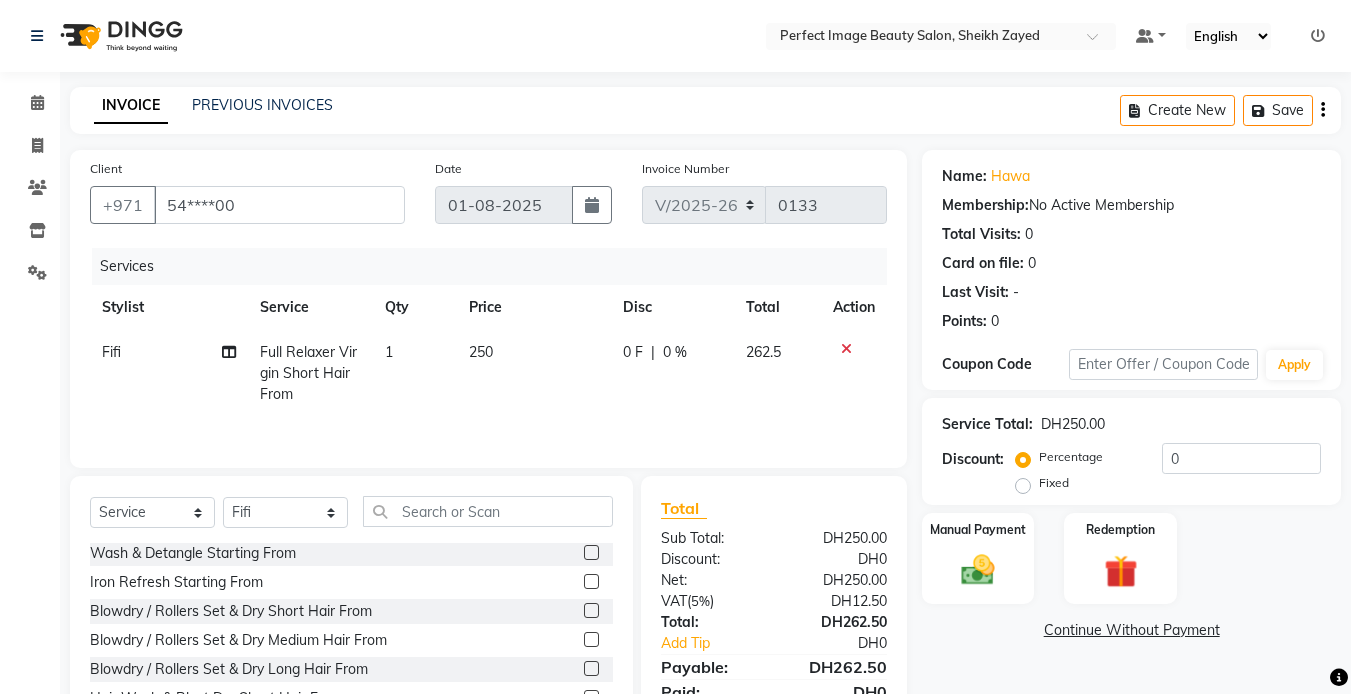 click 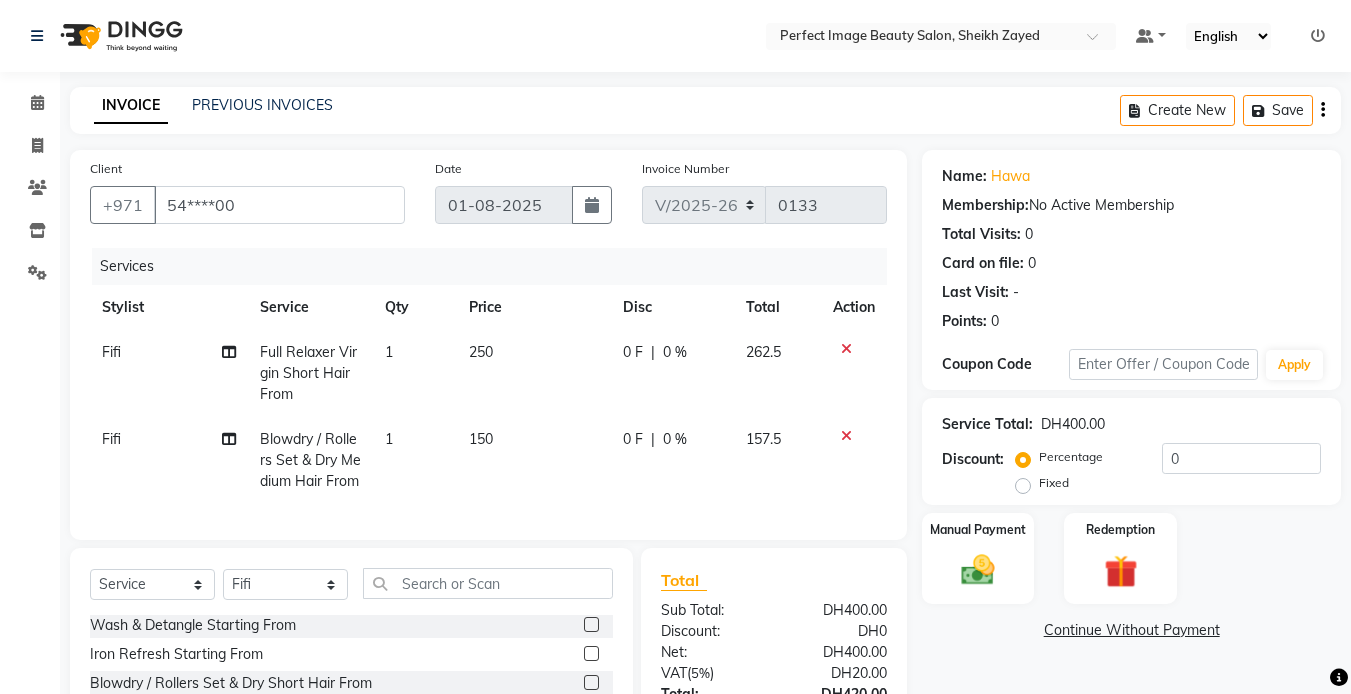 checkbox on "false" 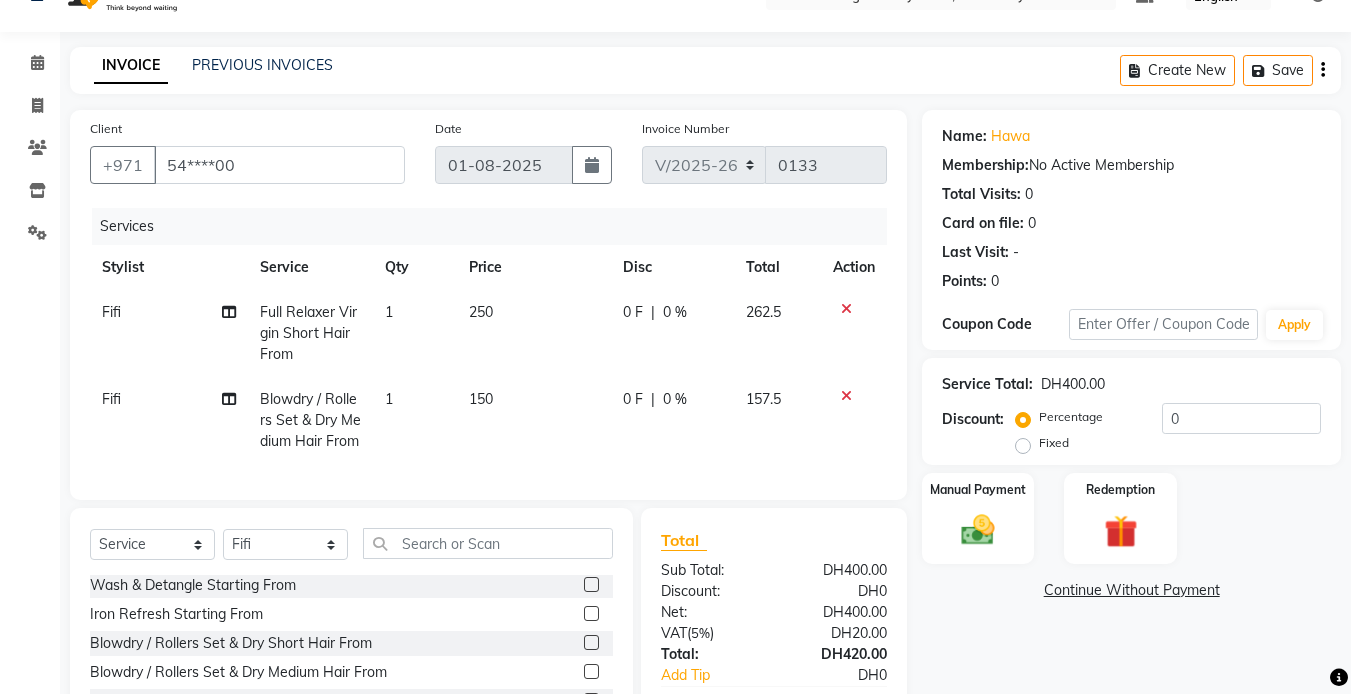 scroll, scrollTop: 160, scrollLeft: 0, axis: vertical 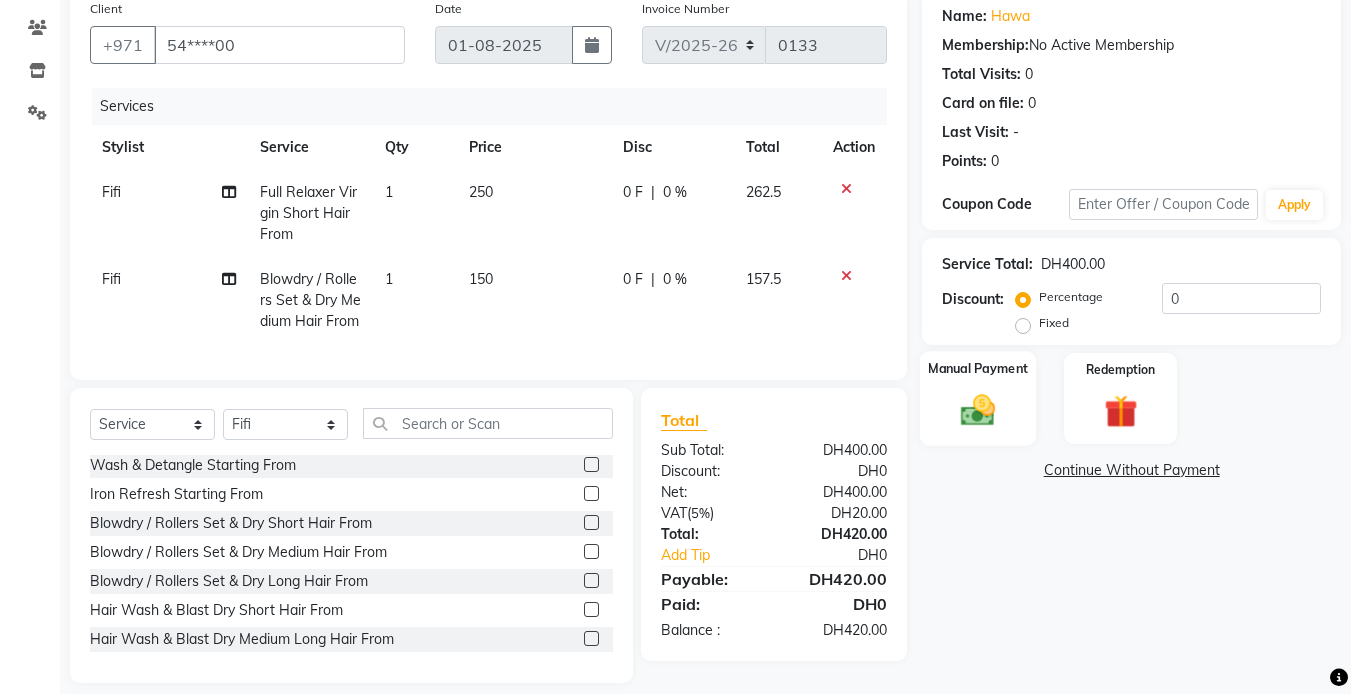 click 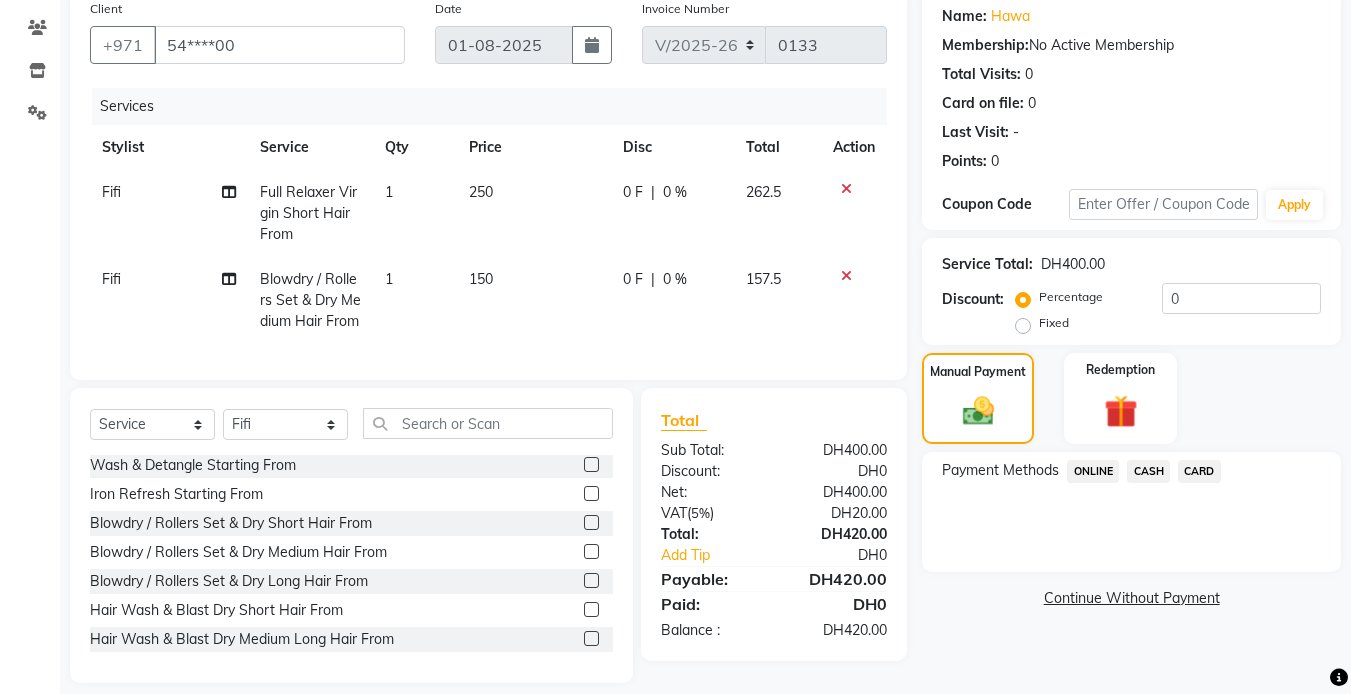 click on "CARD" 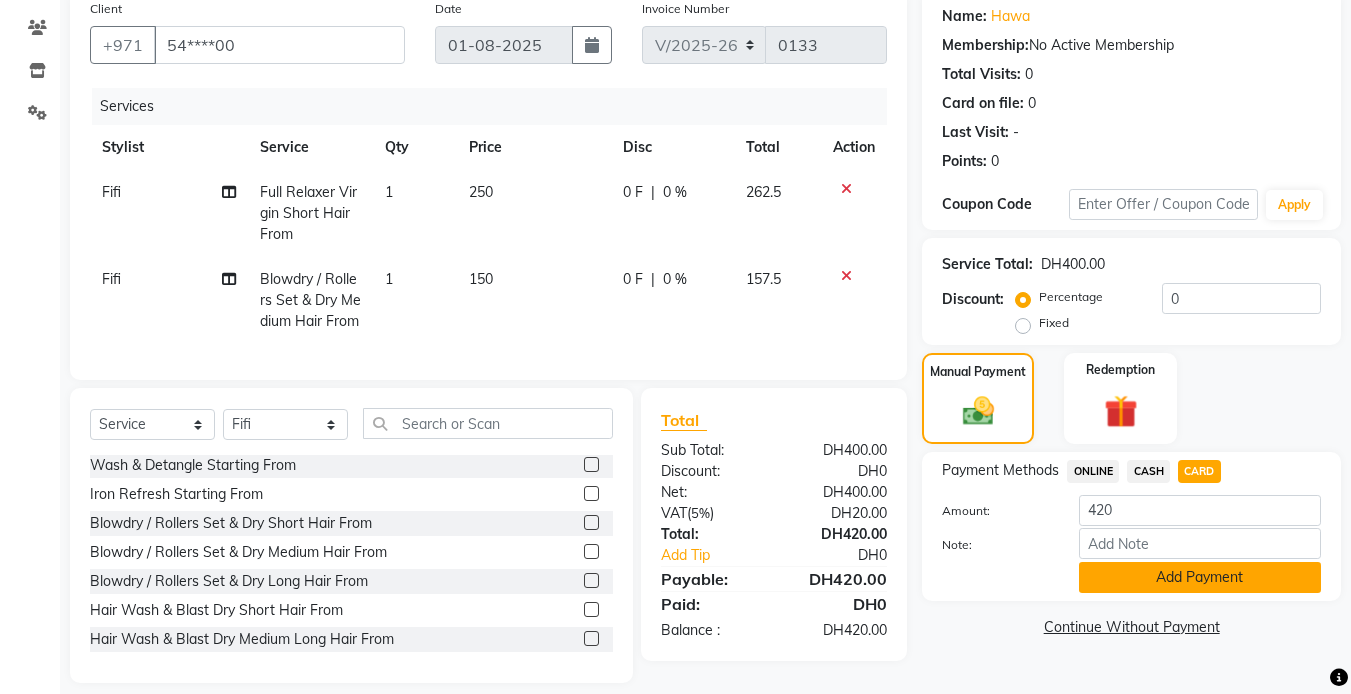click on "Add Payment" 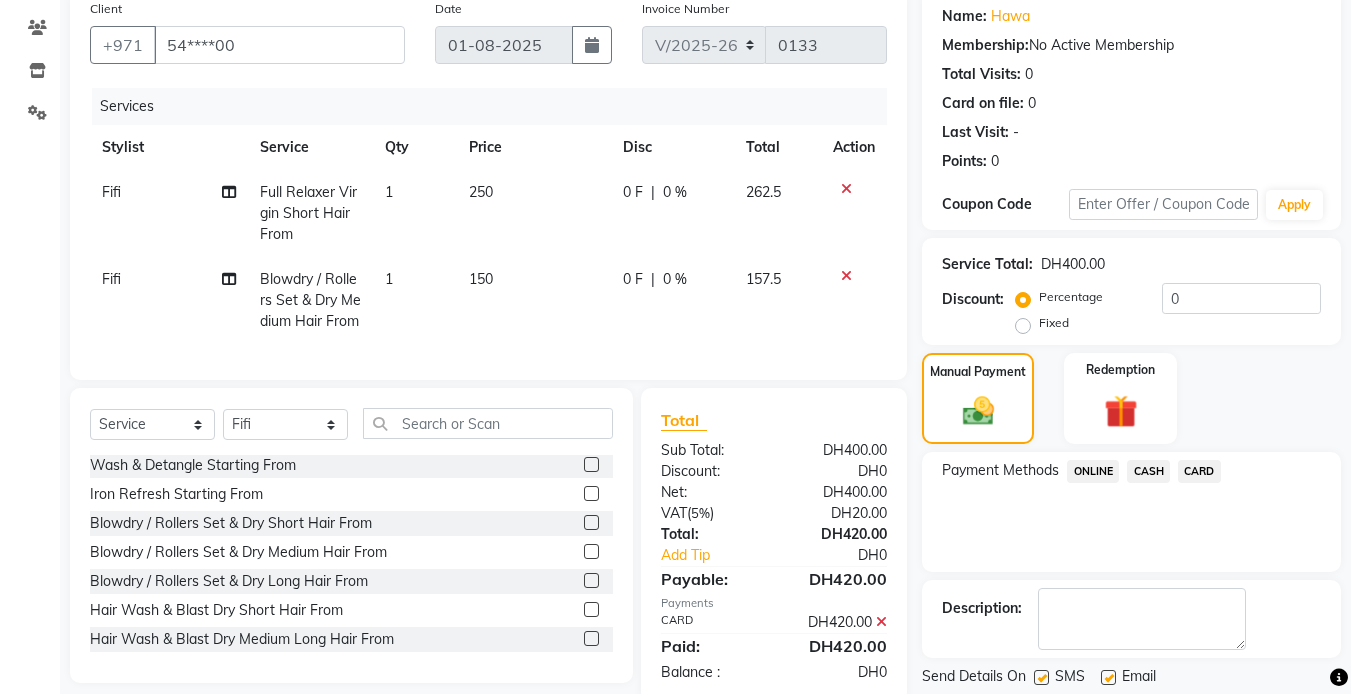 click 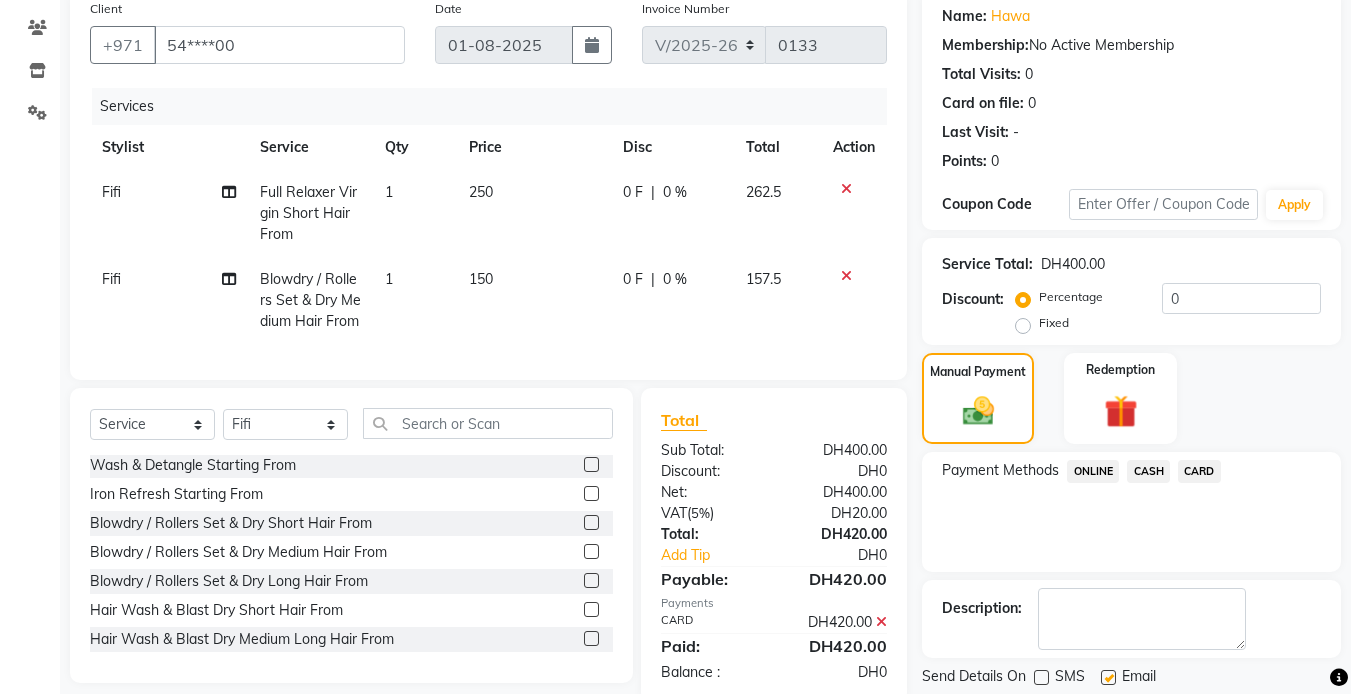 scroll, scrollTop: 200, scrollLeft: 0, axis: vertical 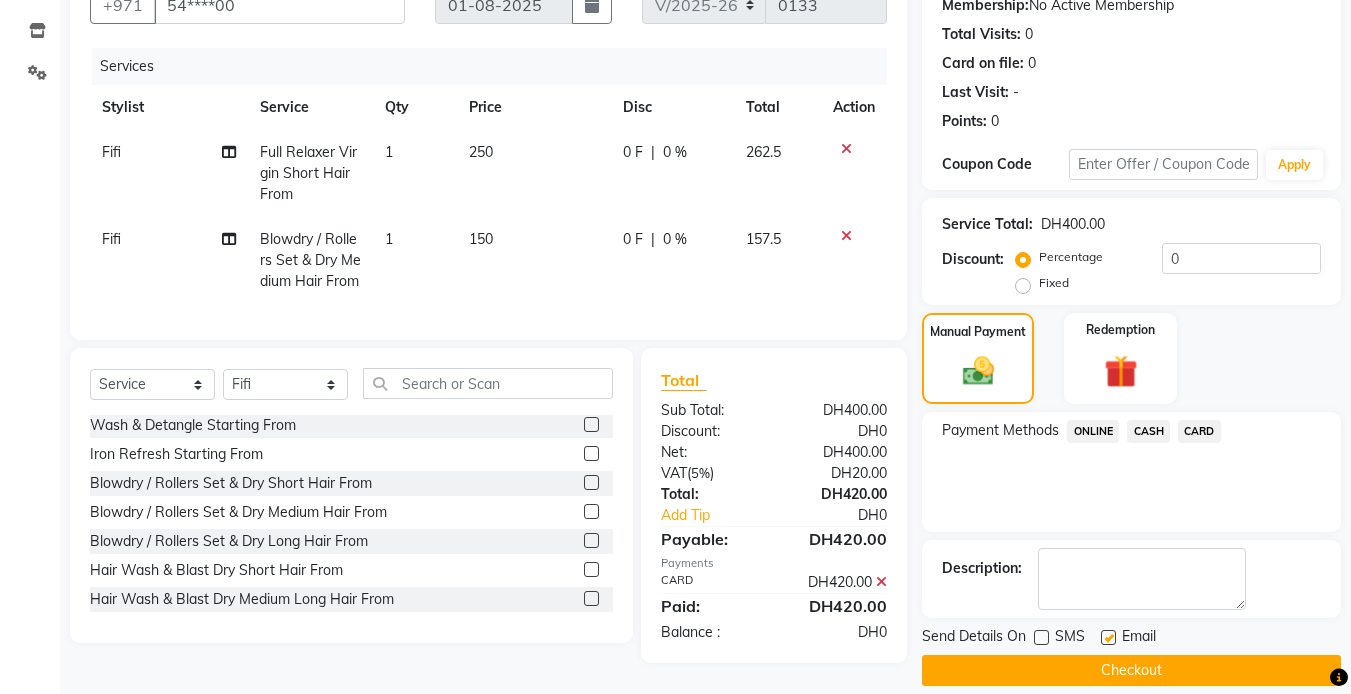 click on "Checkout" 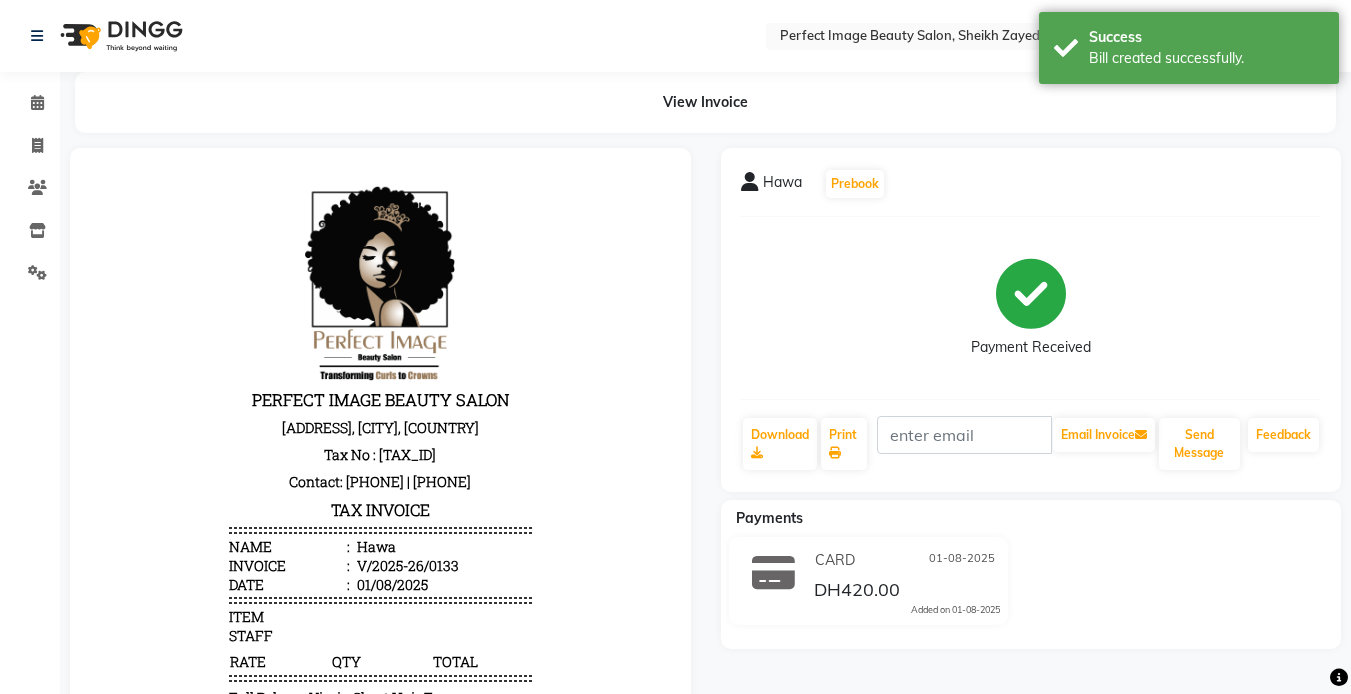scroll, scrollTop: 0, scrollLeft: 0, axis: both 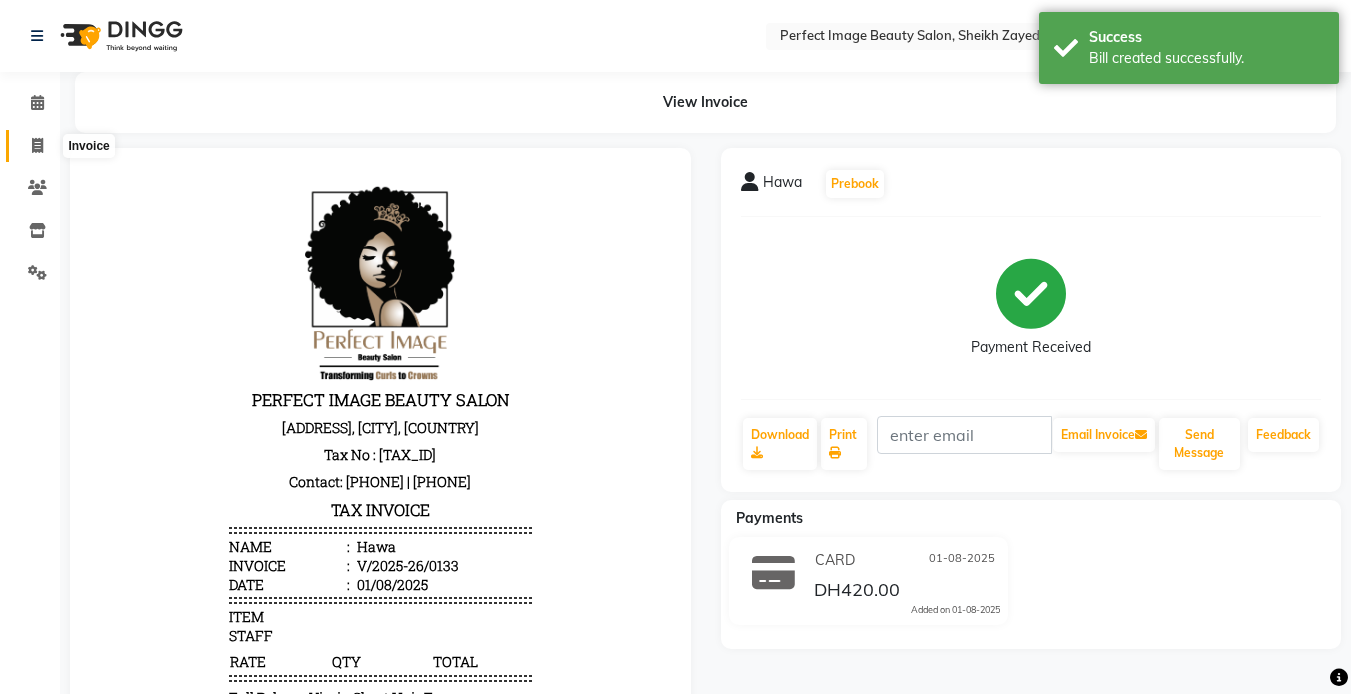 click 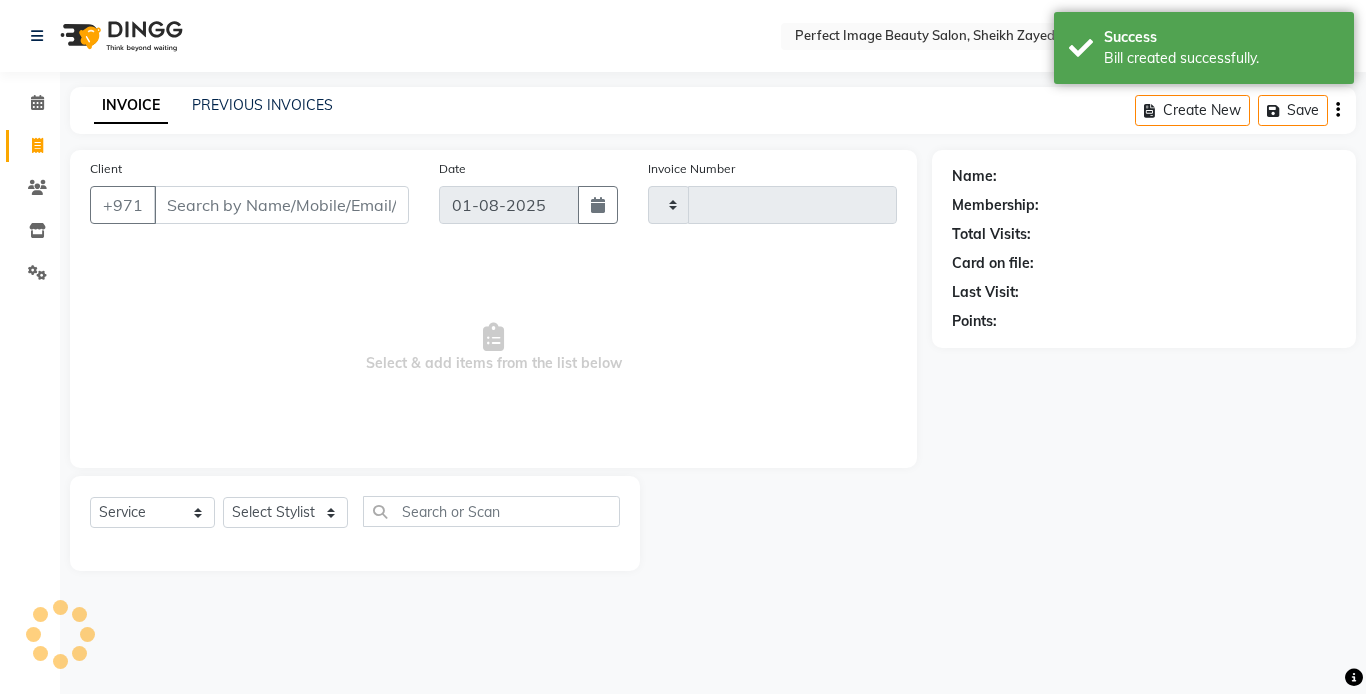 type on "0134" 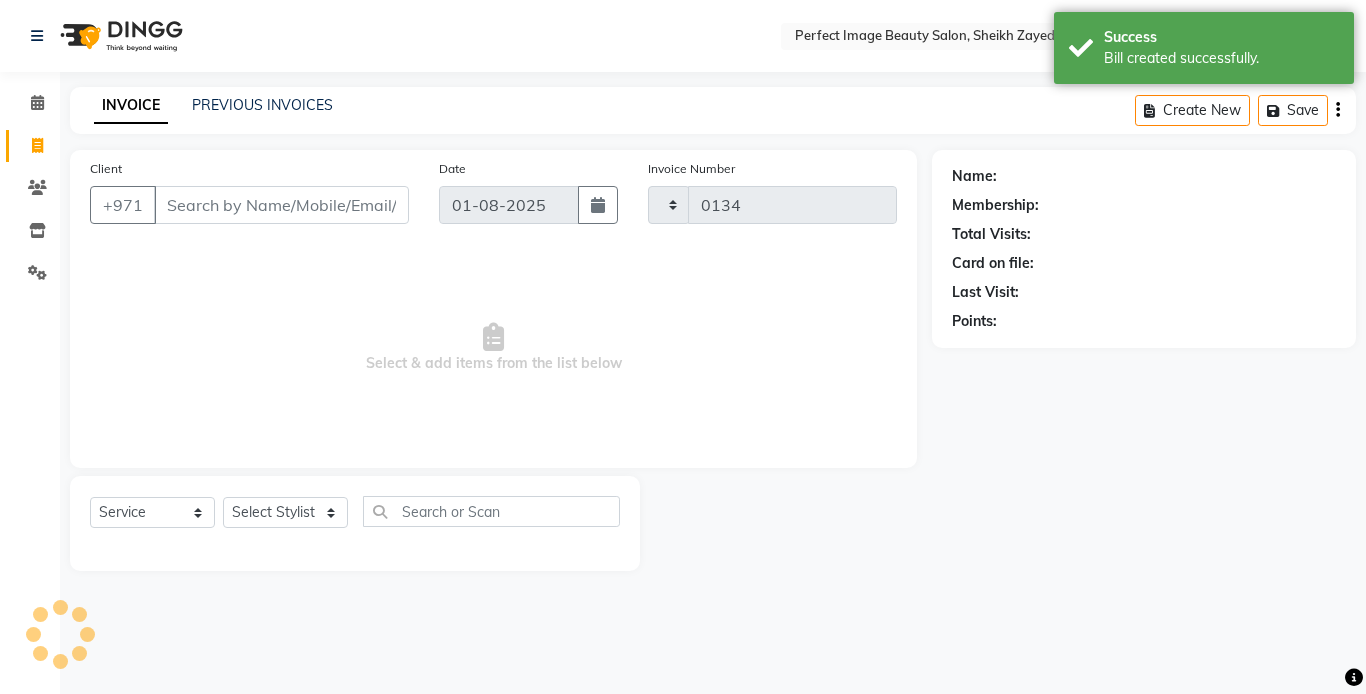 select on "8564" 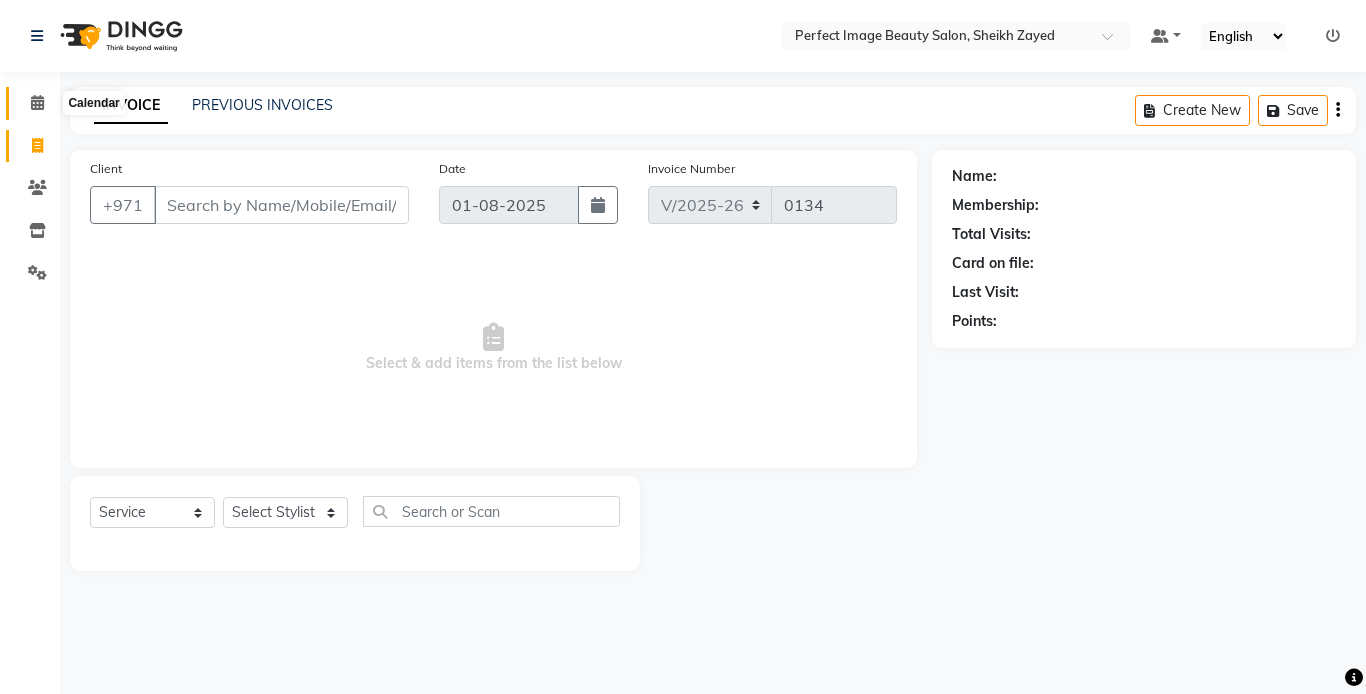 click 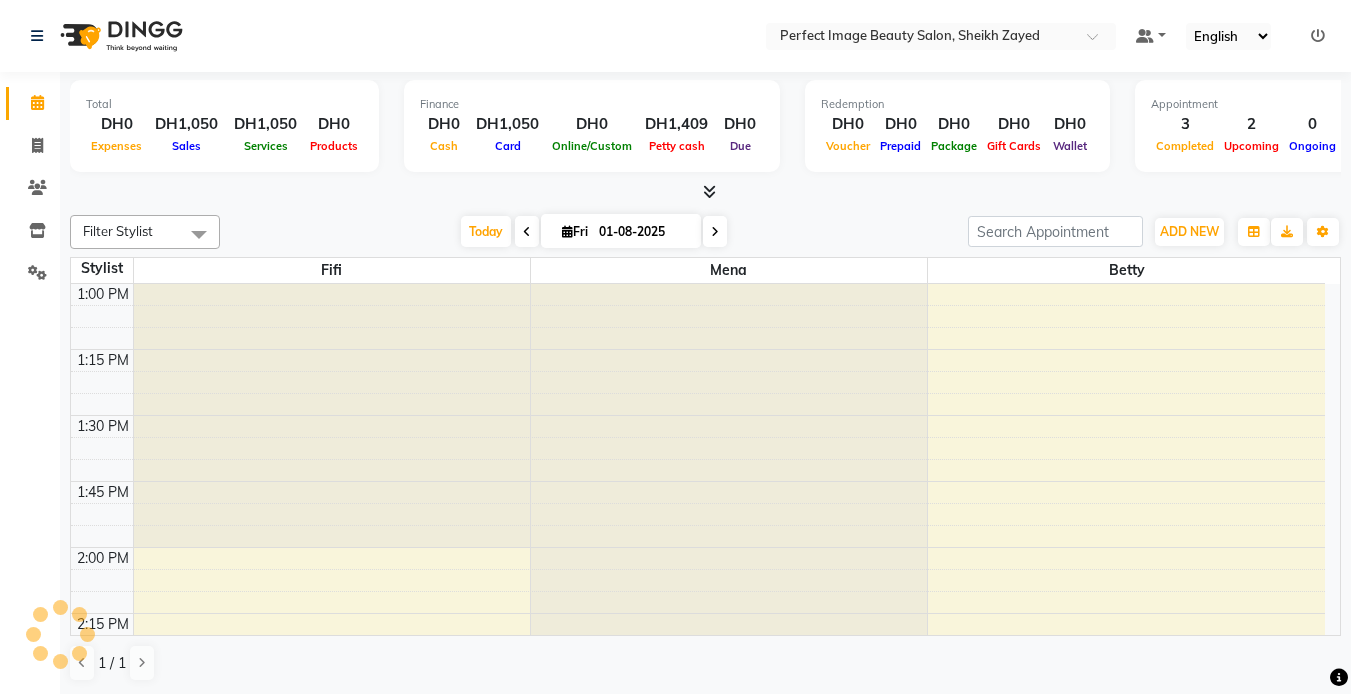 scroll, scrollTop: 0, scrollLeft: 0, axis: both 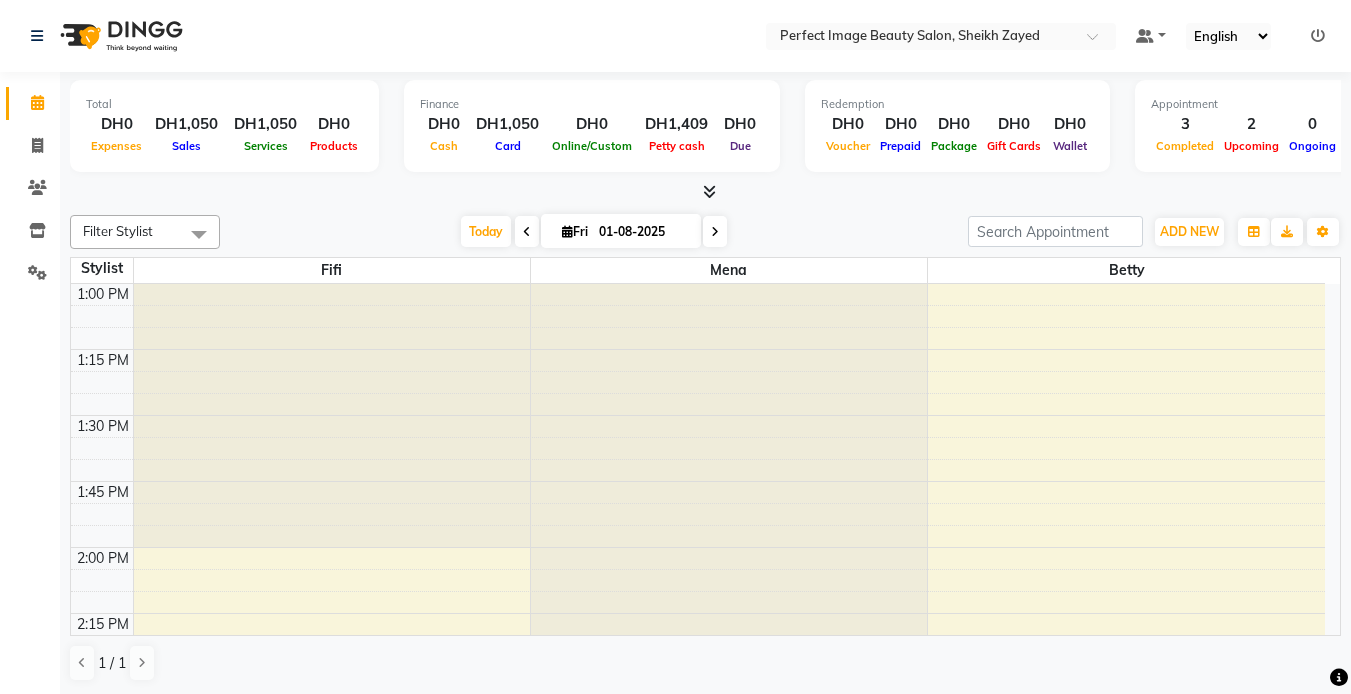 click on "Total  DH0  Expenses DH1,050  Sales DH1,050  Services DH0  Products Finance  DH0  Cash DH1,050  Card DH0  Online/Custom DH1,409 Petty cash DH0 Due  Redemption  DH0 Voucher DH0 Prepaid DH0 Package DH0  Gift Cards DH0  Wallet  Appointment  3 Completed 2 Upcoming 0 Ongoing 0 No show  Other sales  DH0  Packages DH0  Memberships DH0  Vouchers DH0  Prepaids DH0  Gift Cards Filter Stylist Select All Betty Fifi Mena Today  Fri 01-08-2025 Toggle Dropdown Add Appointment Add Invoice Add Expense Add Client Add Transaction Toggle Dropdown Add Appointment Add Invoice Add Expense Add Client ADD NEW Toggle Dropdown Add Appointment Add Invoice Add Expense Add Client Add Transaction Filter Stylist Select All Betty Fifi Mena Group By  Staff View   Room View  View as Vertical  Vertical - Week View  Horizontal  Horizontal - Week View  List  Toggle Dropdown Calendar Settings Manage Tags   Arrange Stylists   Reset Stylists  Full Screen  Show Available Stylist  Appointment Form Zoom 300% Staff/Room Display Count 3 Stylist Fifi Mena" 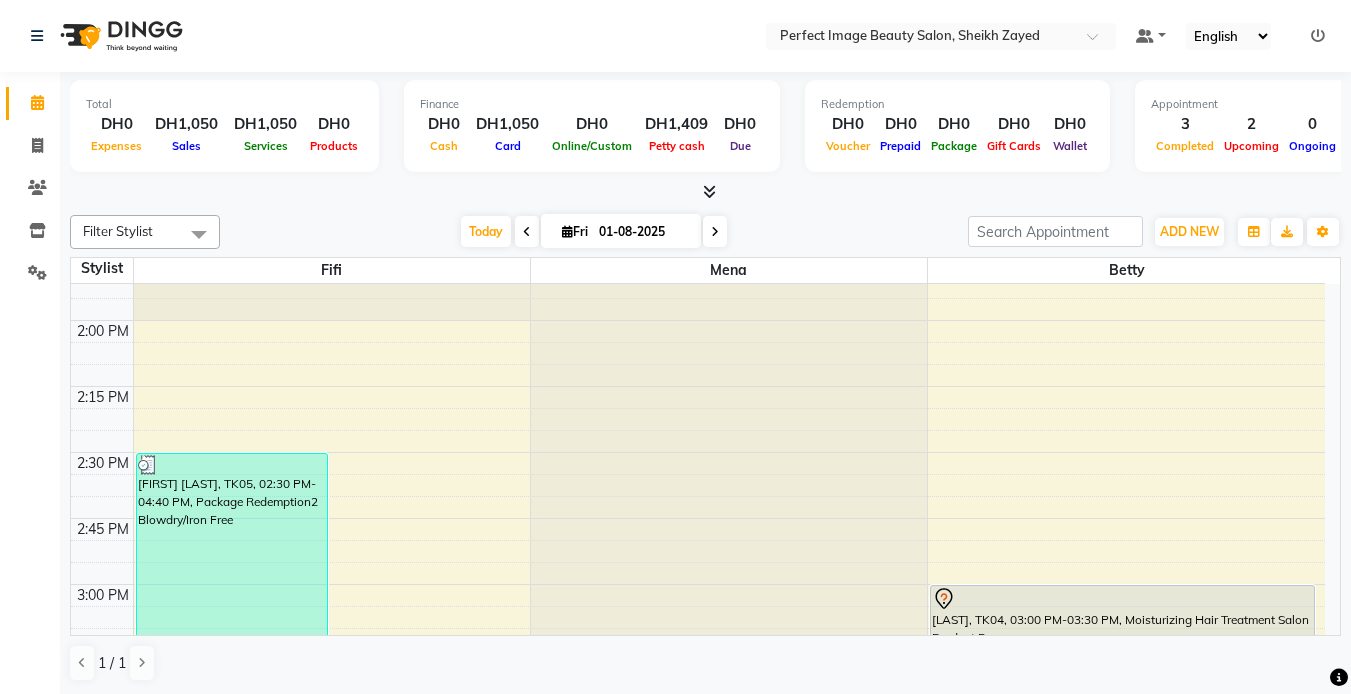 scroll, scrollTop: 400, scrollLeft: 0, axis: vertical 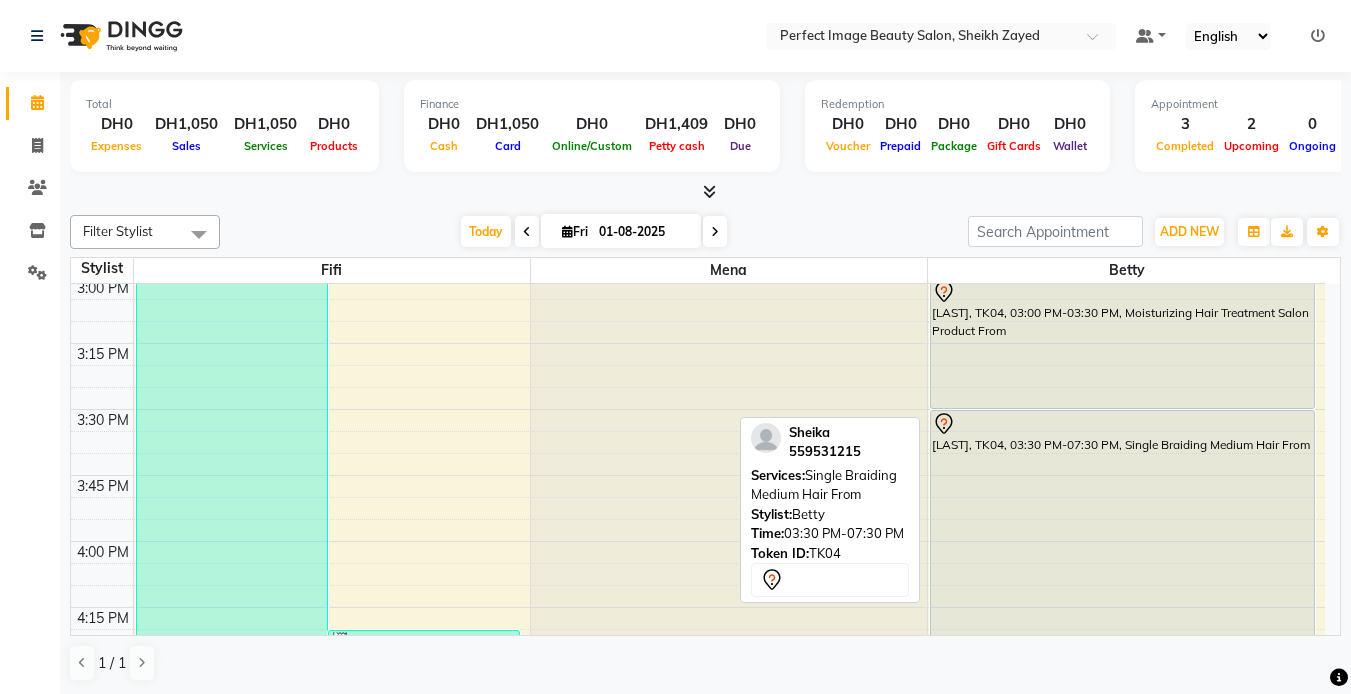 click on "[LAST], TK04, 03:30 PM-07:30 PM, Single Braiding Medium Hair From" at bounding box center (1122, 937) 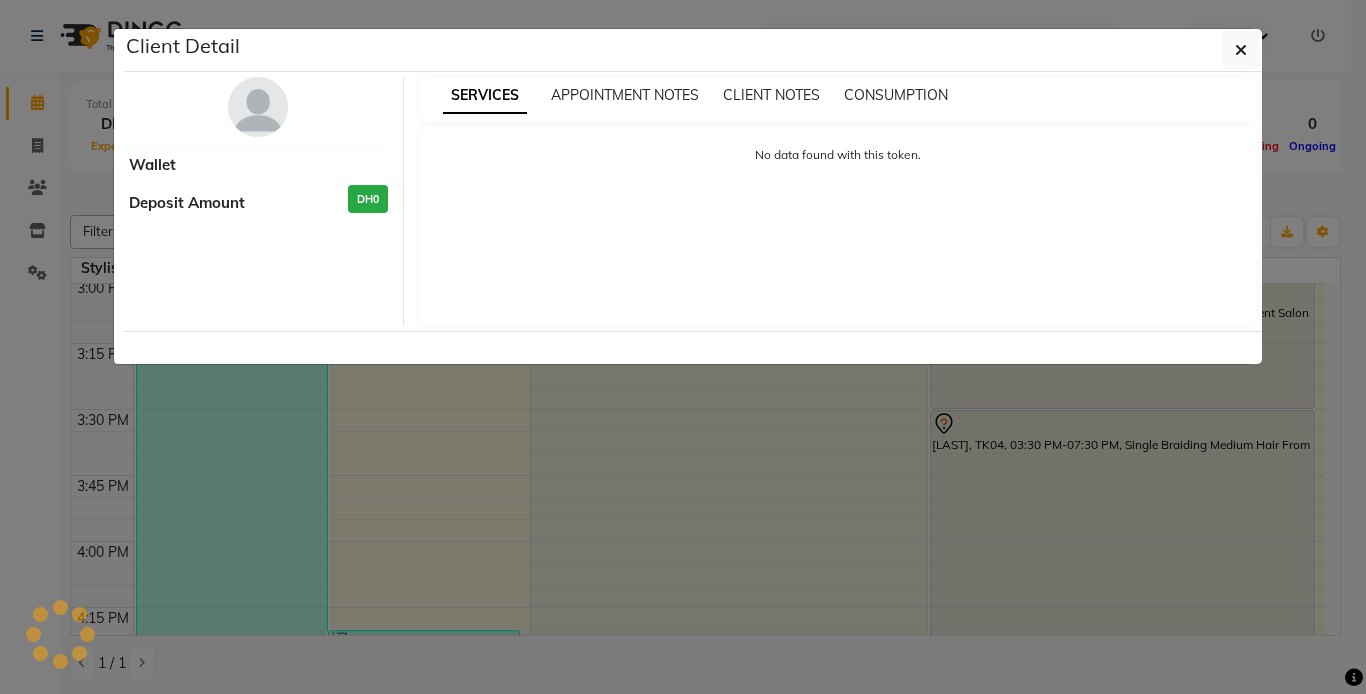 select on "7" 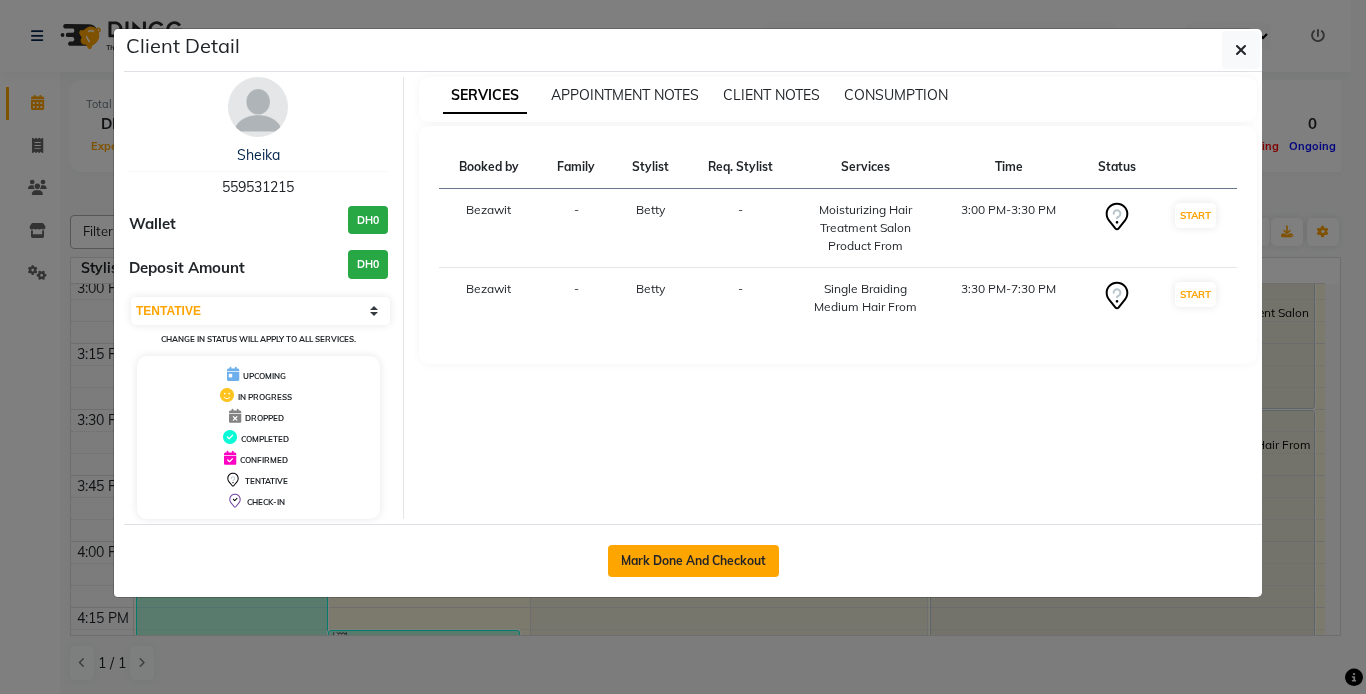 click on "Mark Done And Checkout" 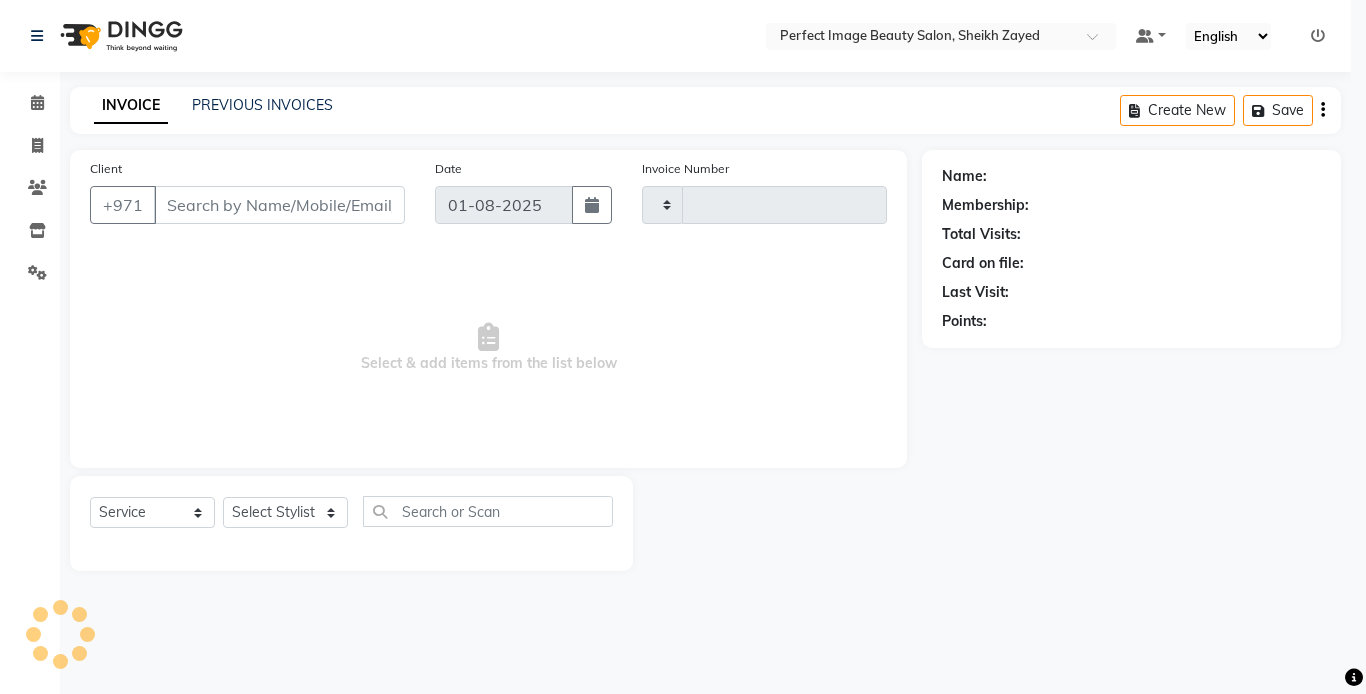 type on "0134" 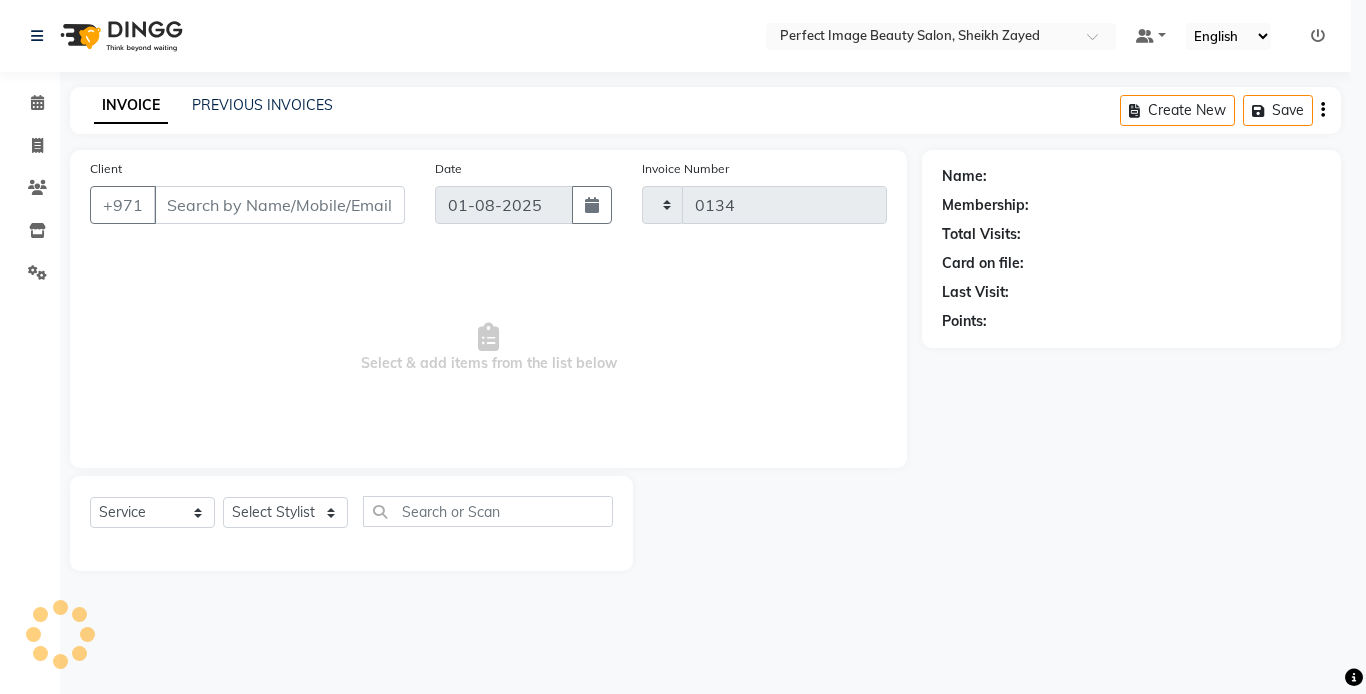select on "8564" 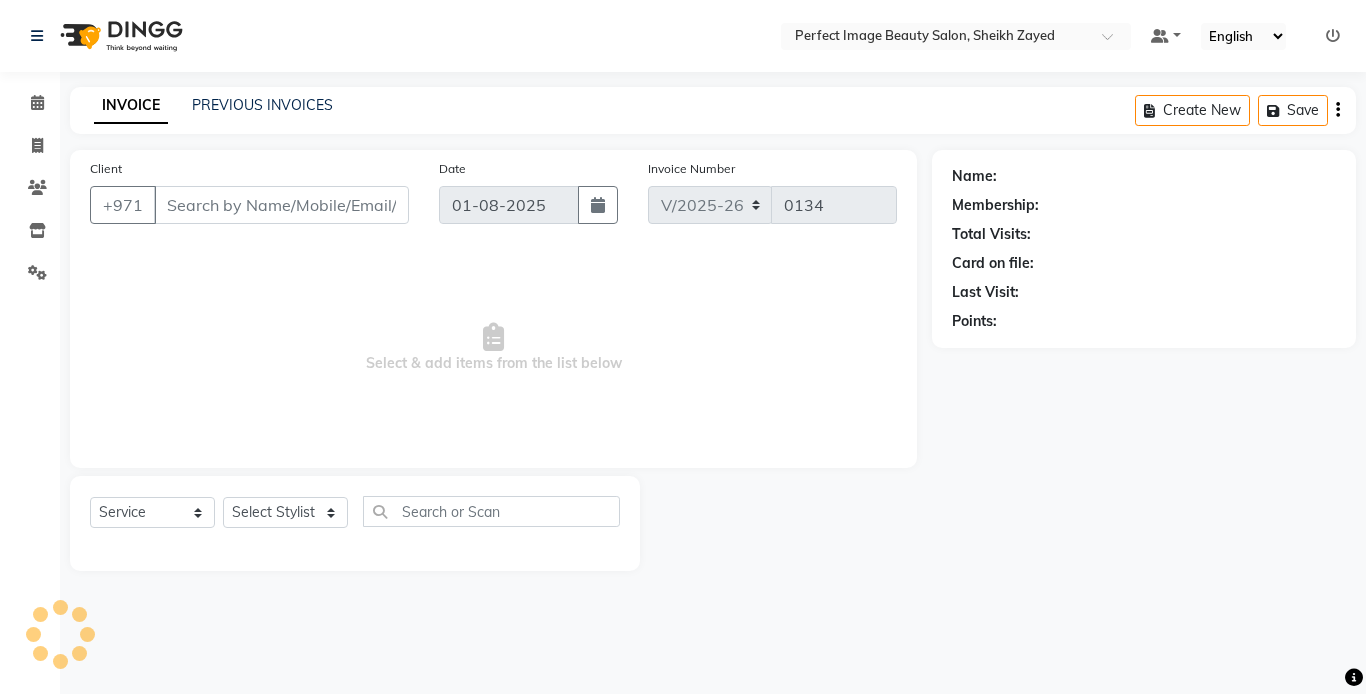type on "55*****15" 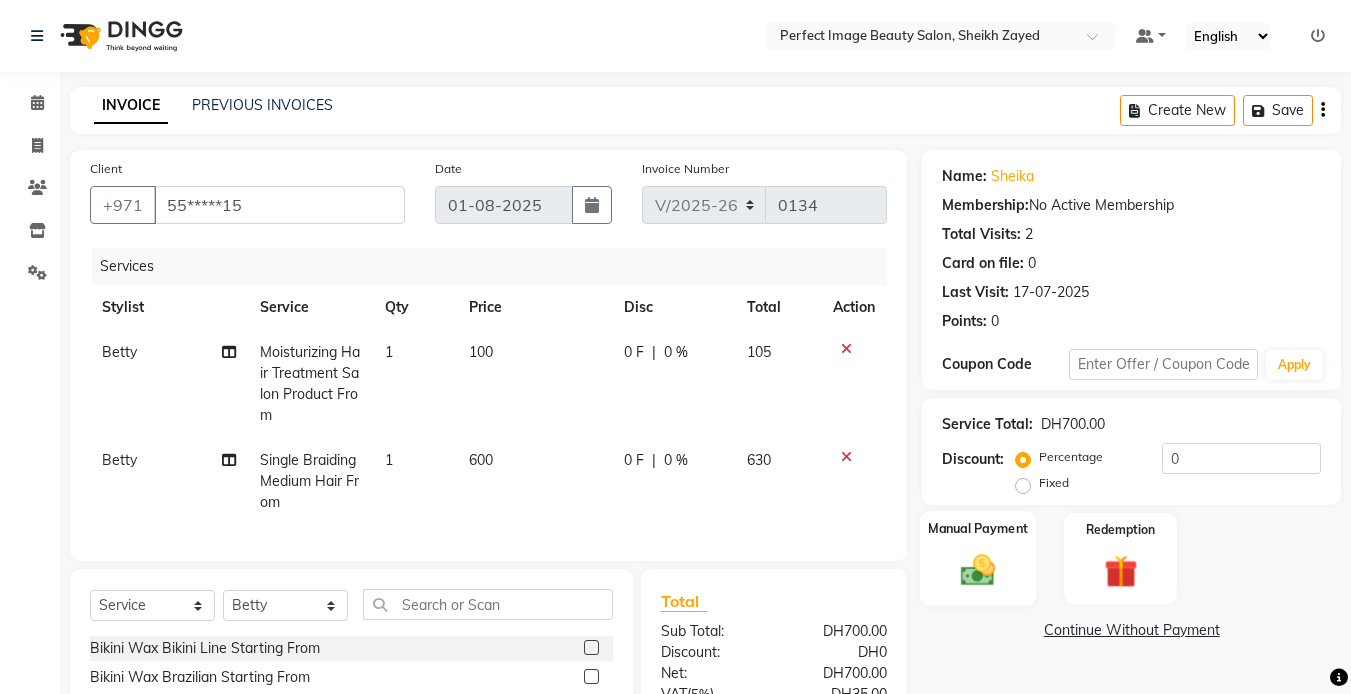 click 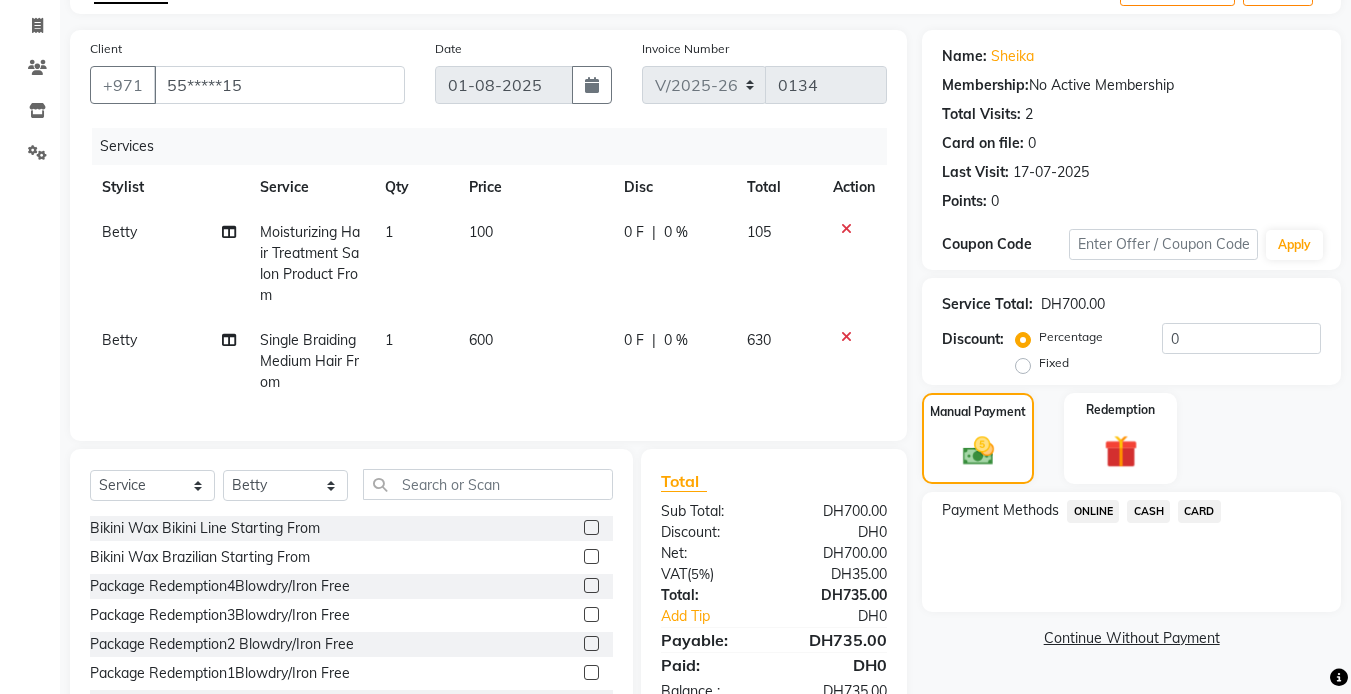 scroll, scrollTop: 173, scrollLeft: 0, axis: vertical 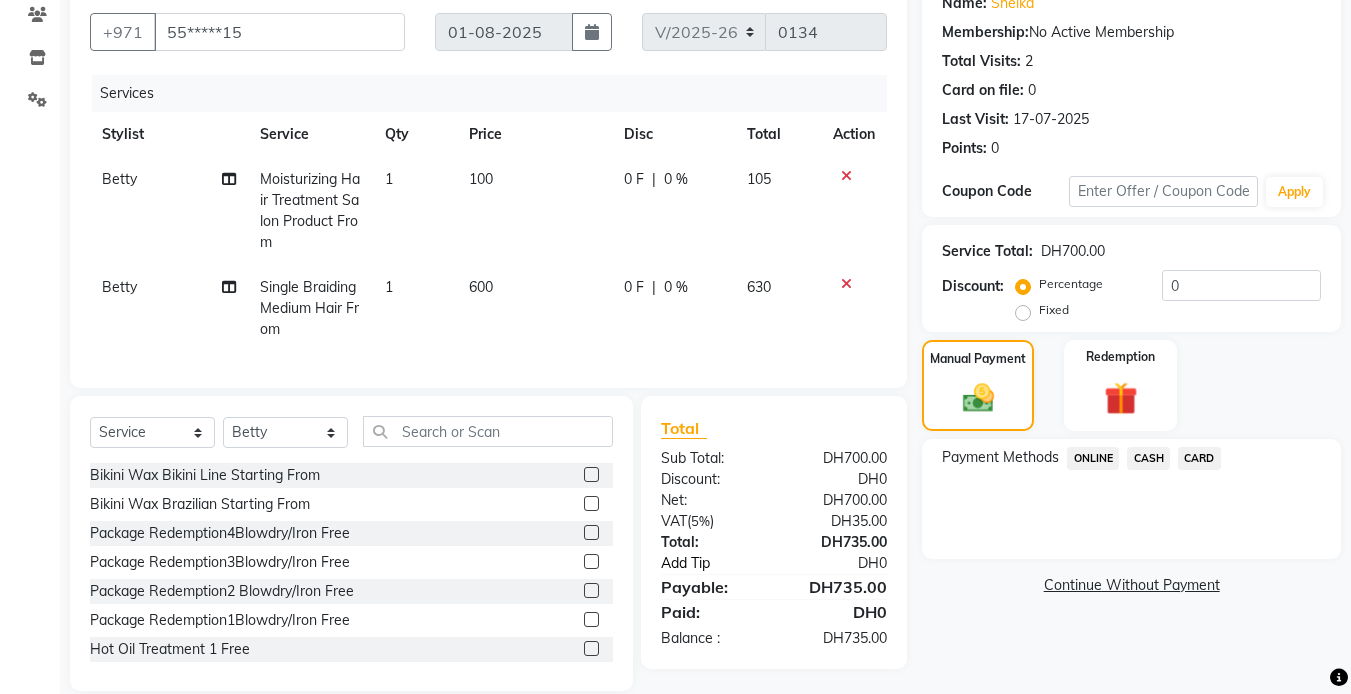 click on "Add Tip" 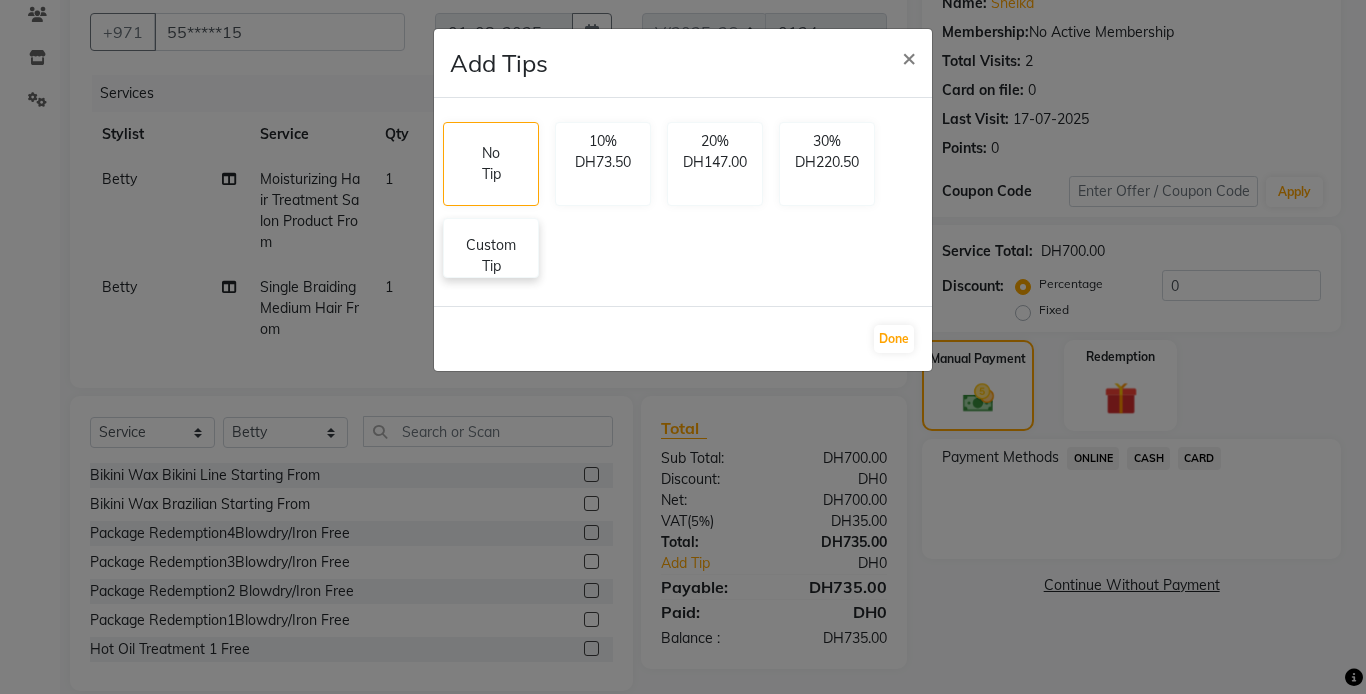 click on "Custom Tip" 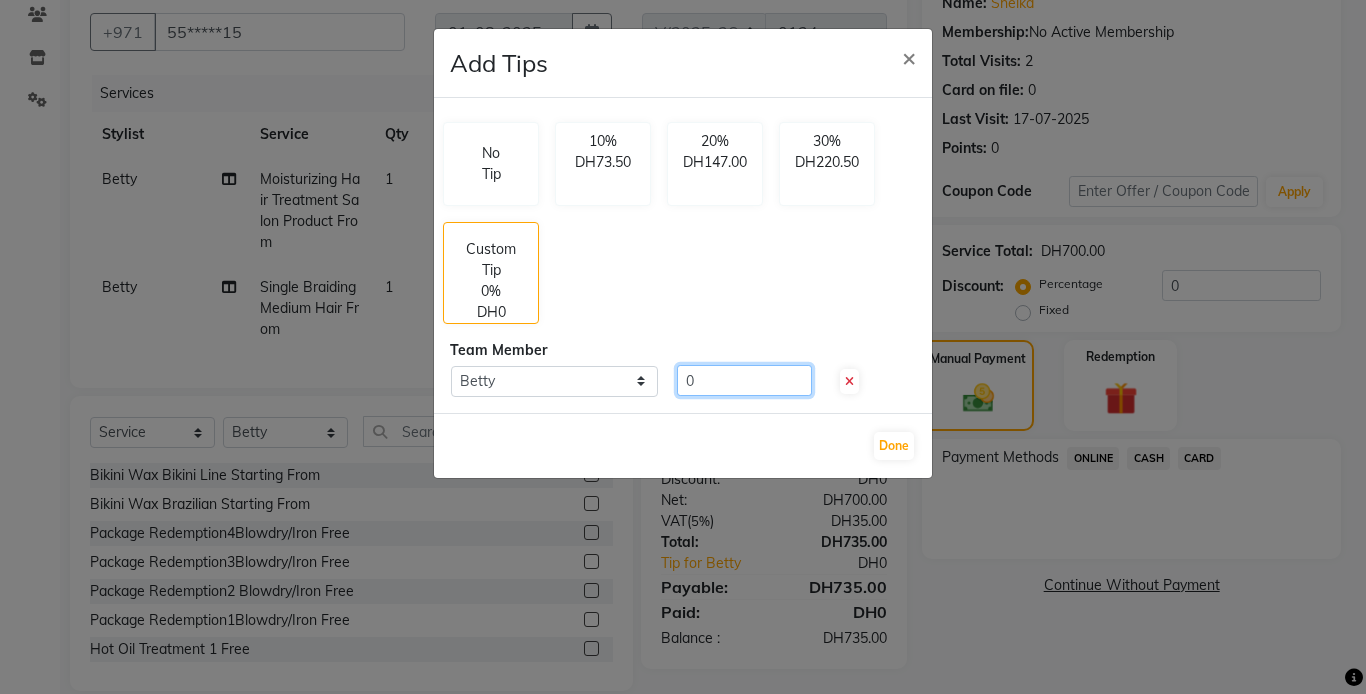 click on "0" 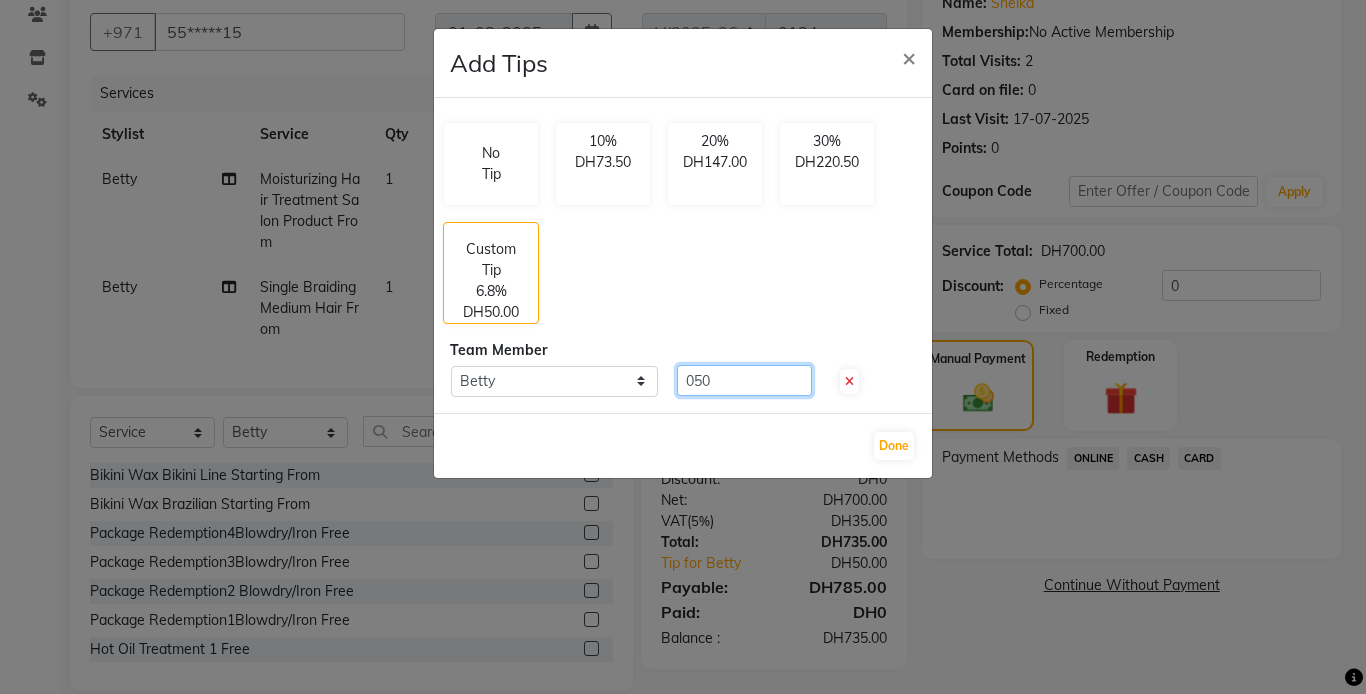 click on "050" 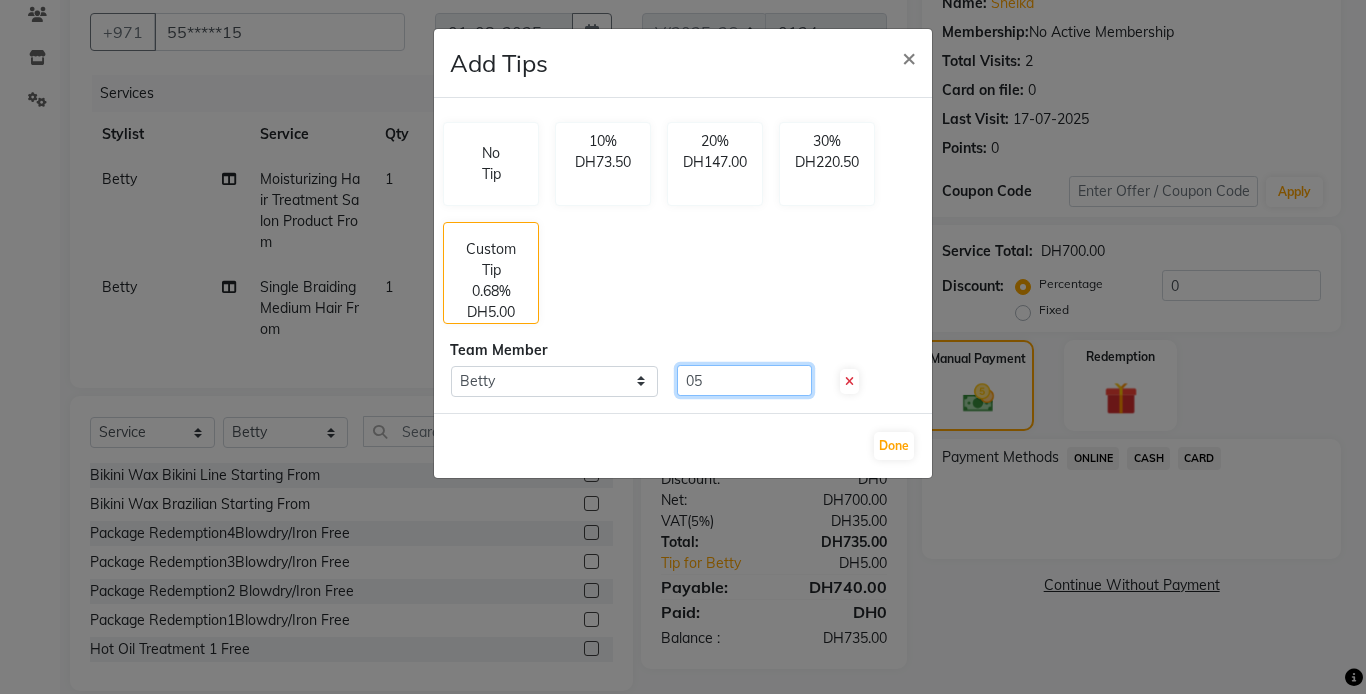 type on "0" 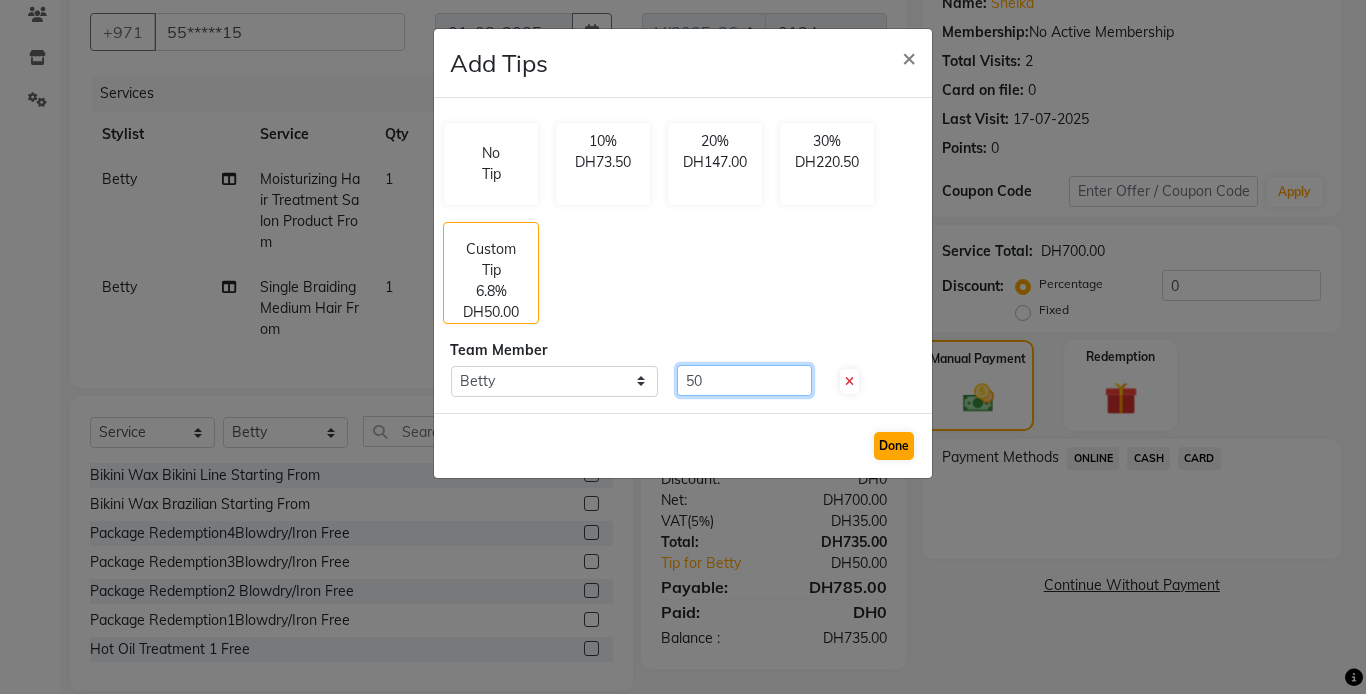 type on "50" 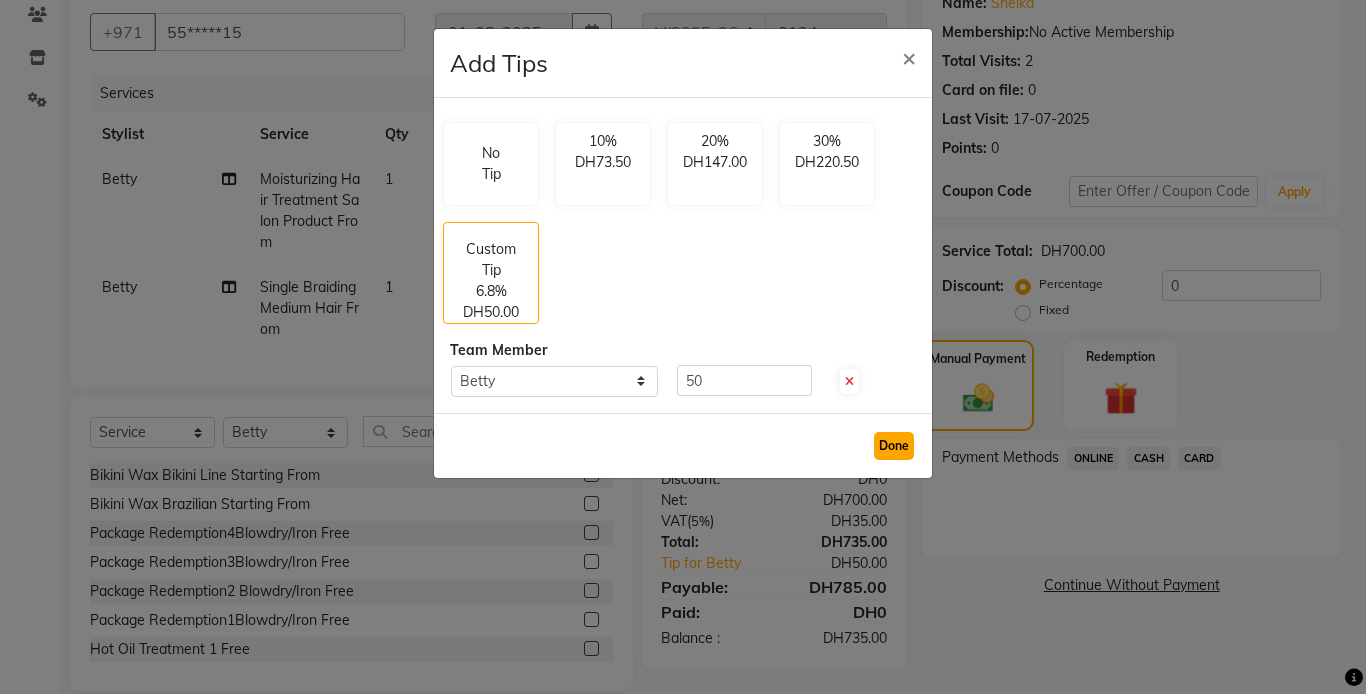 click on "Done" 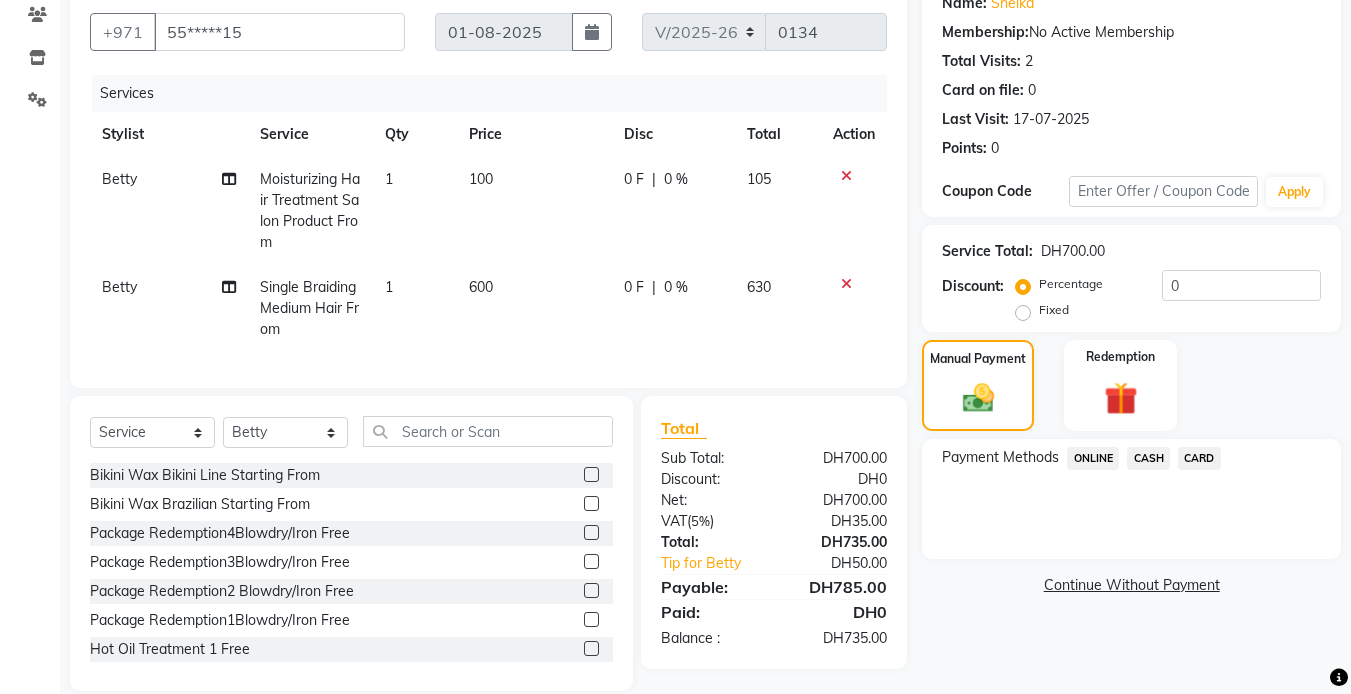 click on "CARD" 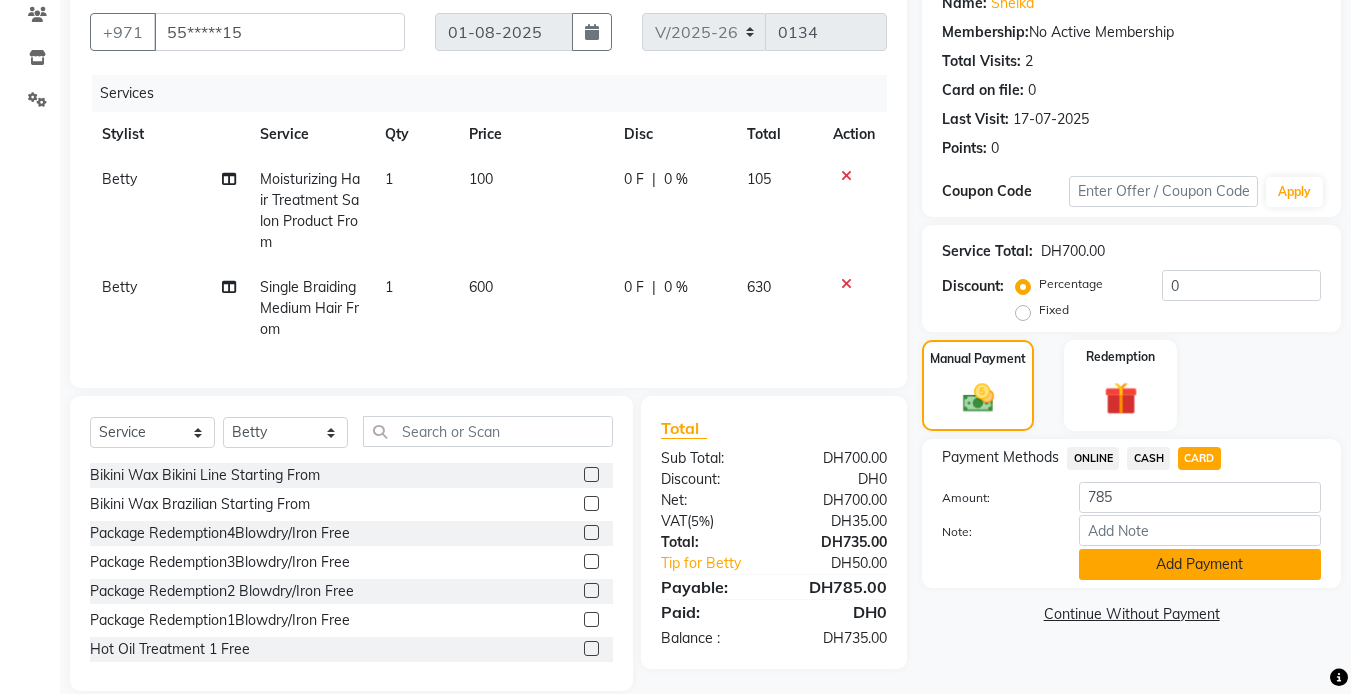 click on "Add Payment" 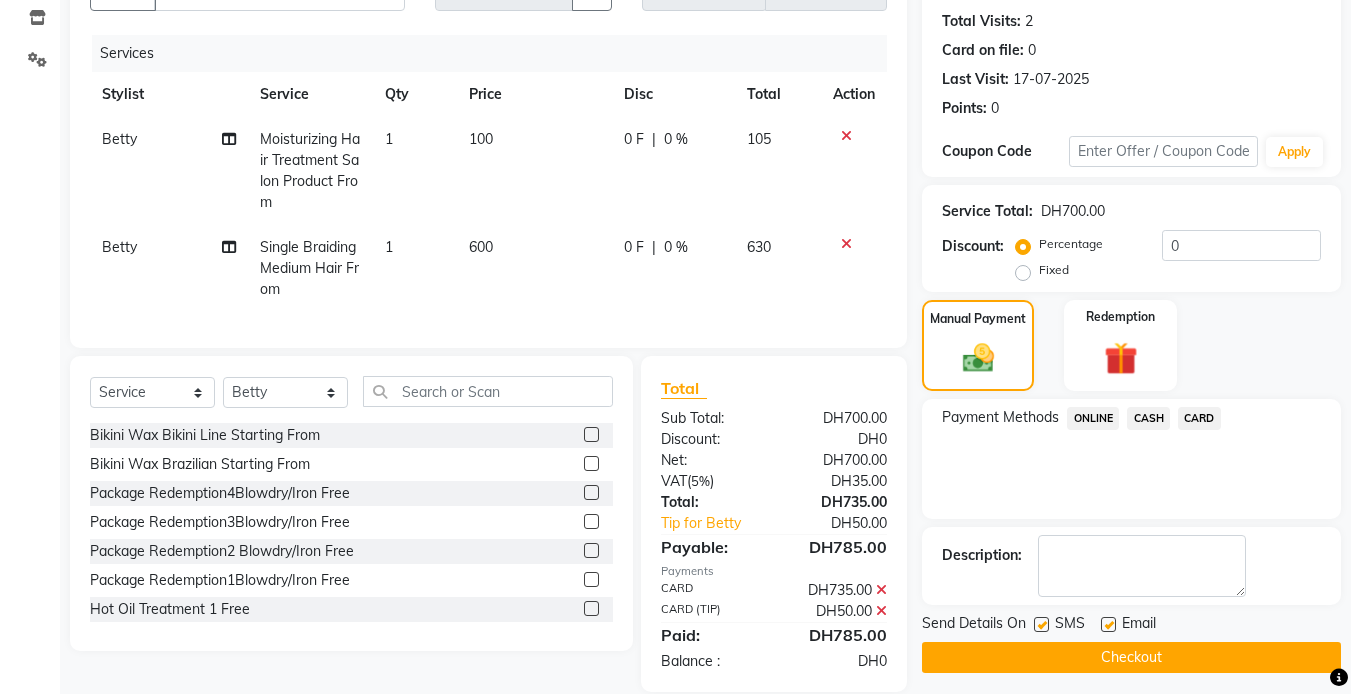 scroll, scrollTop: 256, scrollLeft: 0, axis: vertical 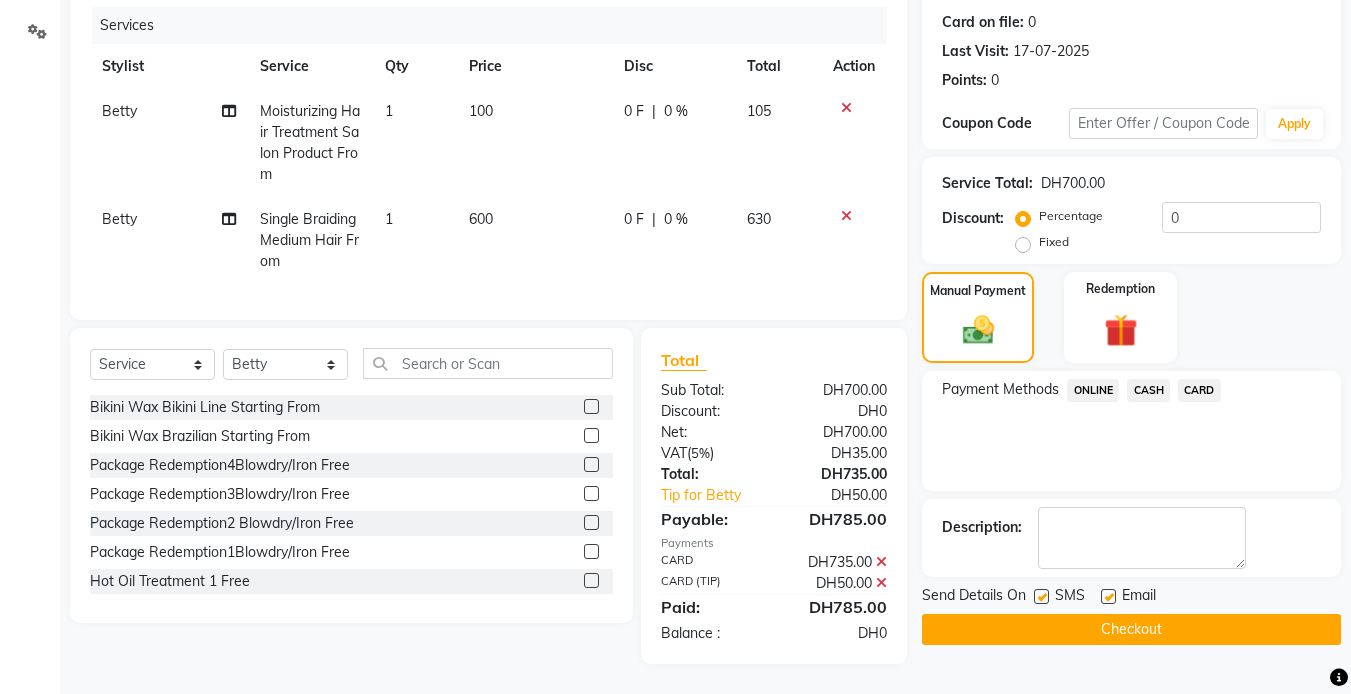 click on "Checkout" 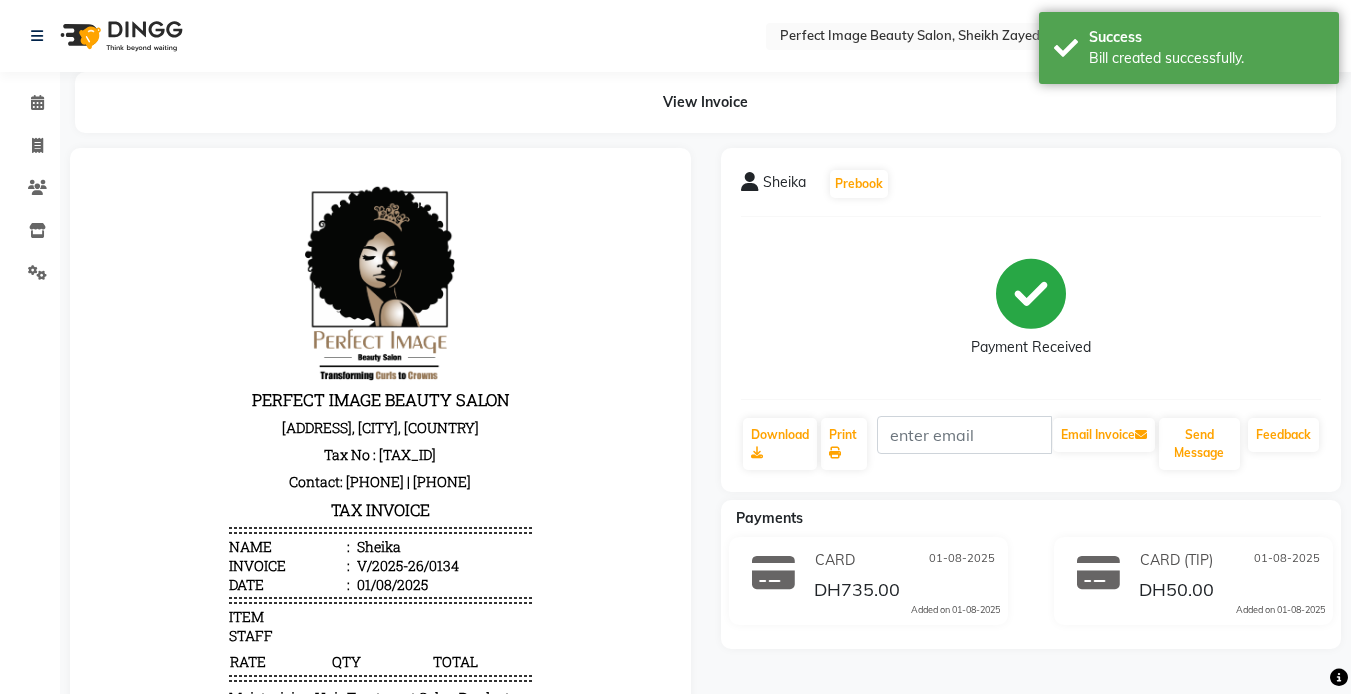 scroll, scrollTop: 0, scrollLeft: 0, axis: both 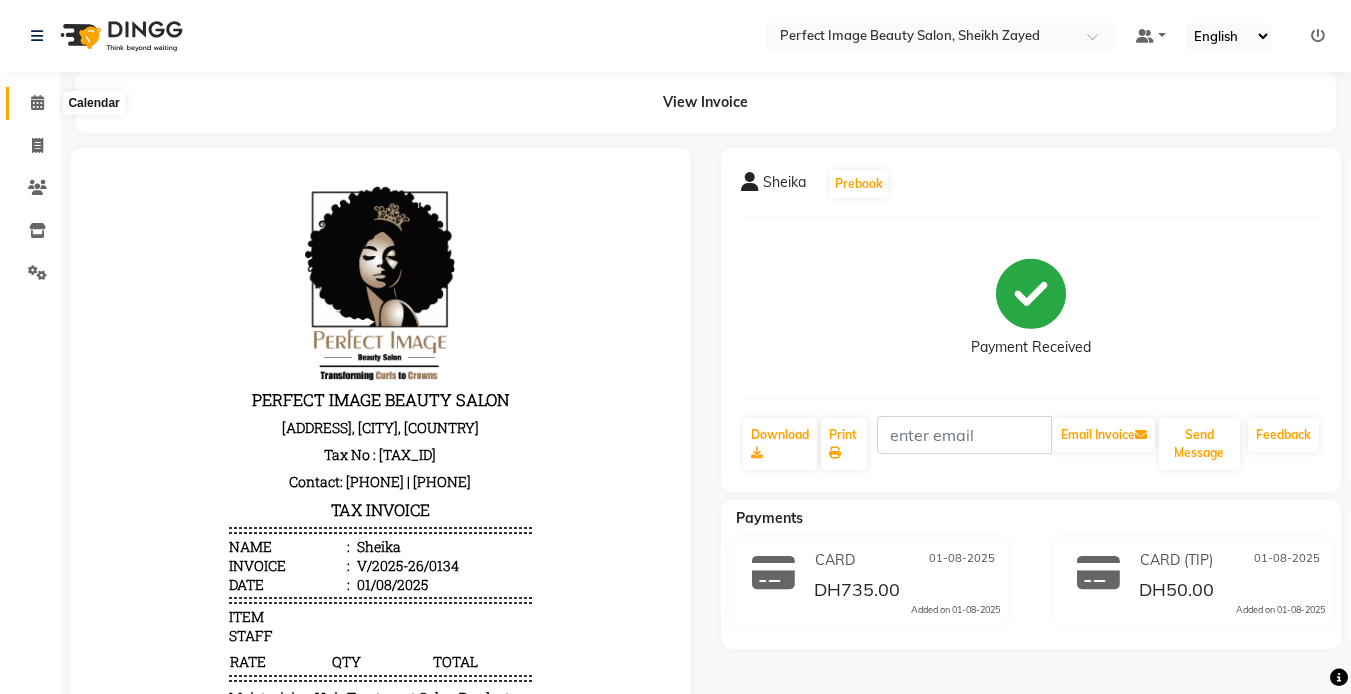 click 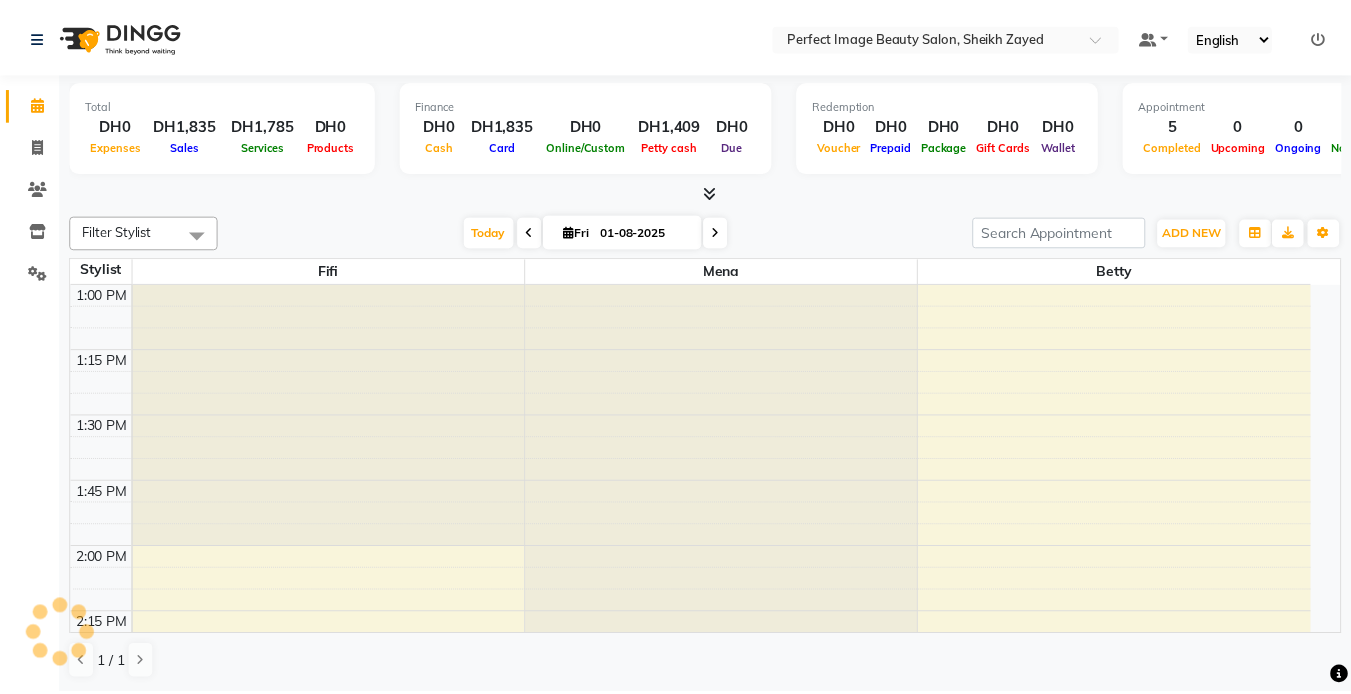 scroll, scrollTop: 1849, scrollLeft: 0, axis: vertical 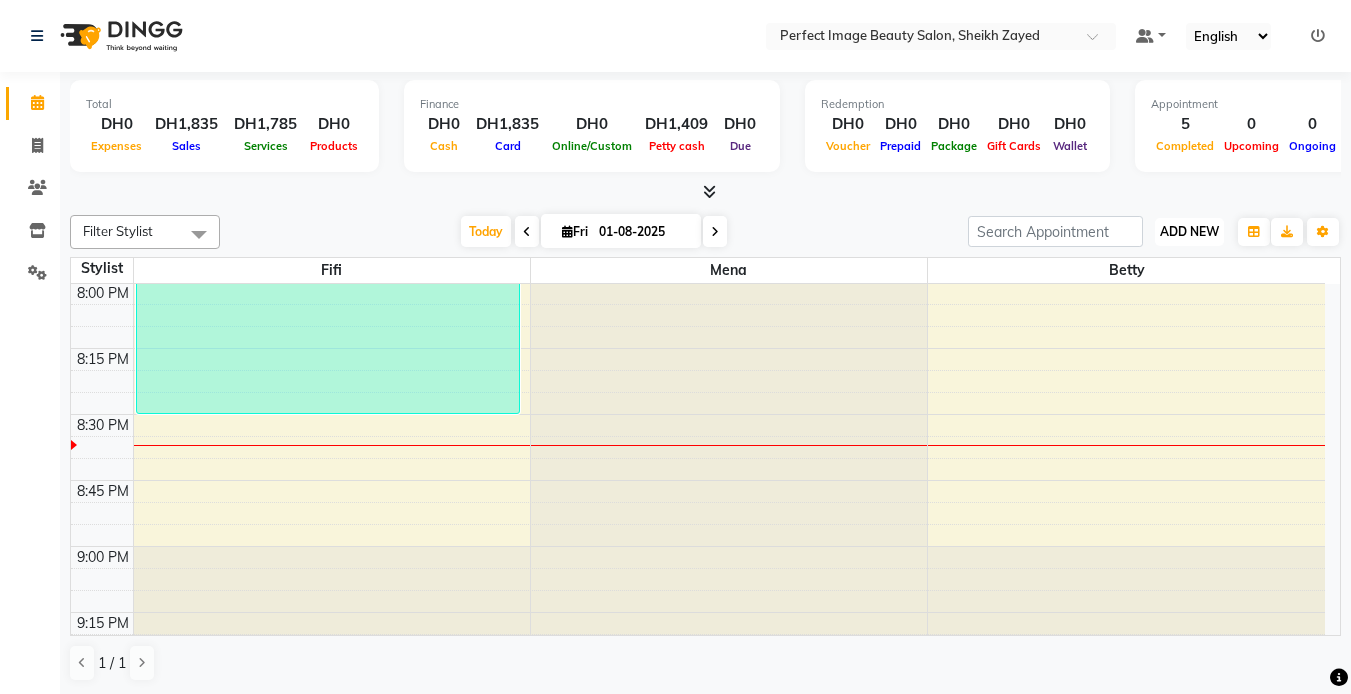 click on "ADD NEW Toggle Dropdown" at bounding box center (1189, 232) 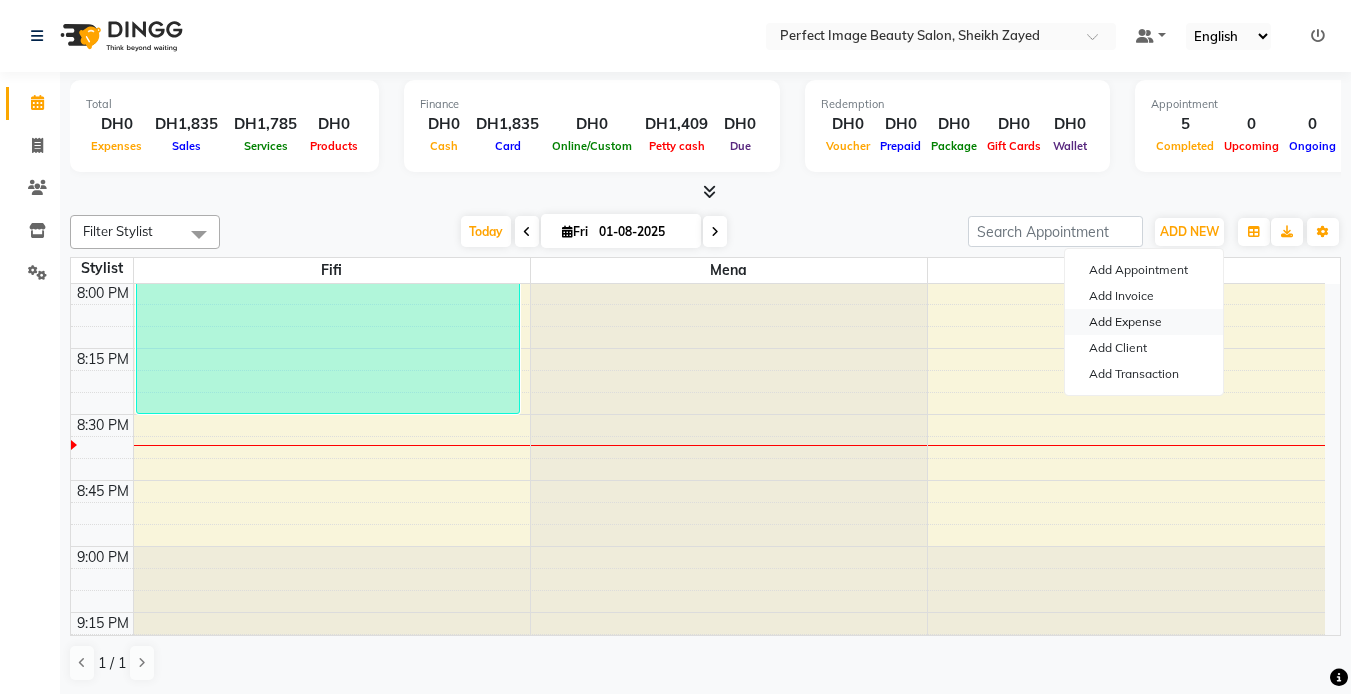 click on "Add Expense" at bounding box center [1144, 322] 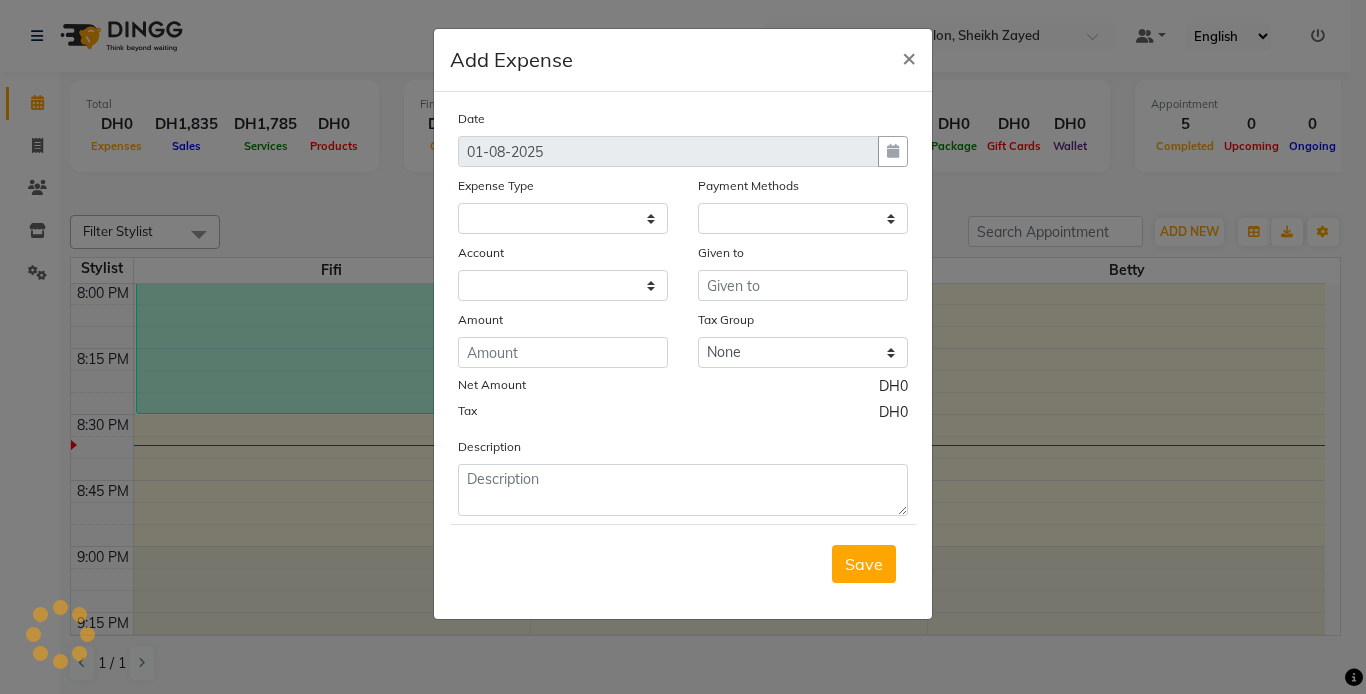 select 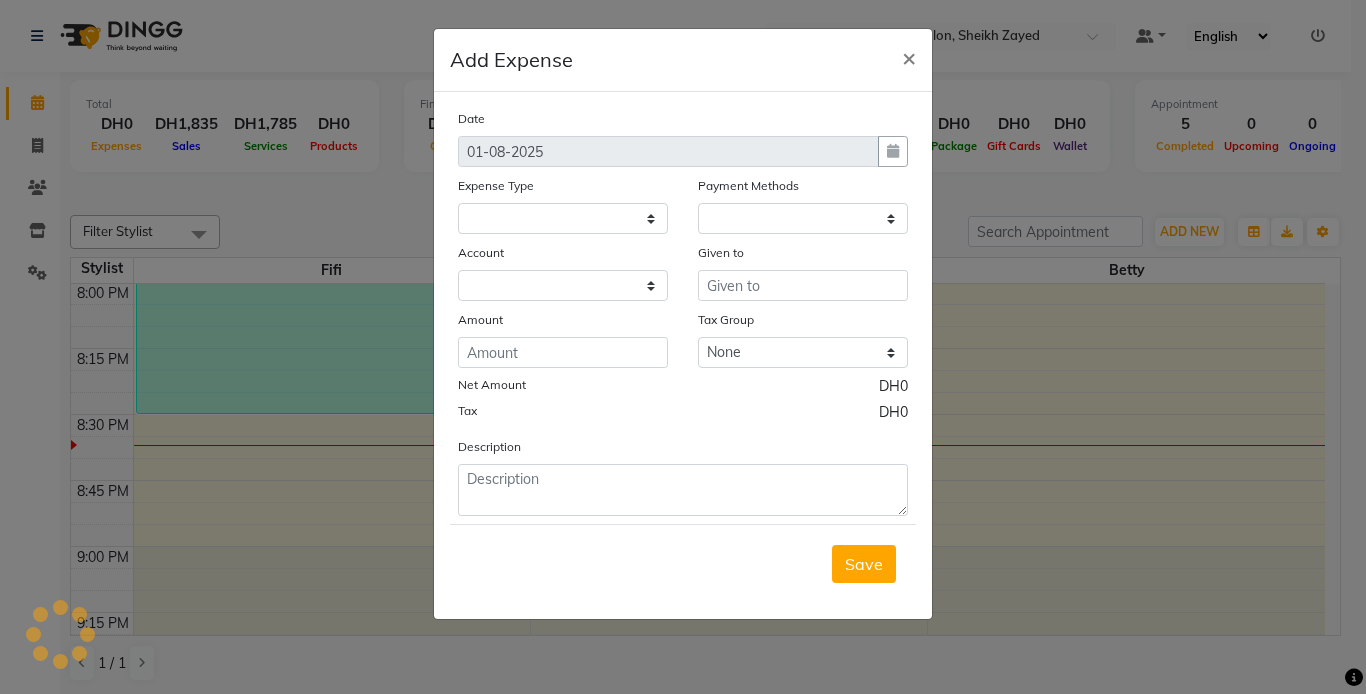 select on "1" 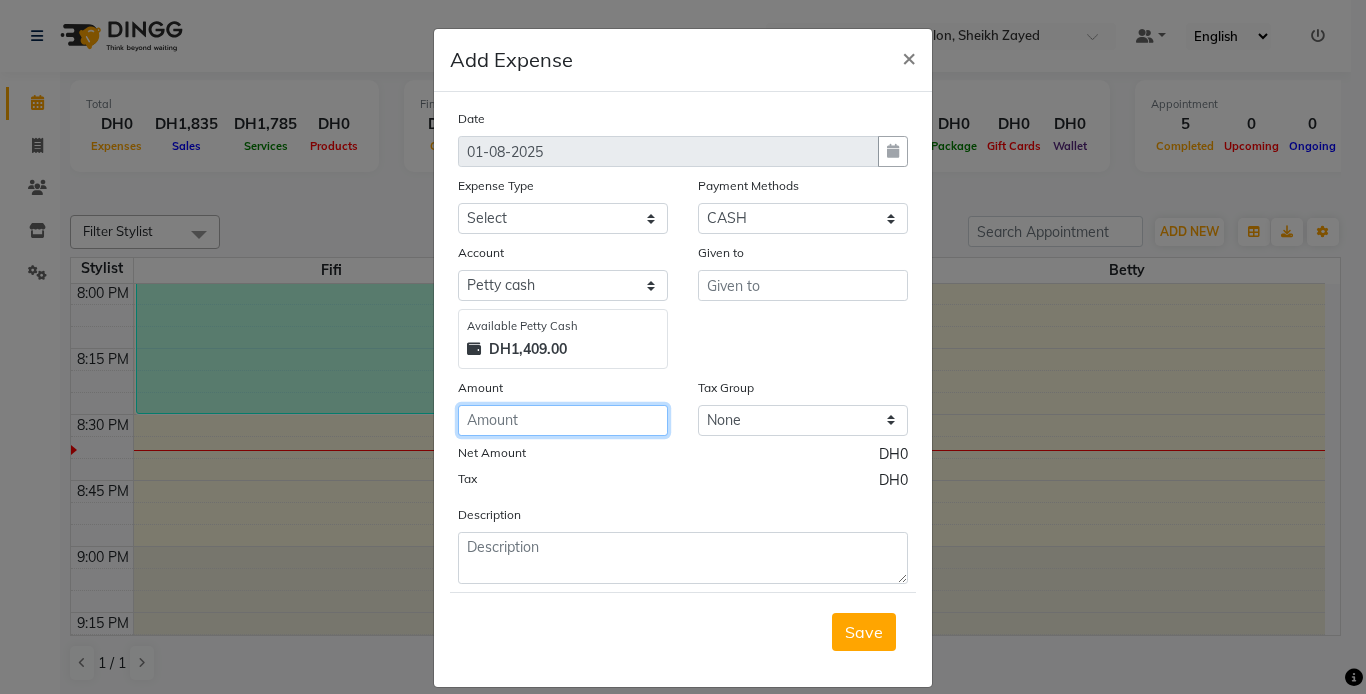 click 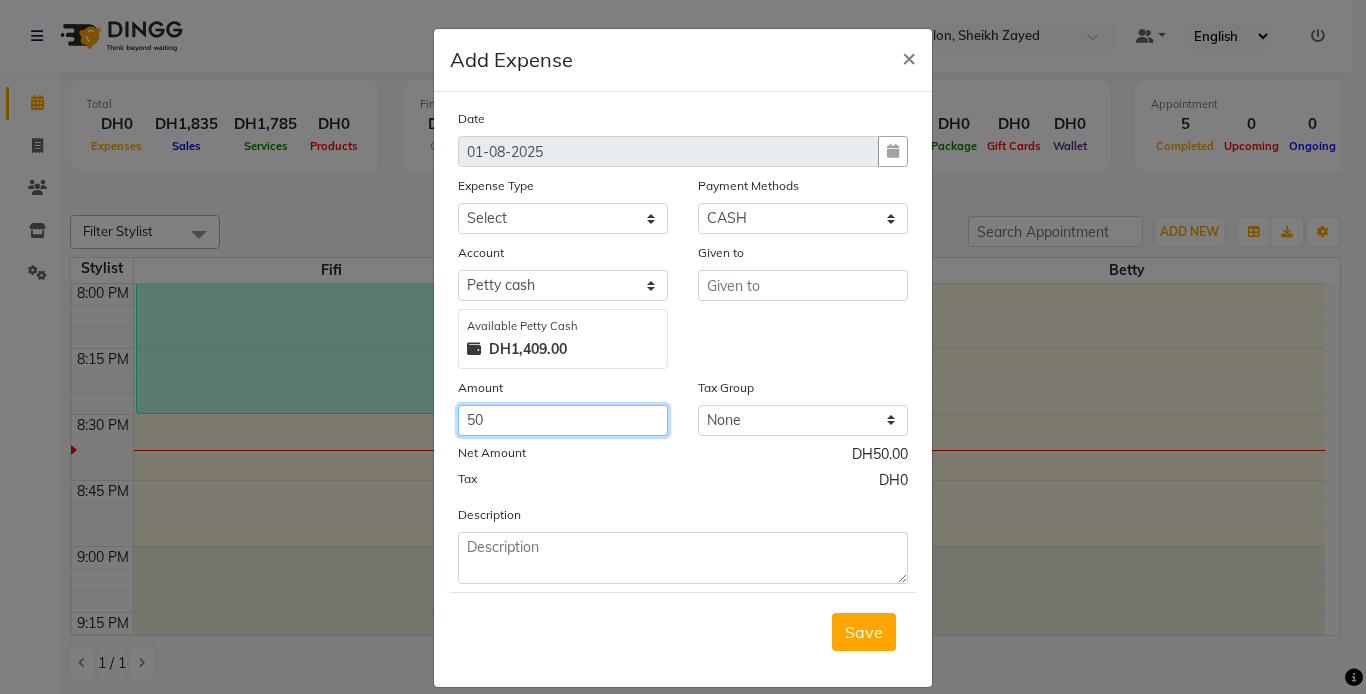 type on "50" 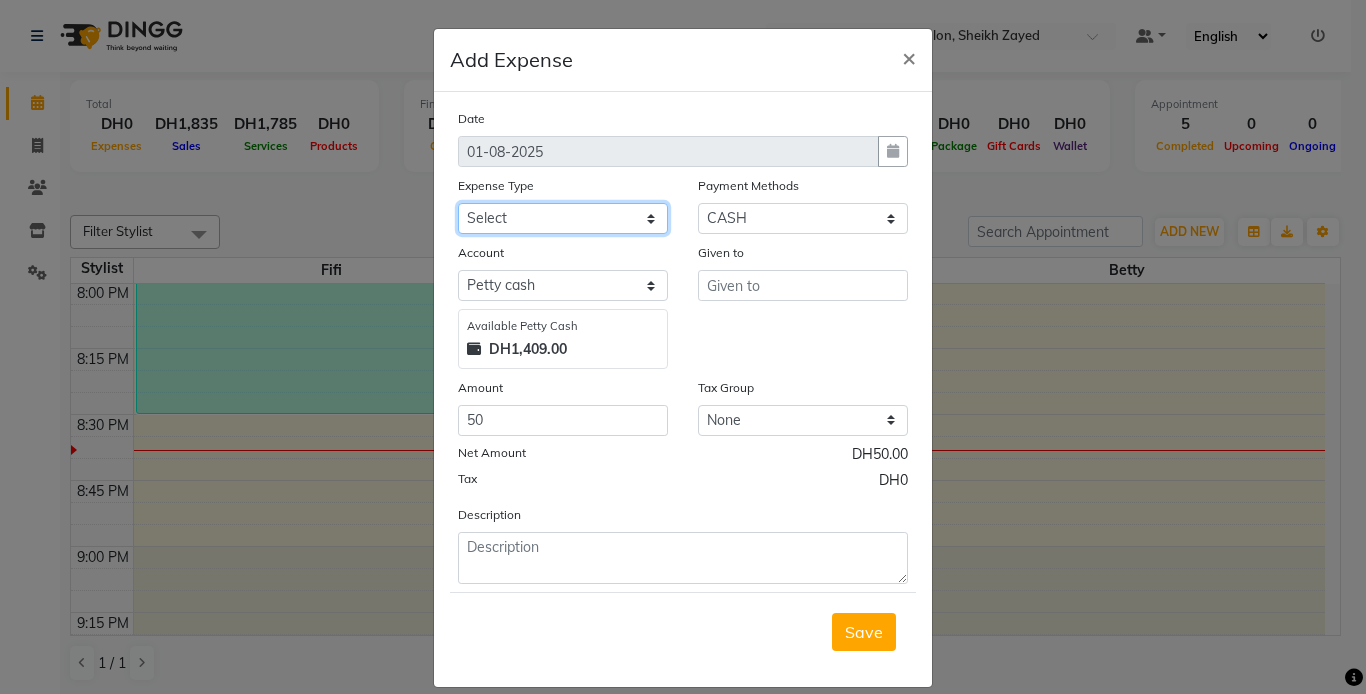 click on "Select Advance Salary Bank charges Car maintenance  Cash transfer to bank Cash transfer to hub Client Snacks Clinical charges Equipment Fuel Govt fee Incentive Insurance International purchase Loan Repayment Maintenance Marketing Miscellaneous MRA Other Pantry Product Rent Salary Staff Snacks Tax Tea & Refreshment Utilities" 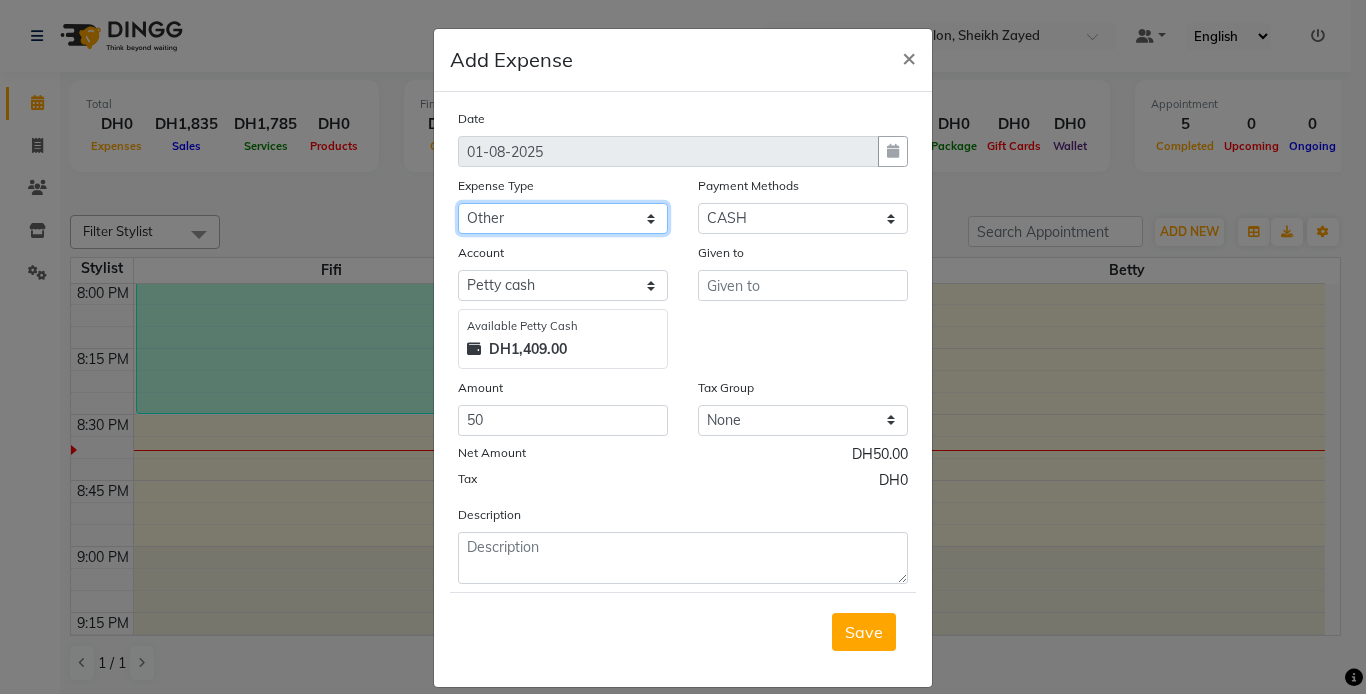 click on "Select Advance Salary Bank charges Car maintenance  Cash transfer to bank Cash transfer to hub Client Snacks Clinical charges Equipment Fuel Govt fee Incentive Insurance International purchase Loan Repayment Maintenance Marketing Miscellaneous MRA Other Pantry Product Rent Salary Staff Snacks Tax Tea & Refreshment Utilities" 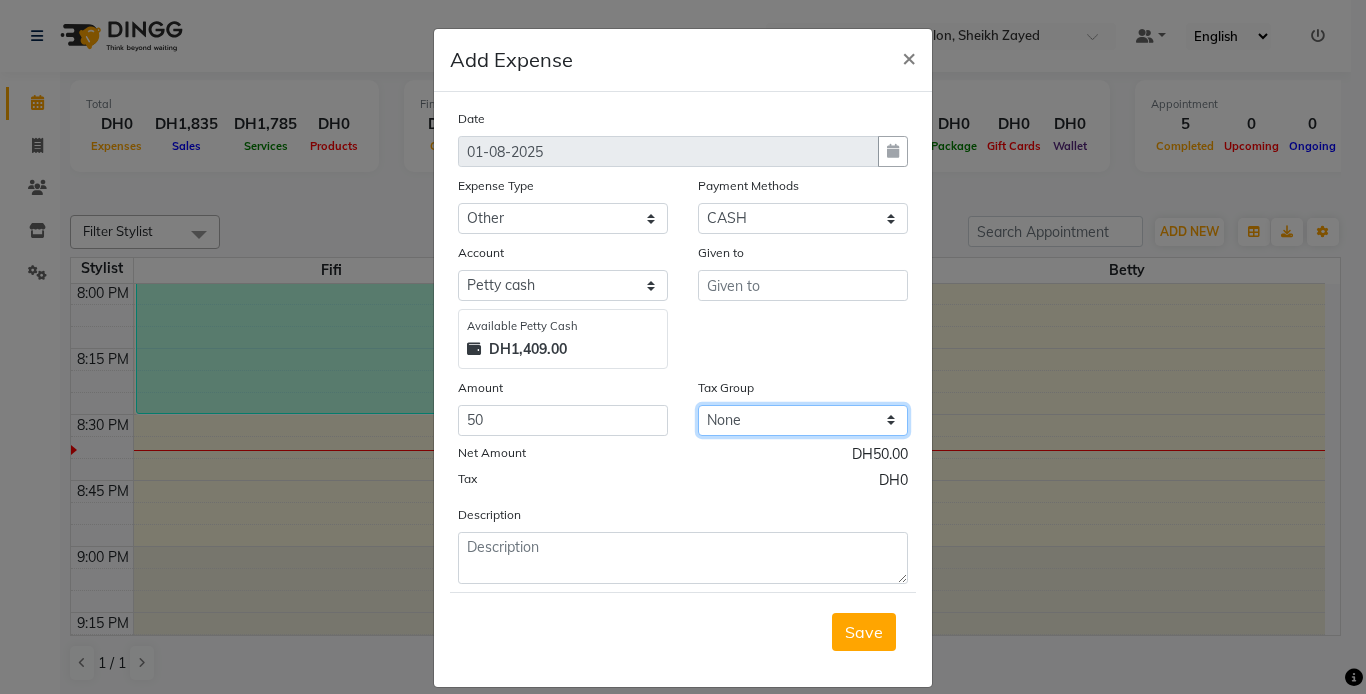 click on "None" 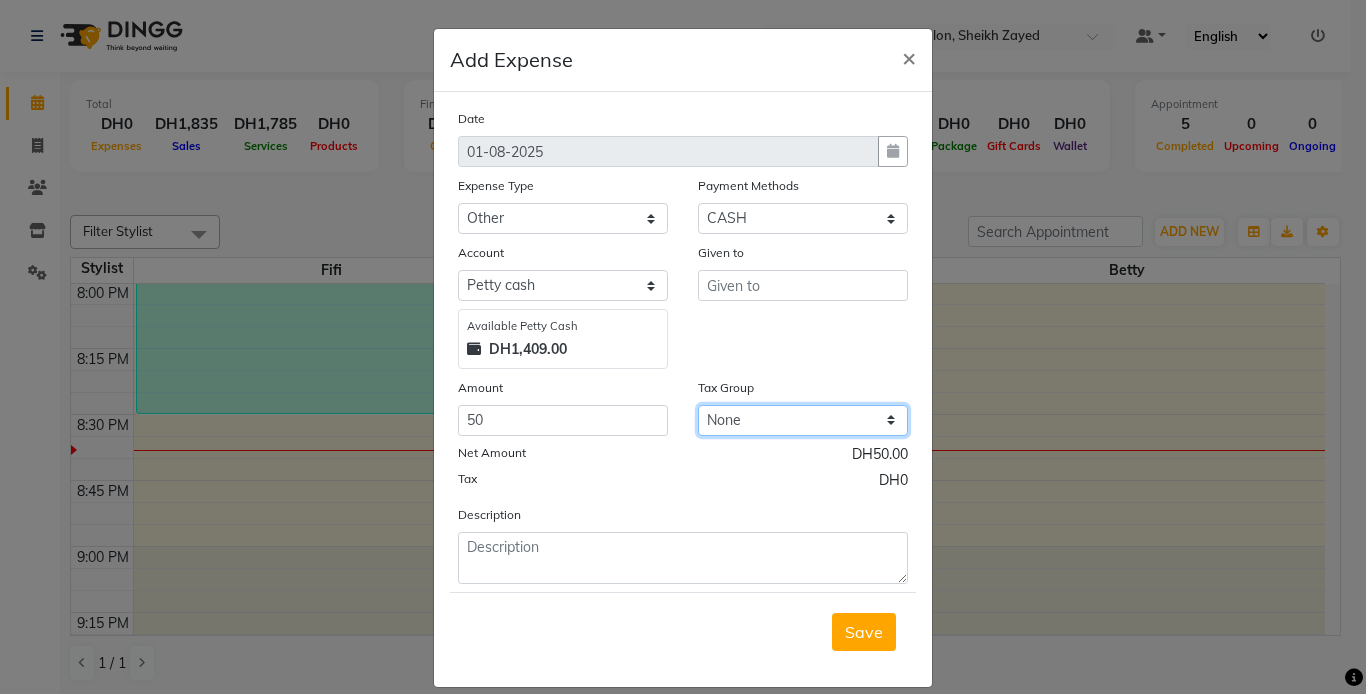 click on "None" 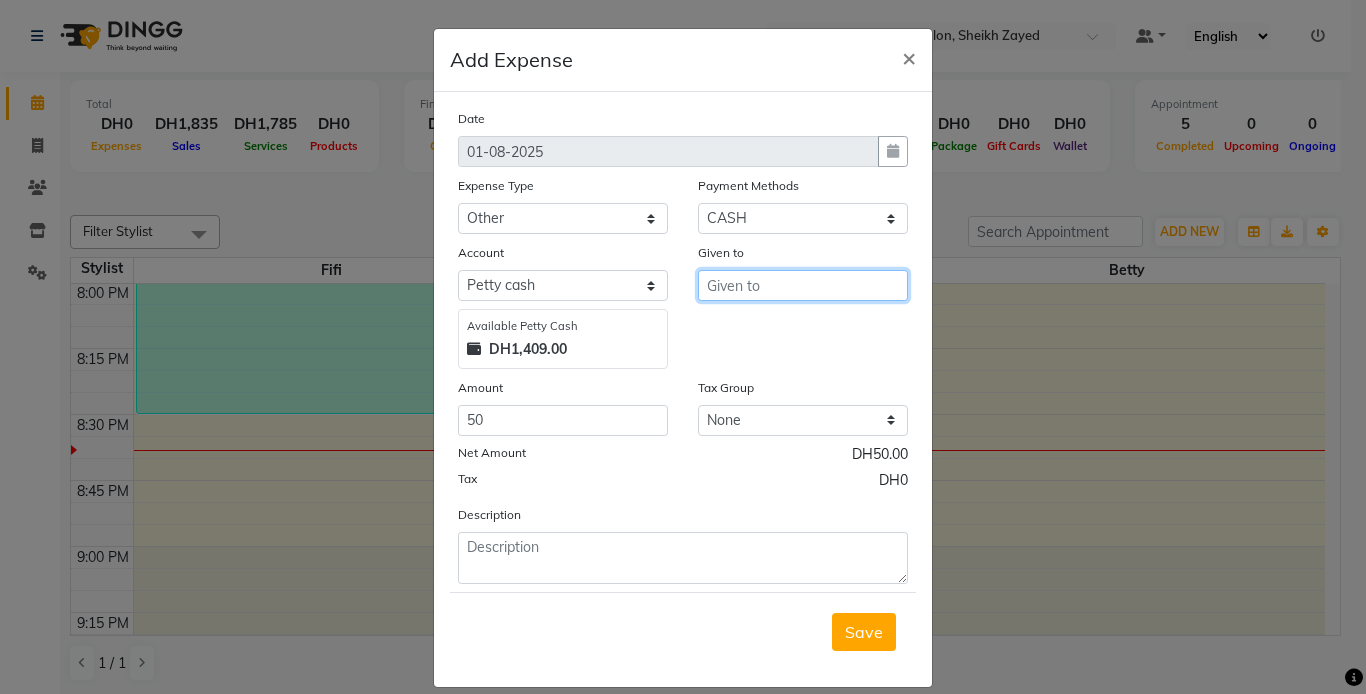 click at bounding box center [803, 285] 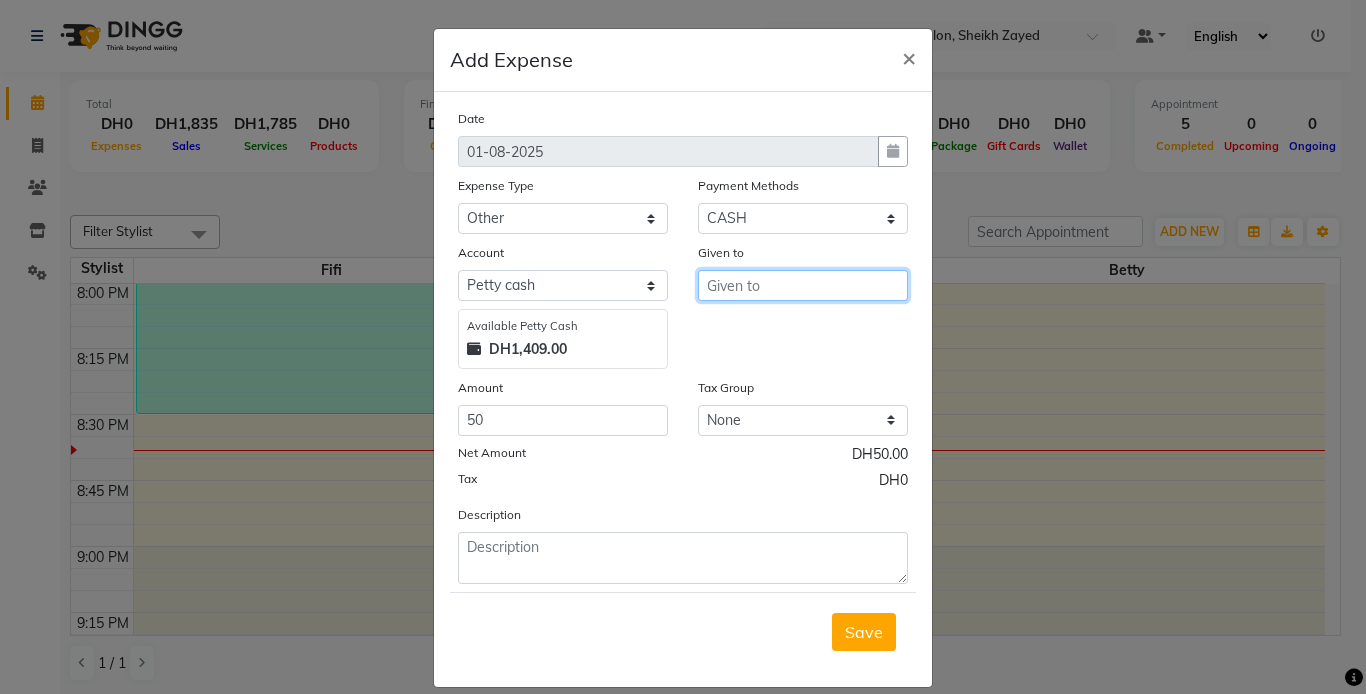 click at bounding box center (803, 285) 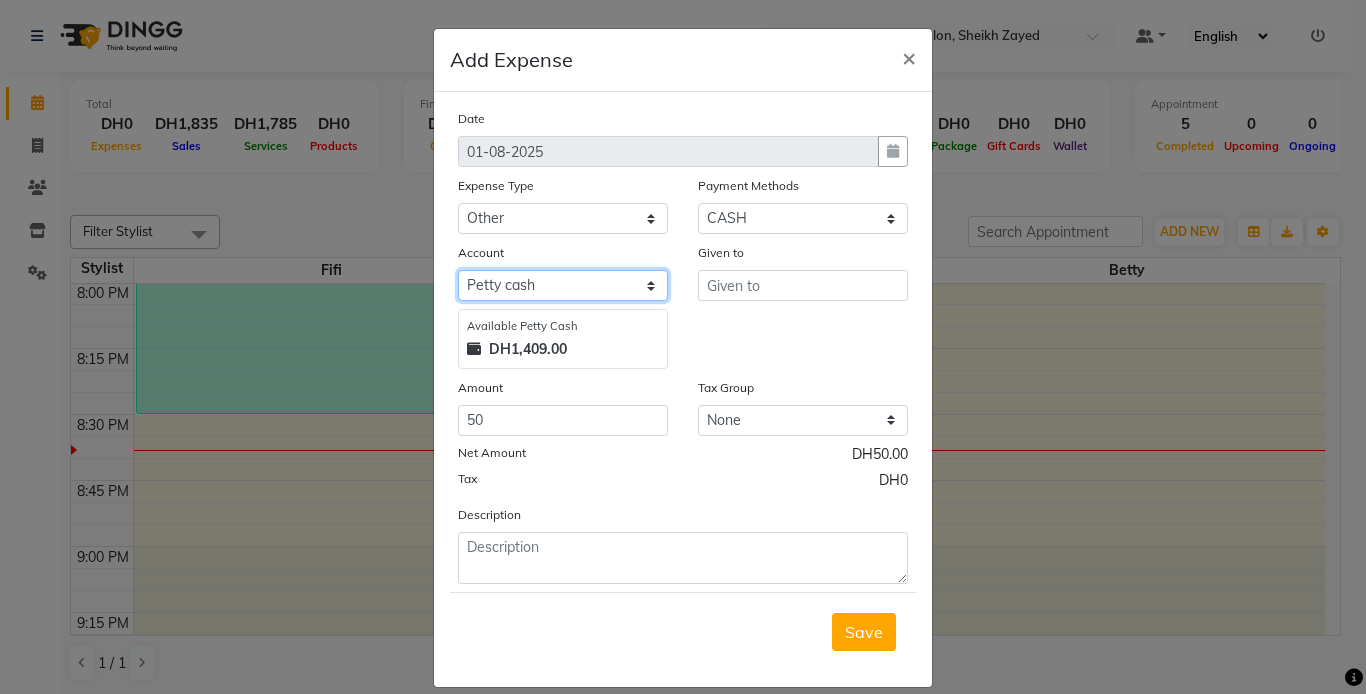 click on "Select Petty cash Default account" 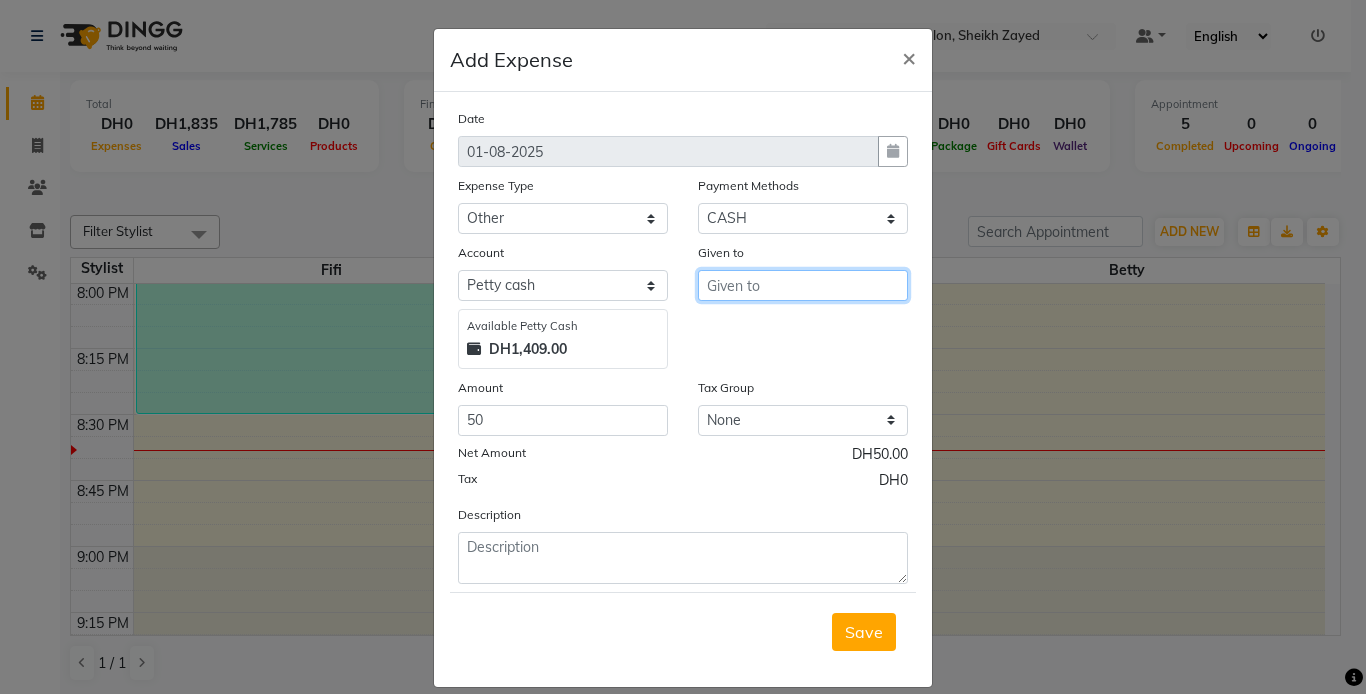 click at bounding box center [803, 285] 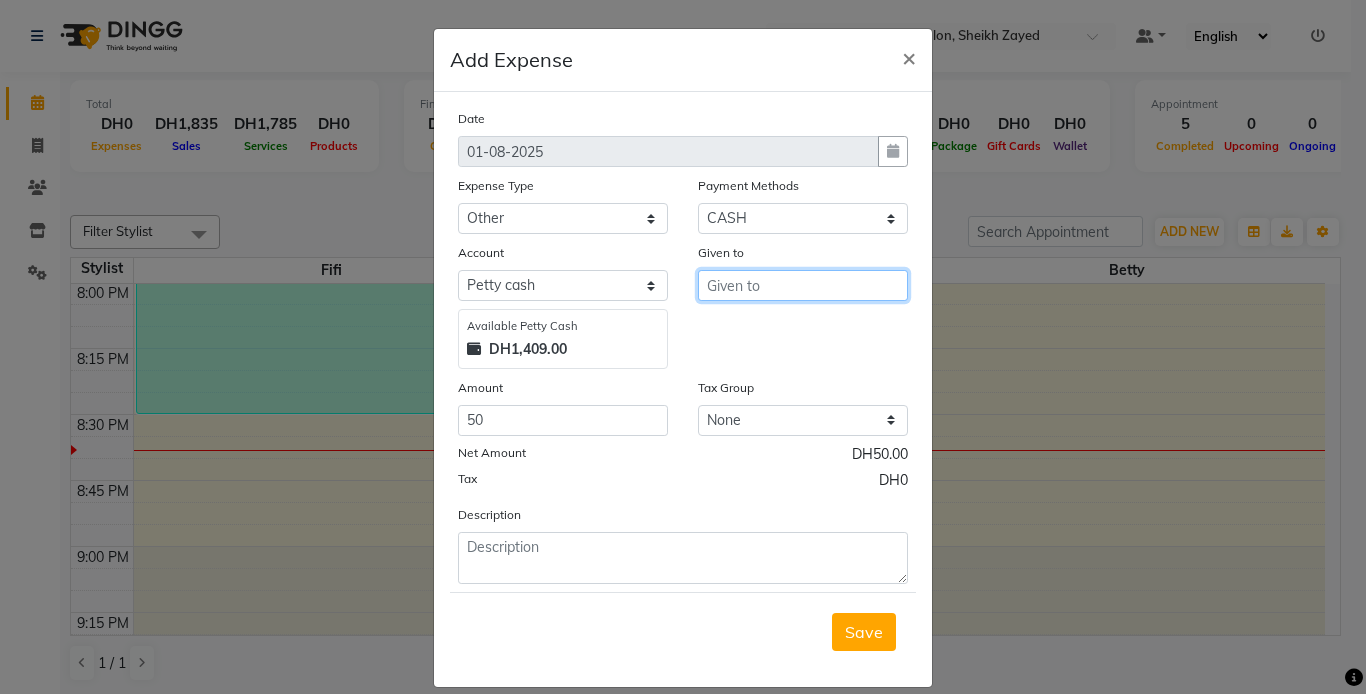 click at bounding box center [803, 285] 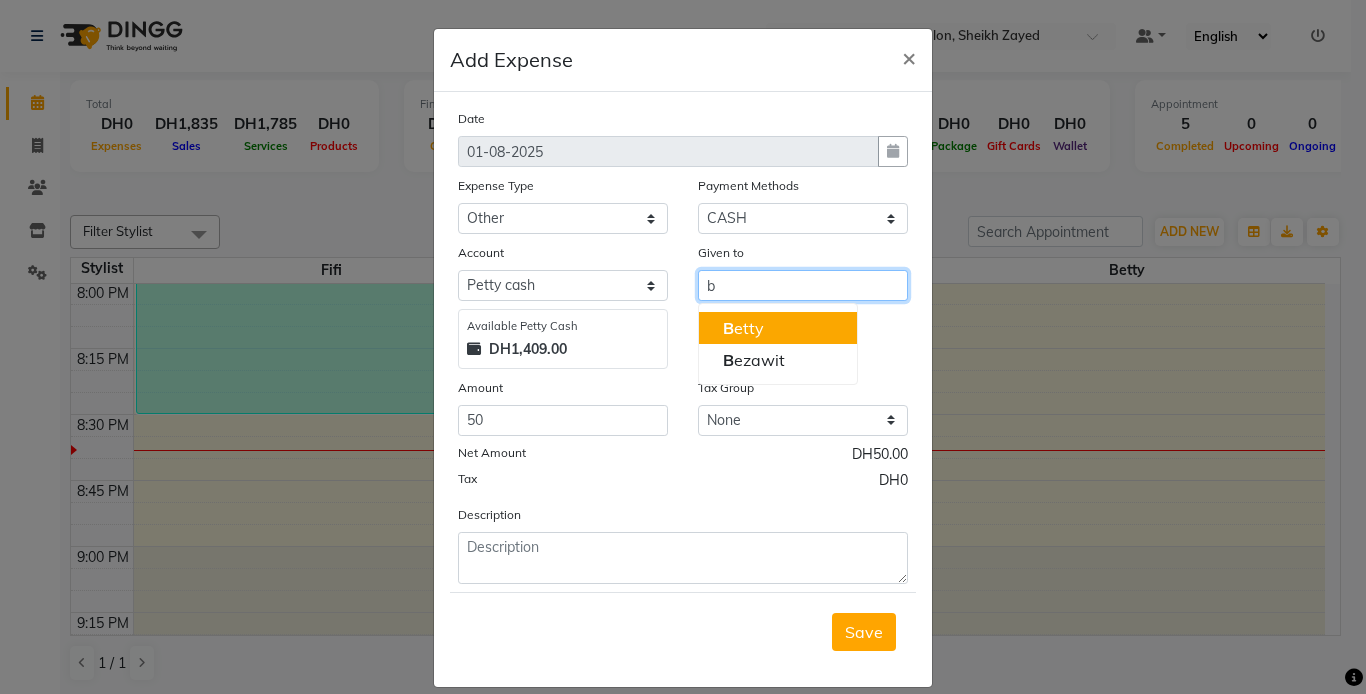 click on "B etty" at bounding box center [778, 328] 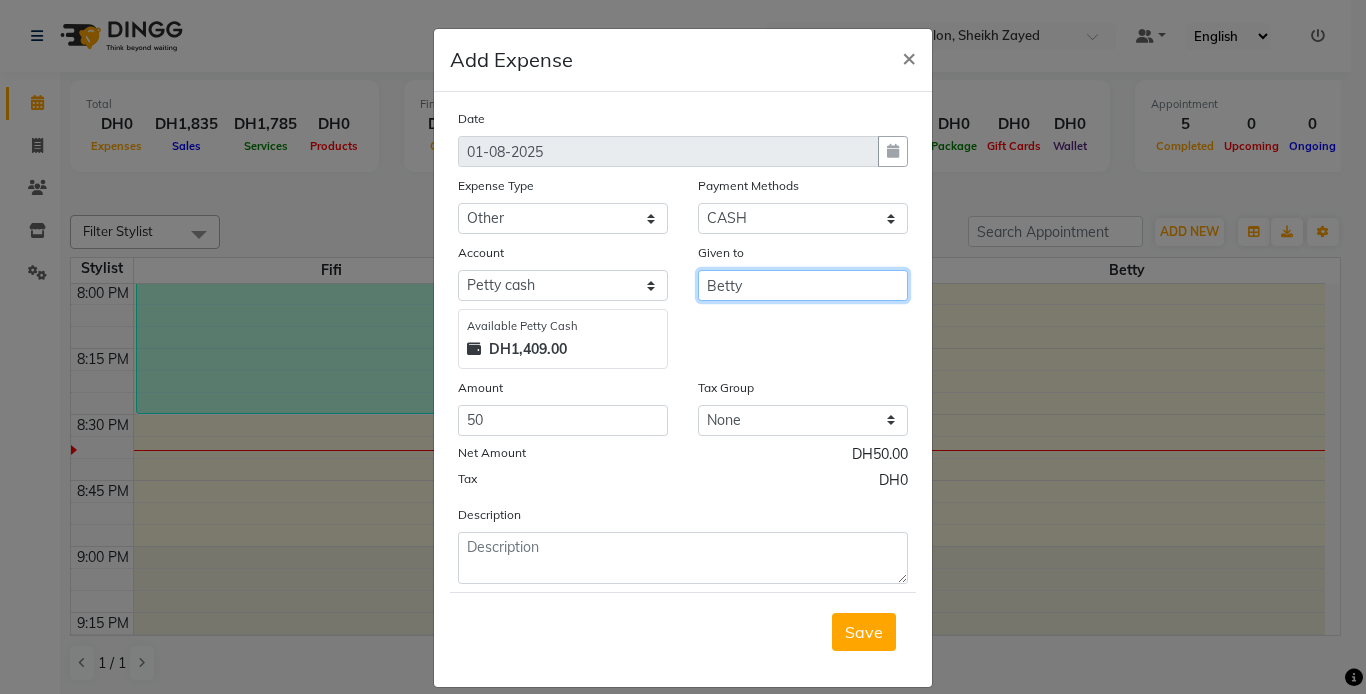 type on "Betty" 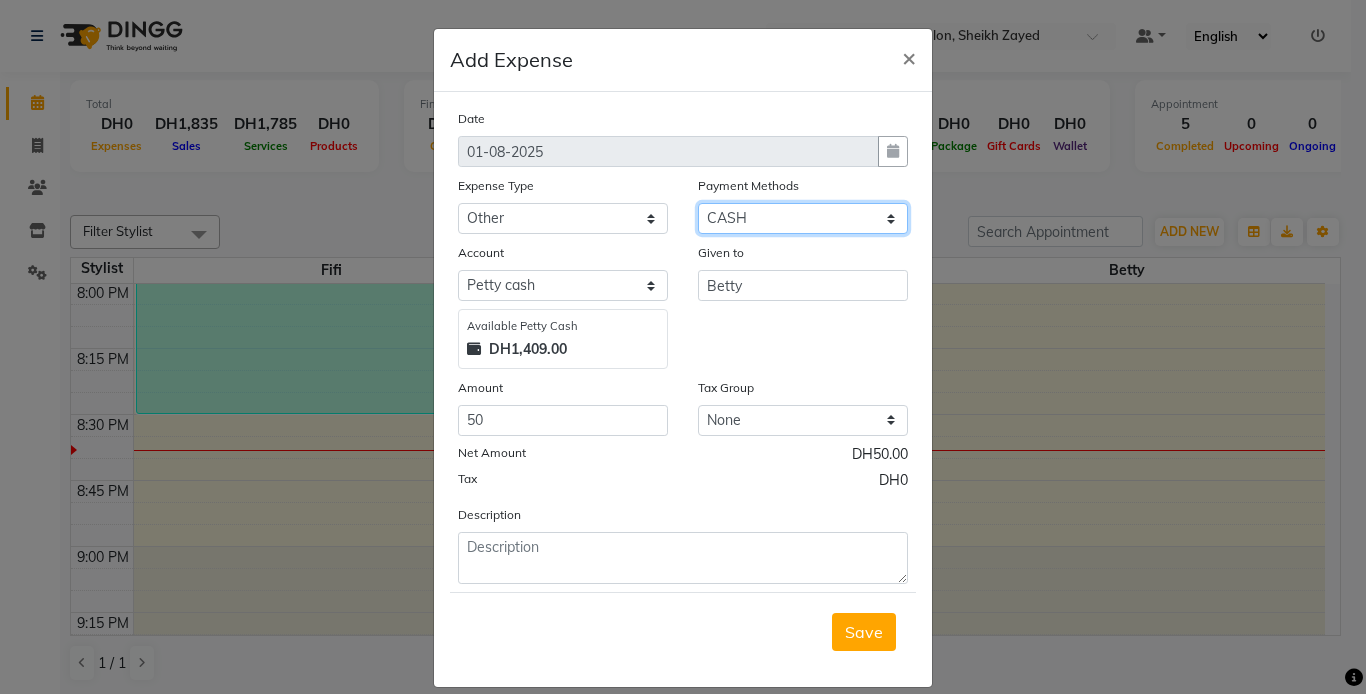 click on "Select ONLINE CASH CARD" 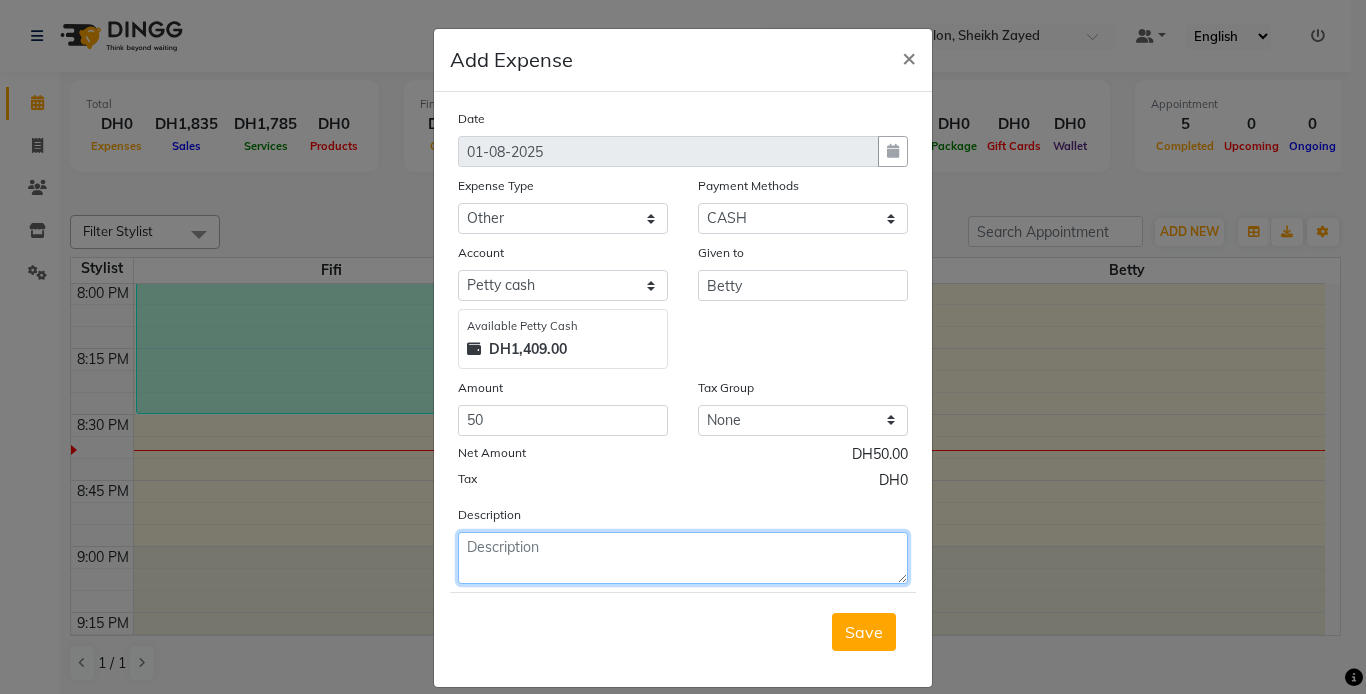 click 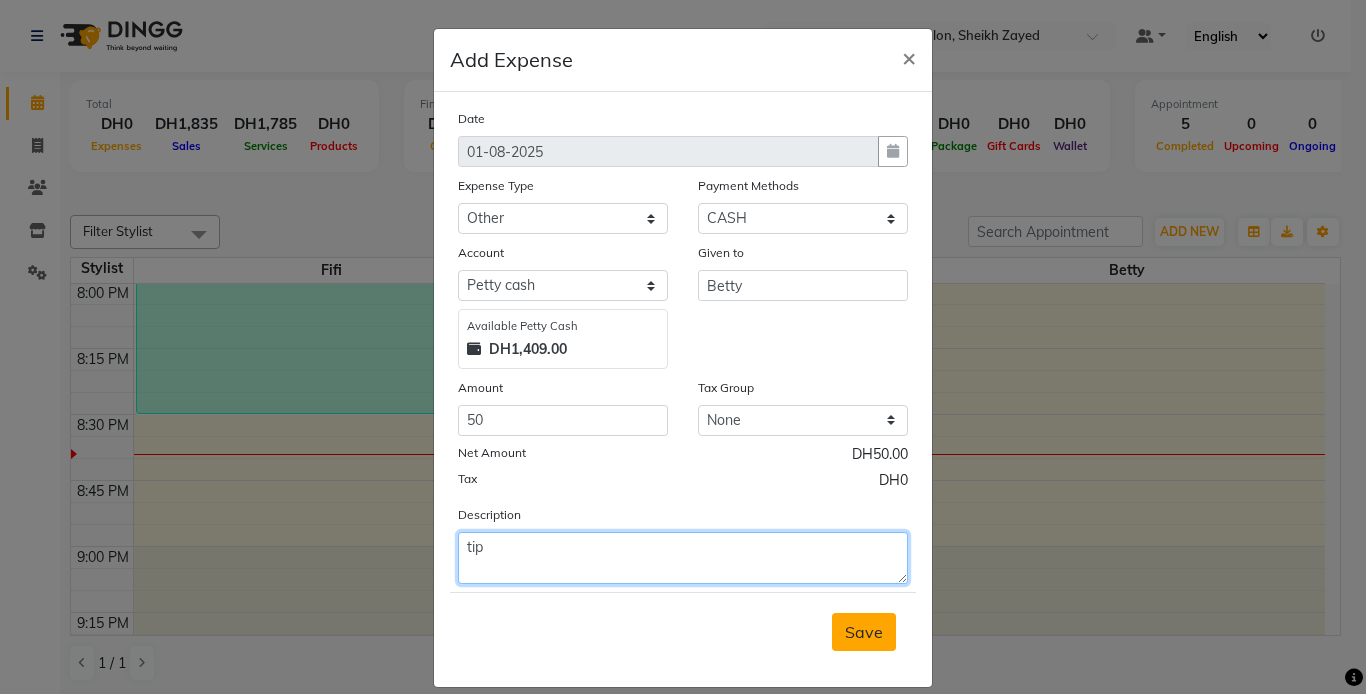 type on "tip" 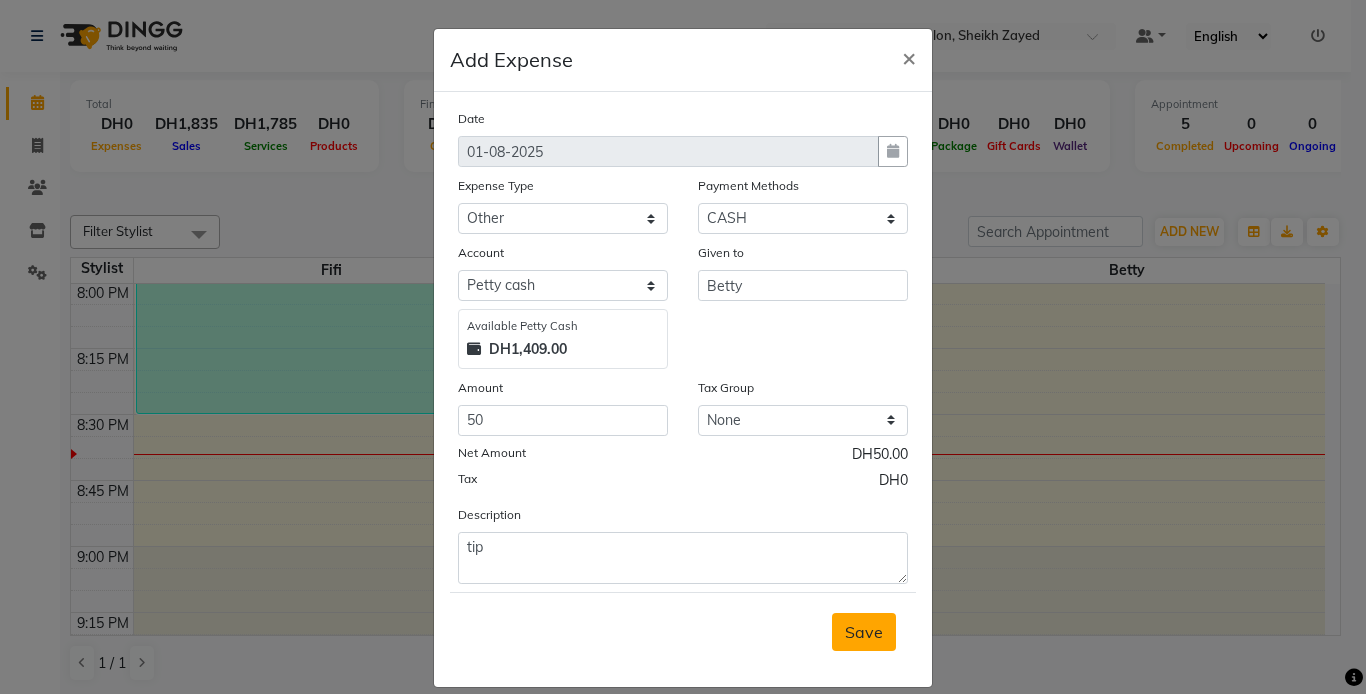 click on "Save" at bounding box center (864, 632) 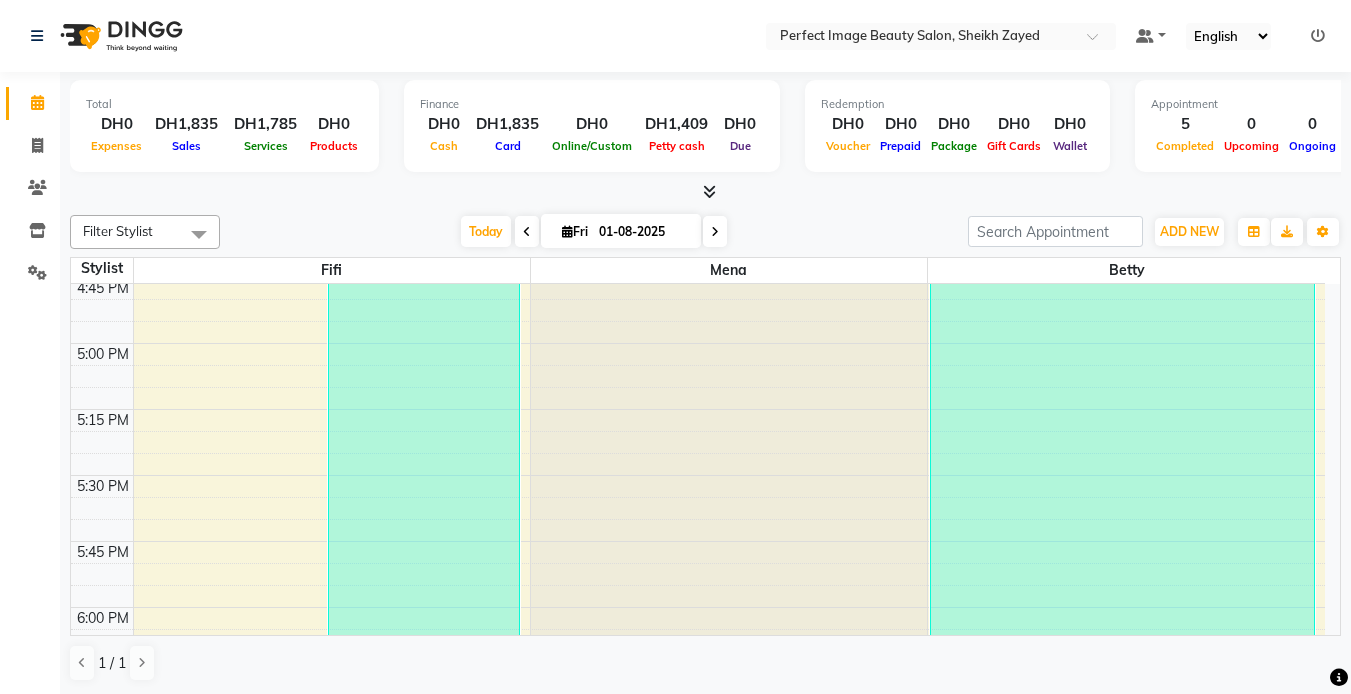 scroll, scrollTop: 983, scrollLeft: 0, axis: vertical 